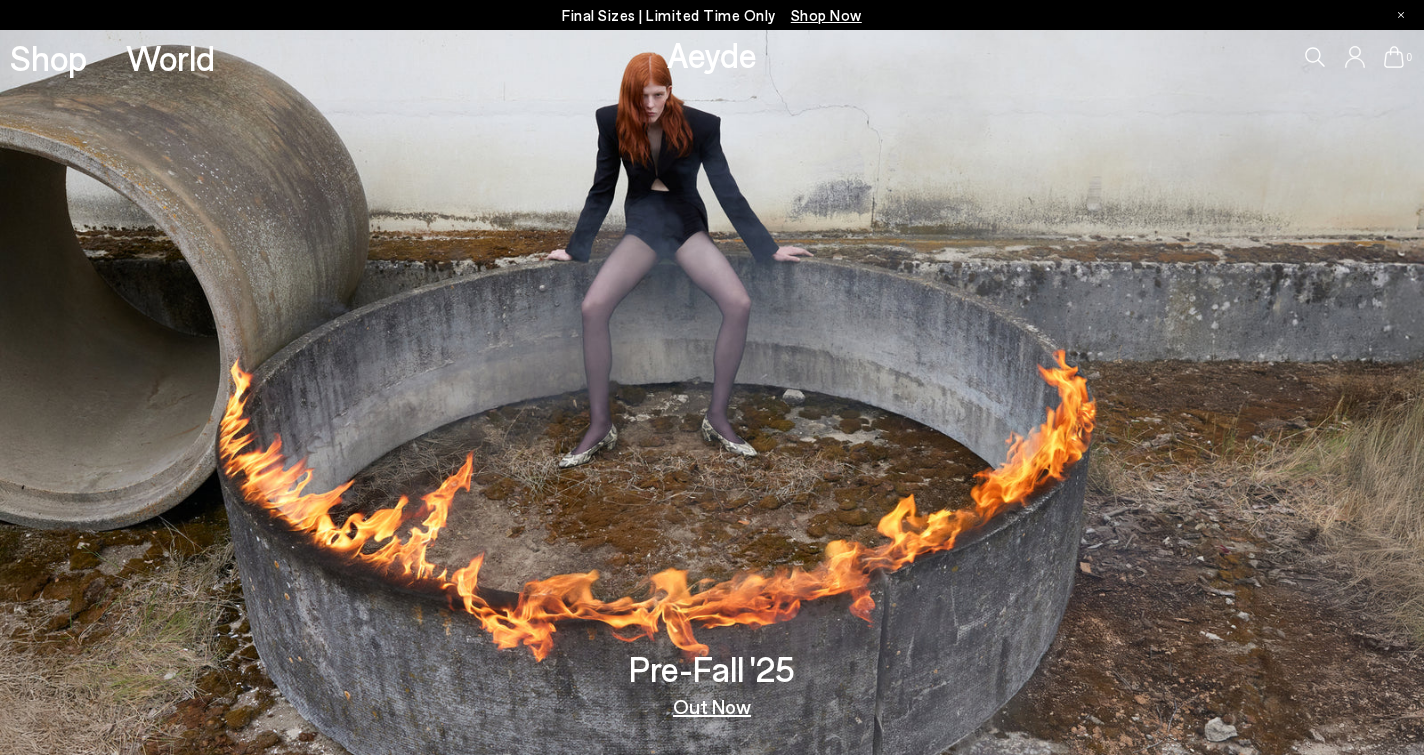 scroll, scrollTop: 0, scrollLeft: 0, axis: both 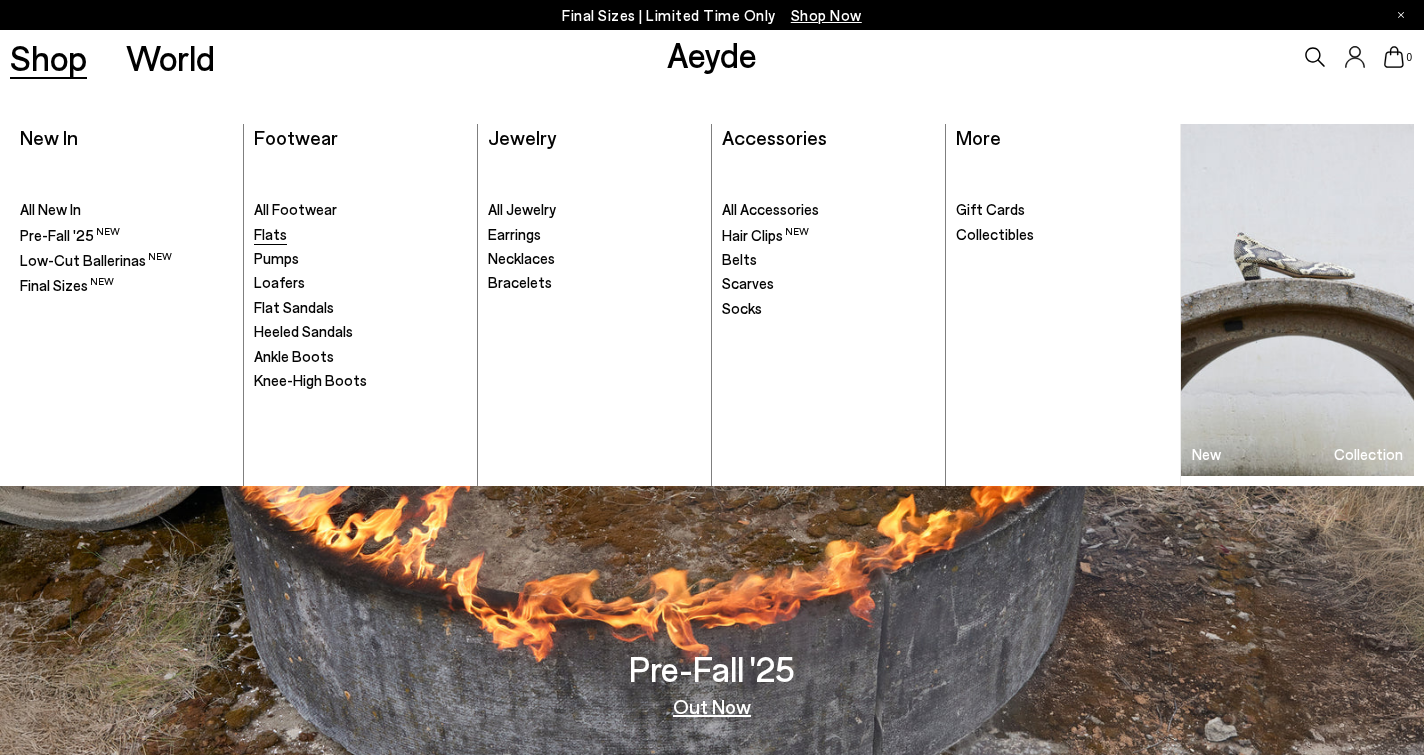 click on "Flats" at bounding box center (270, 234) 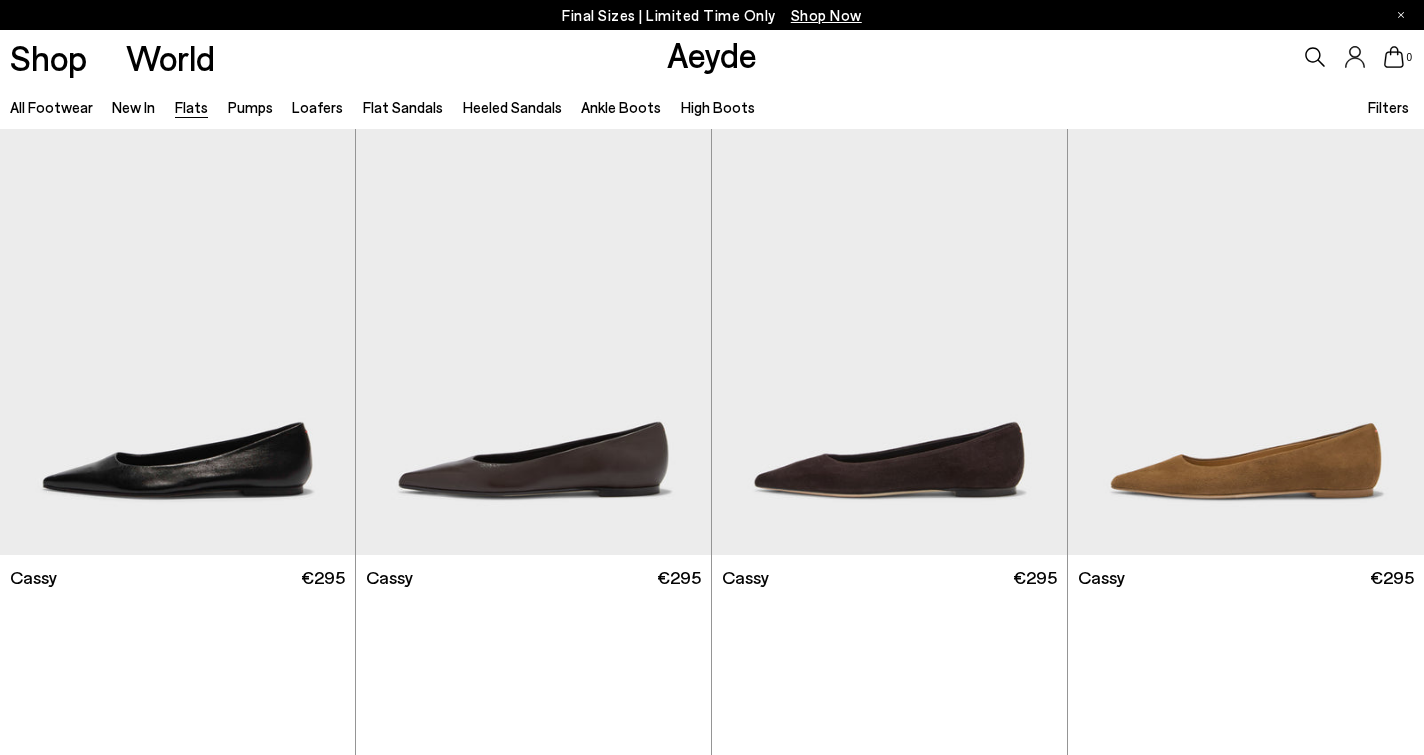 scroll, scrollTop: 30, scrollLeft: 0, axis: vertical 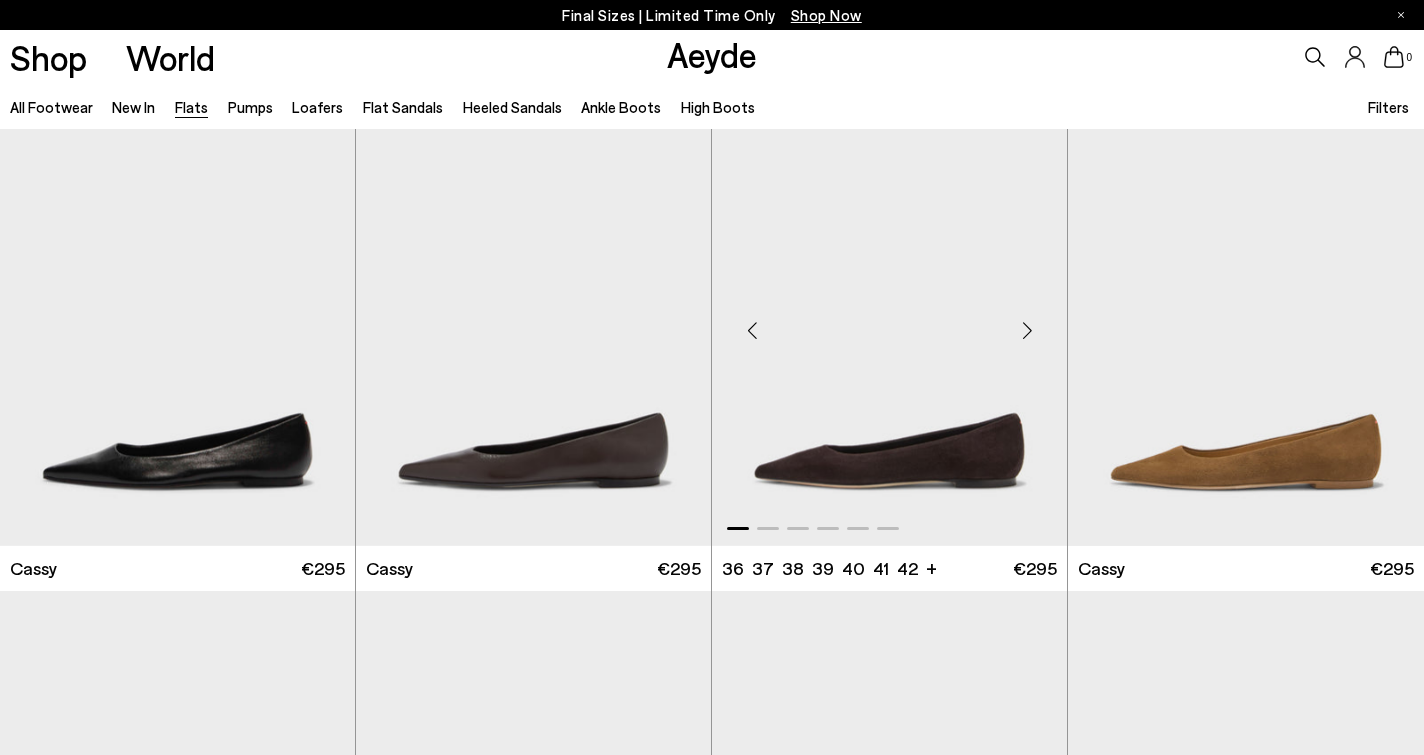 click at bounding box center [1027, 330] 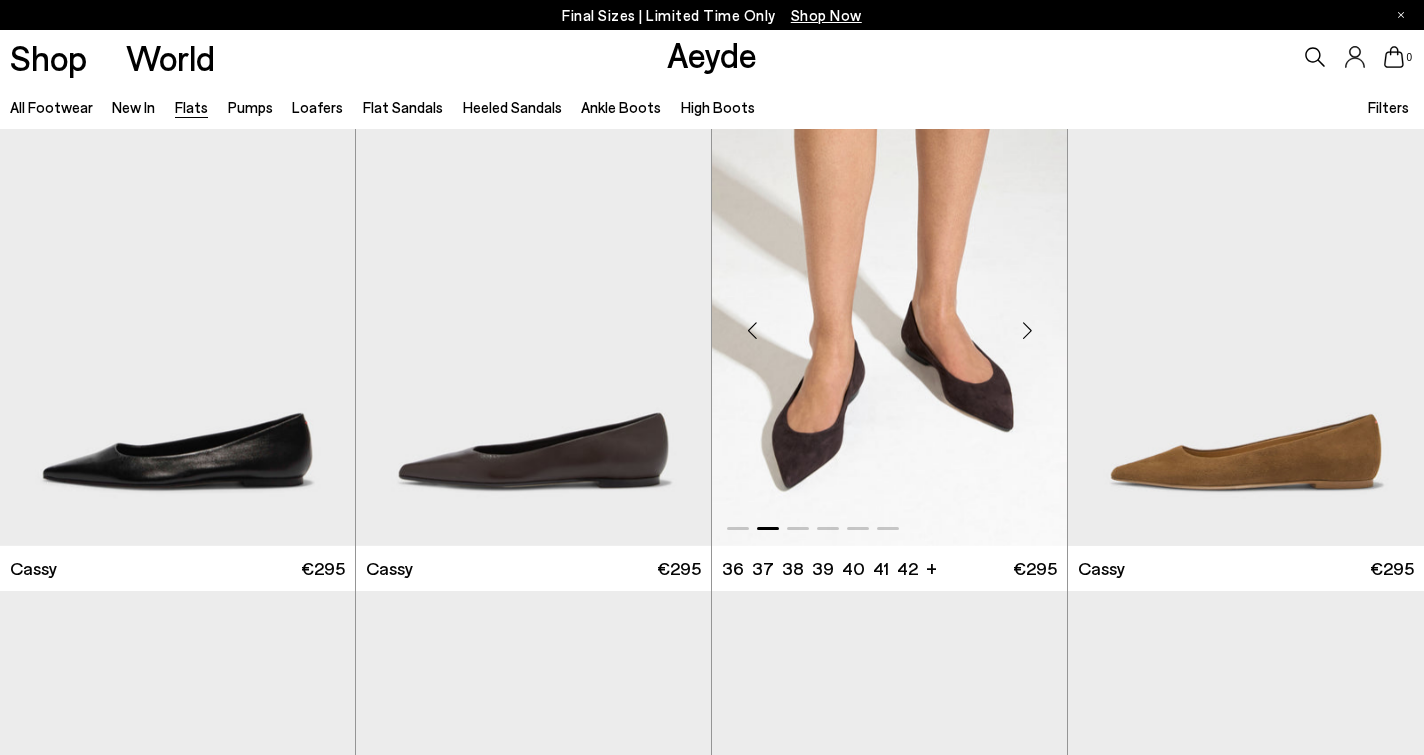 click at bounding box center [1027, 330] 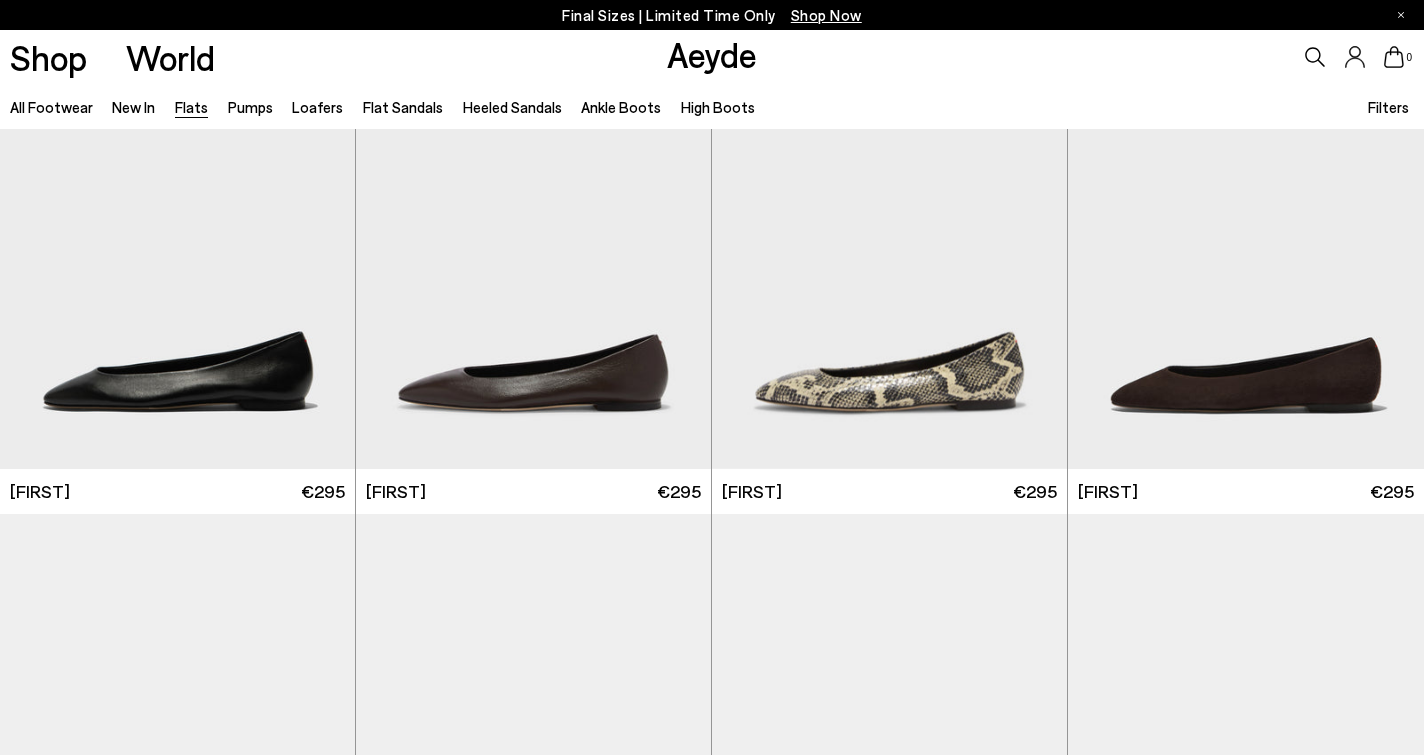 scroll, scrollTop: 654, scrollLeft: 0, axis: vertical 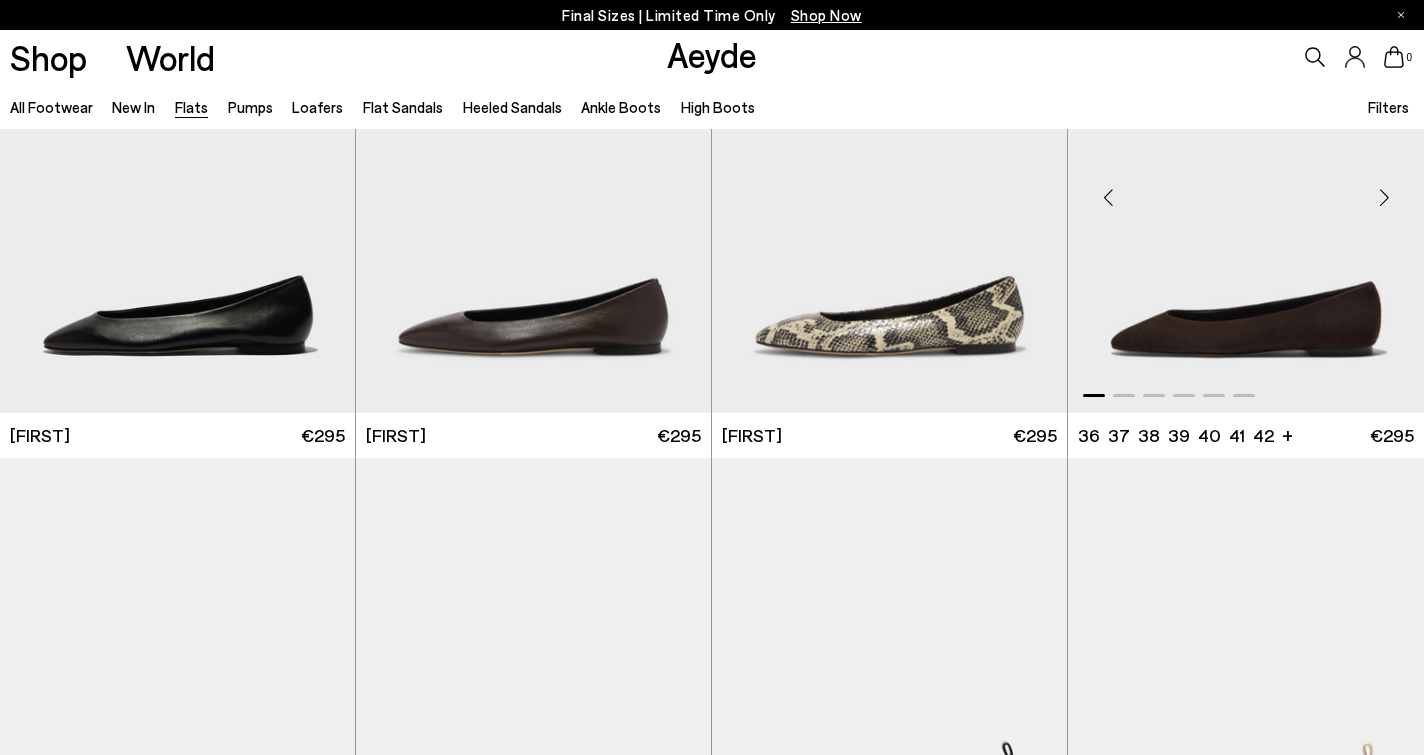 click at bounding box center (1384, 198) 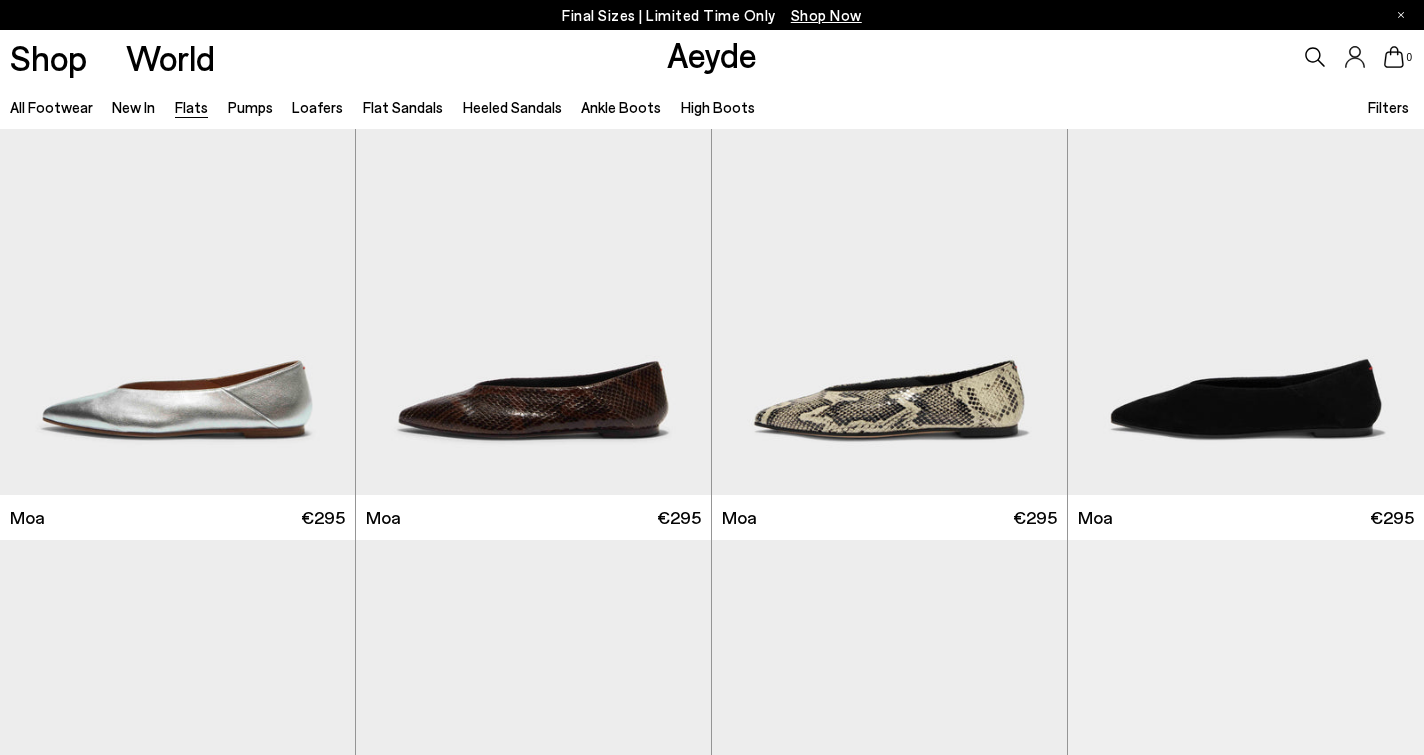 scroll, scrollTop: 2079, scrollLeft: 0, axis: vertical 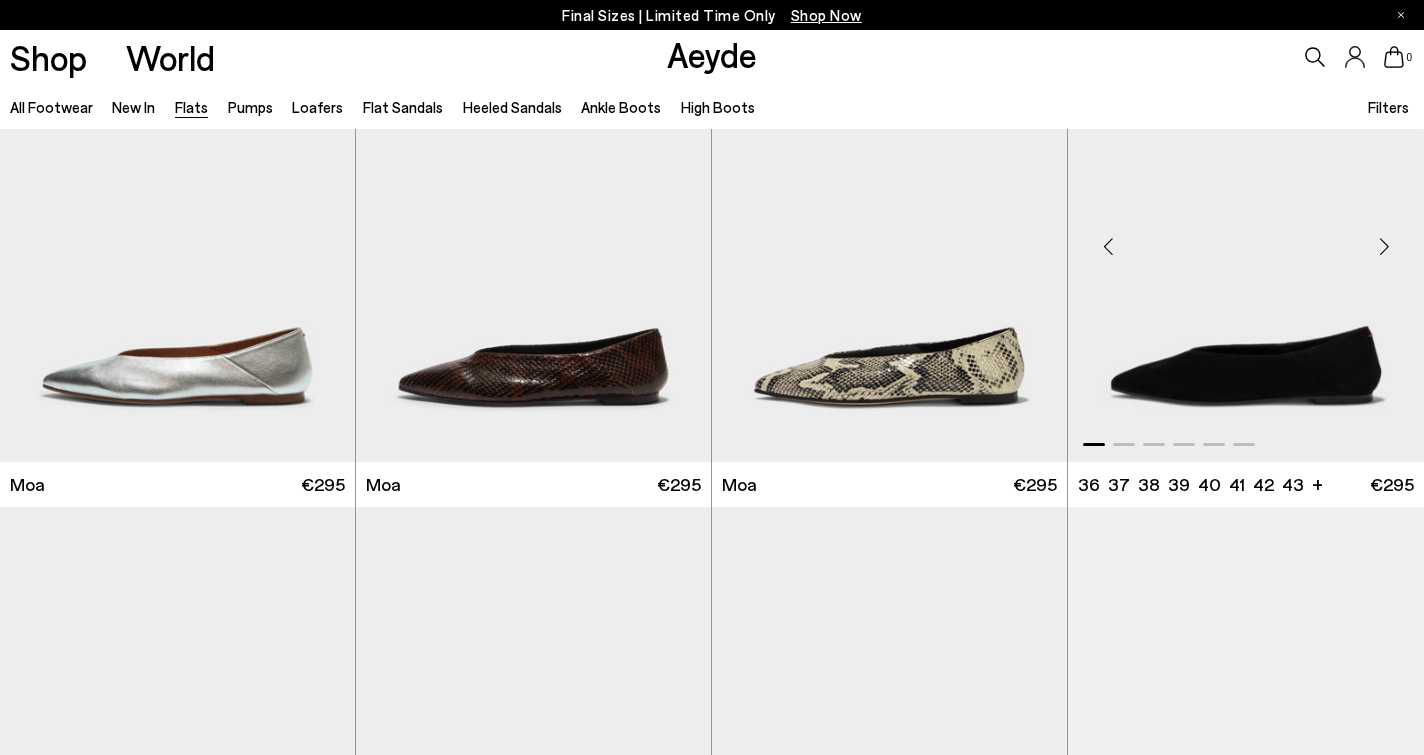 click at bounding box center [1384, 247] 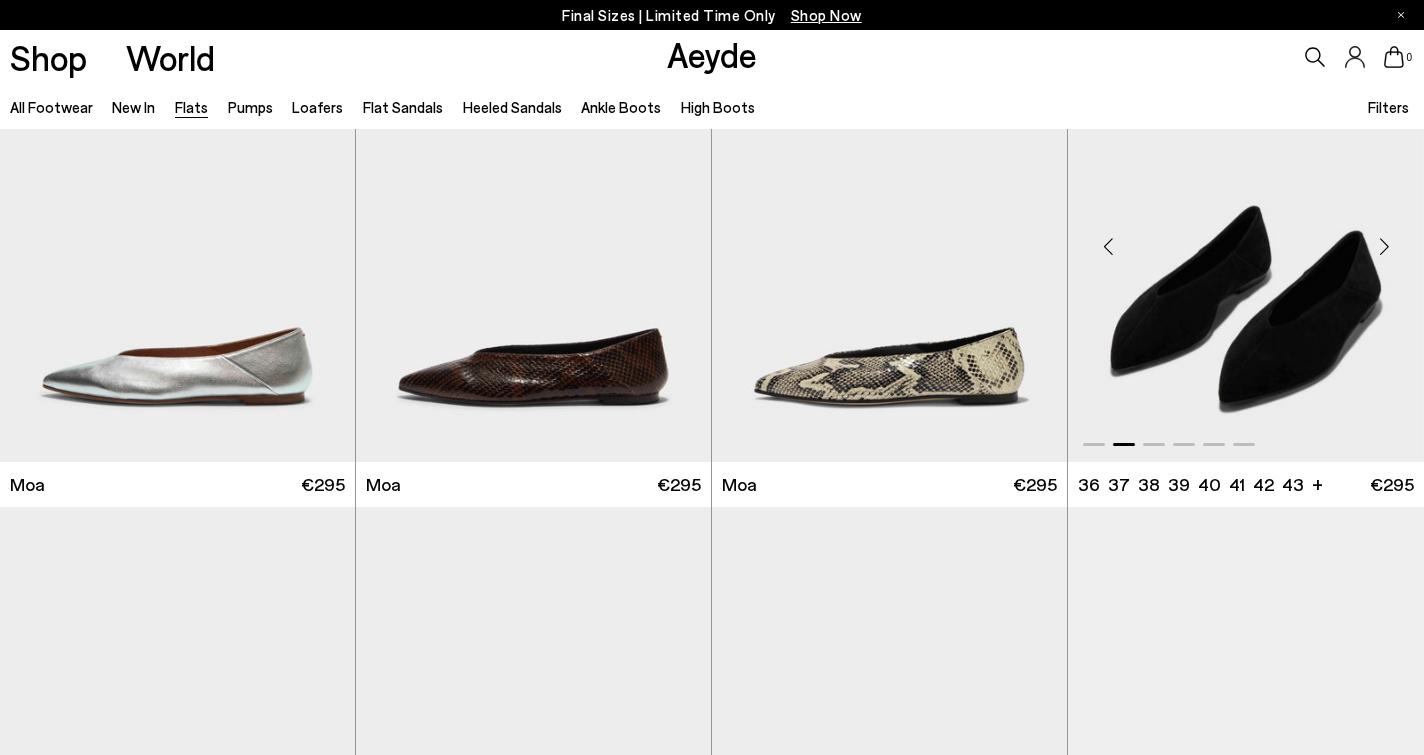click at bounding box center [1384, 247] 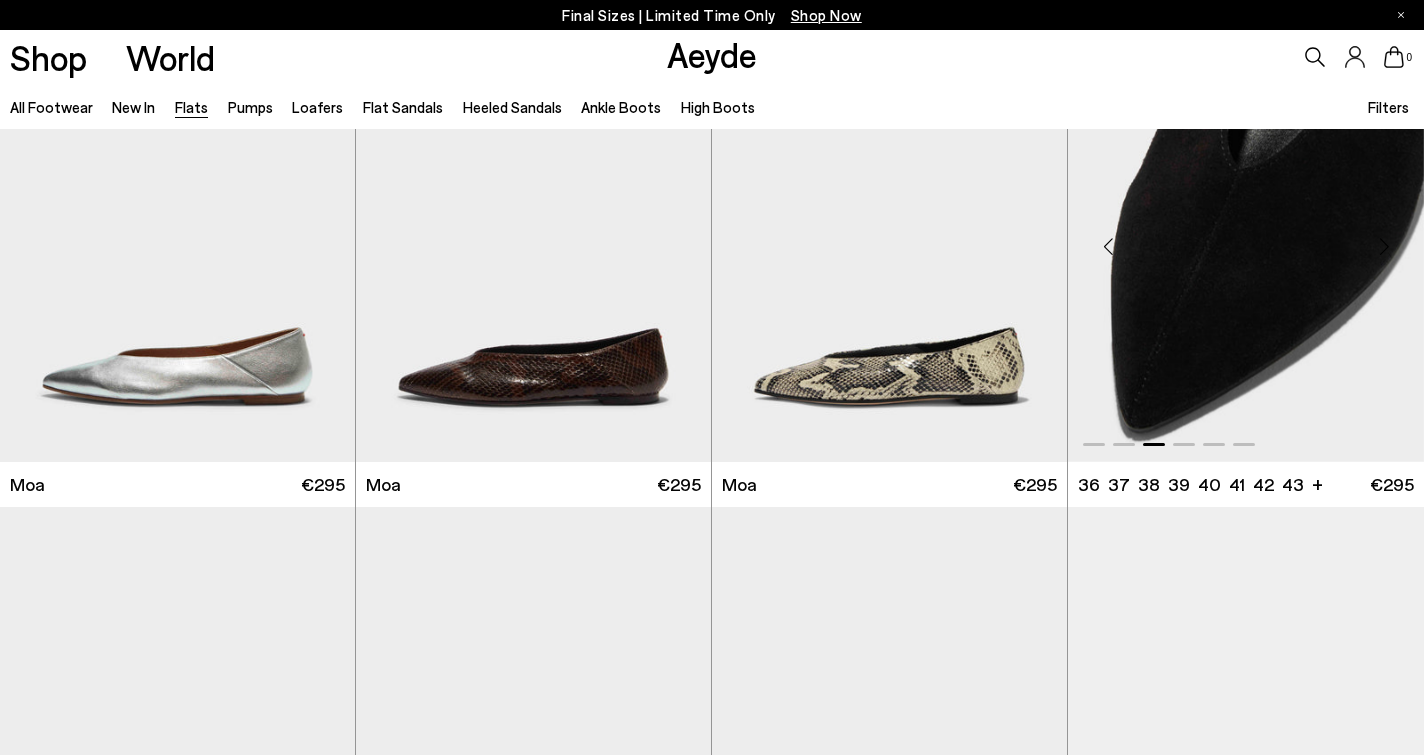 click at bounding box center (1384, 247) 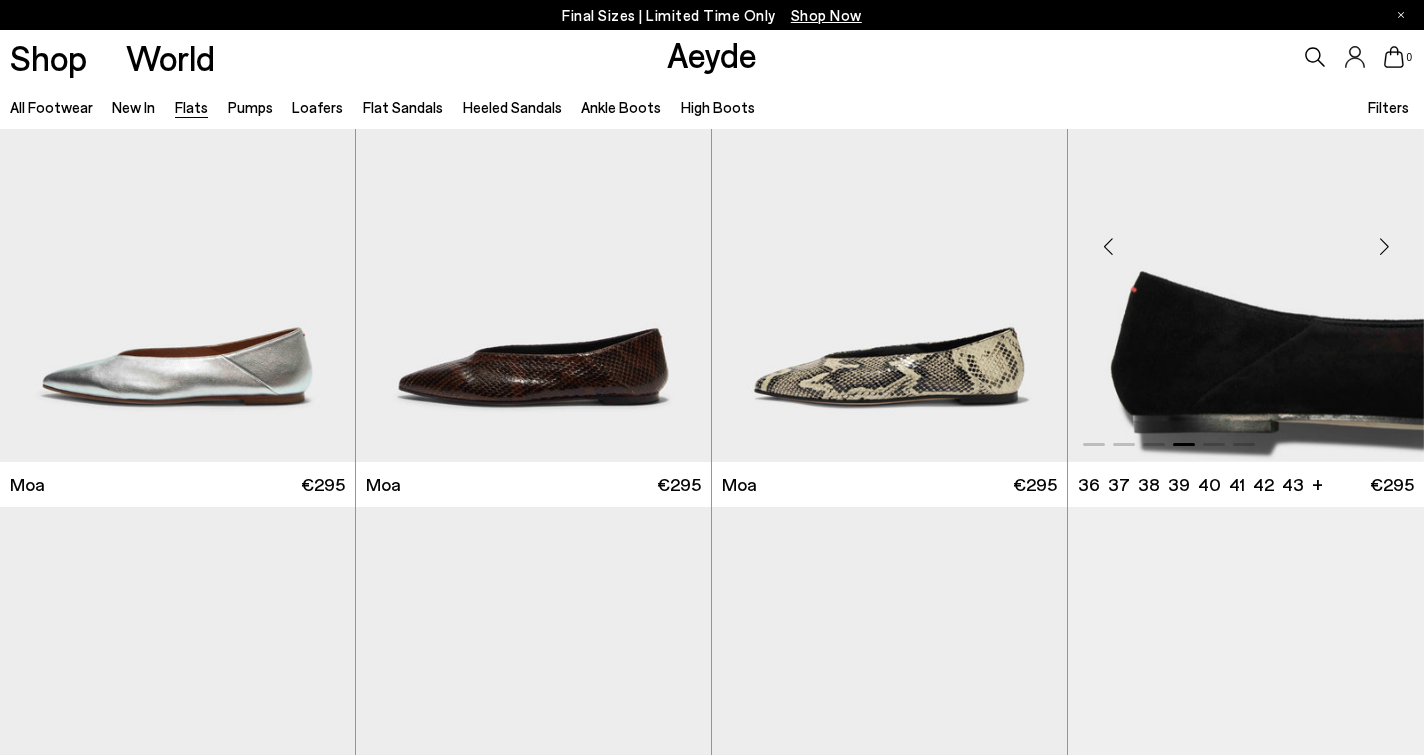 click at bounding box center (1384, 247) 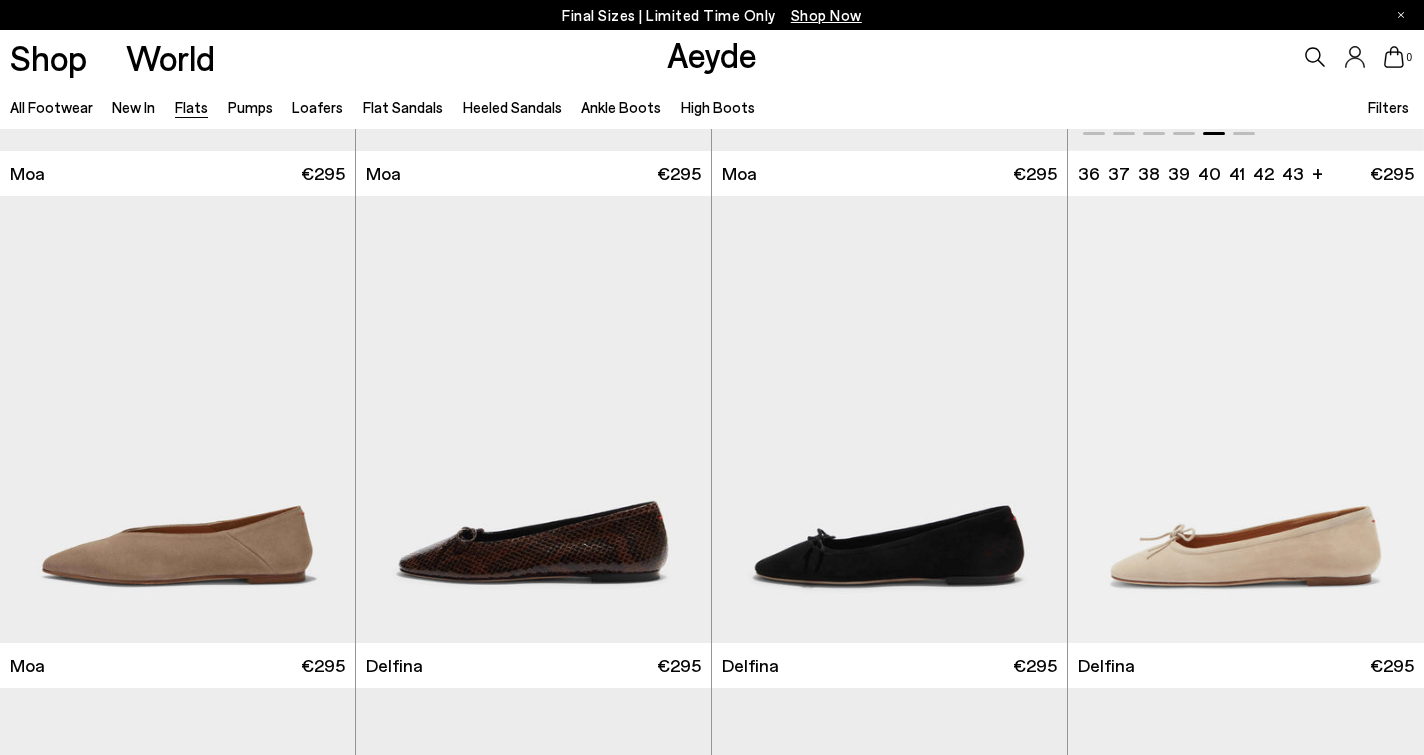 scroll, scrollTop: 2393, scrollLeft: 0, axis: vertical 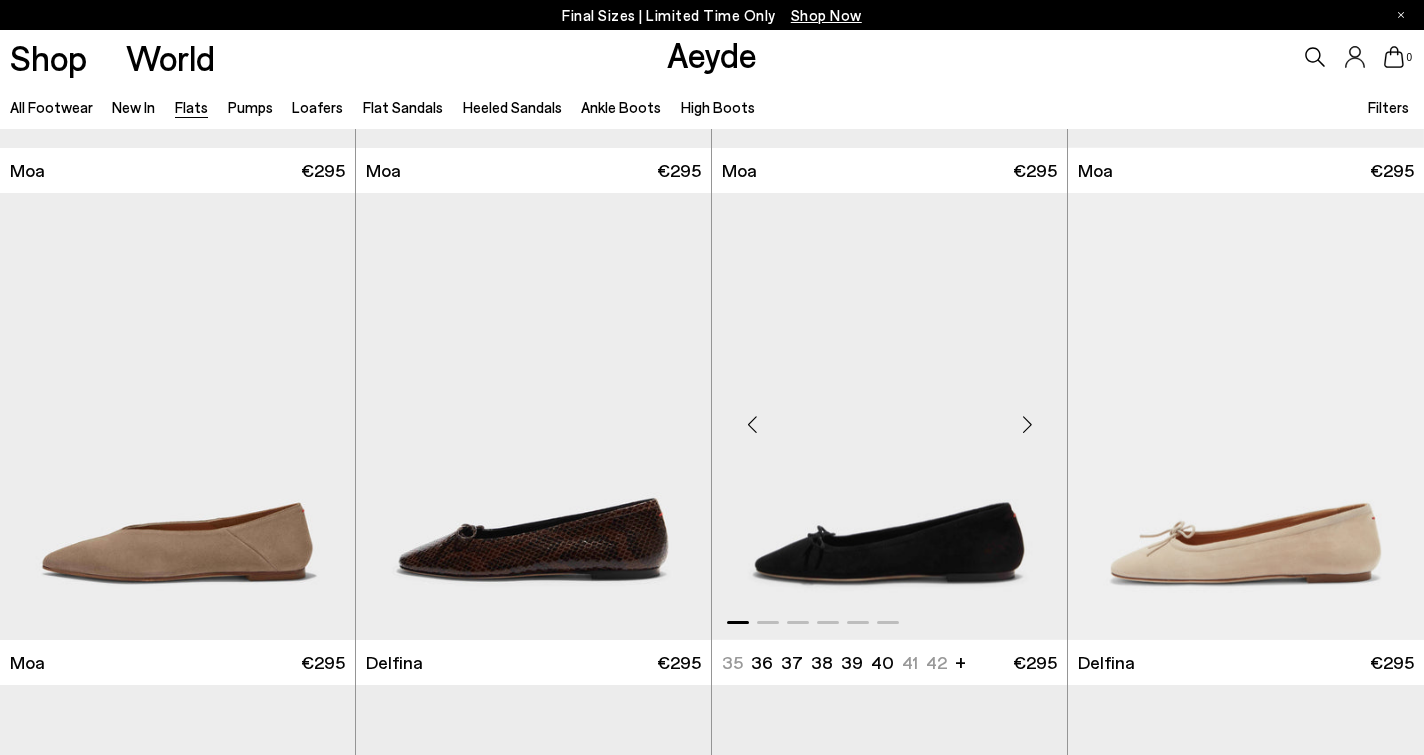 click at bounding box center (1027, 424) 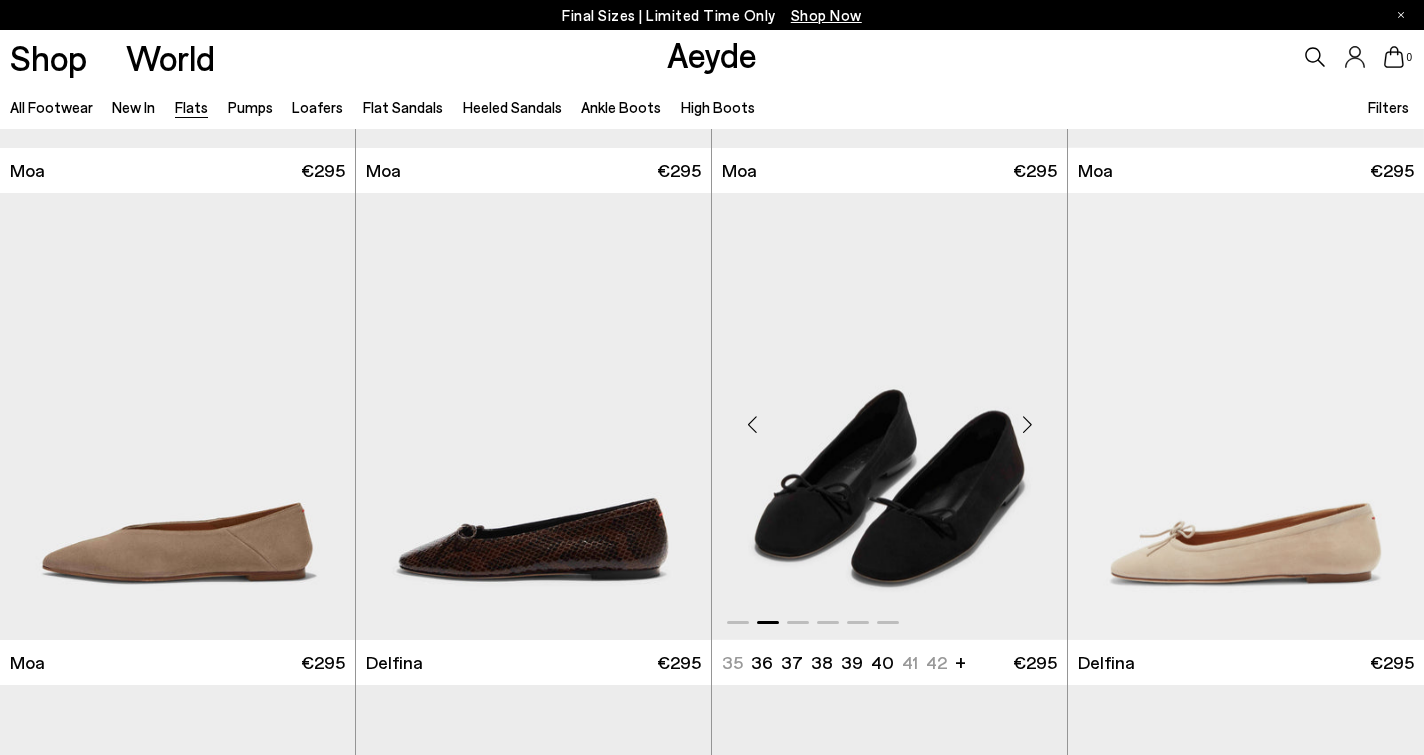 click at bounding box center [1027, 424] 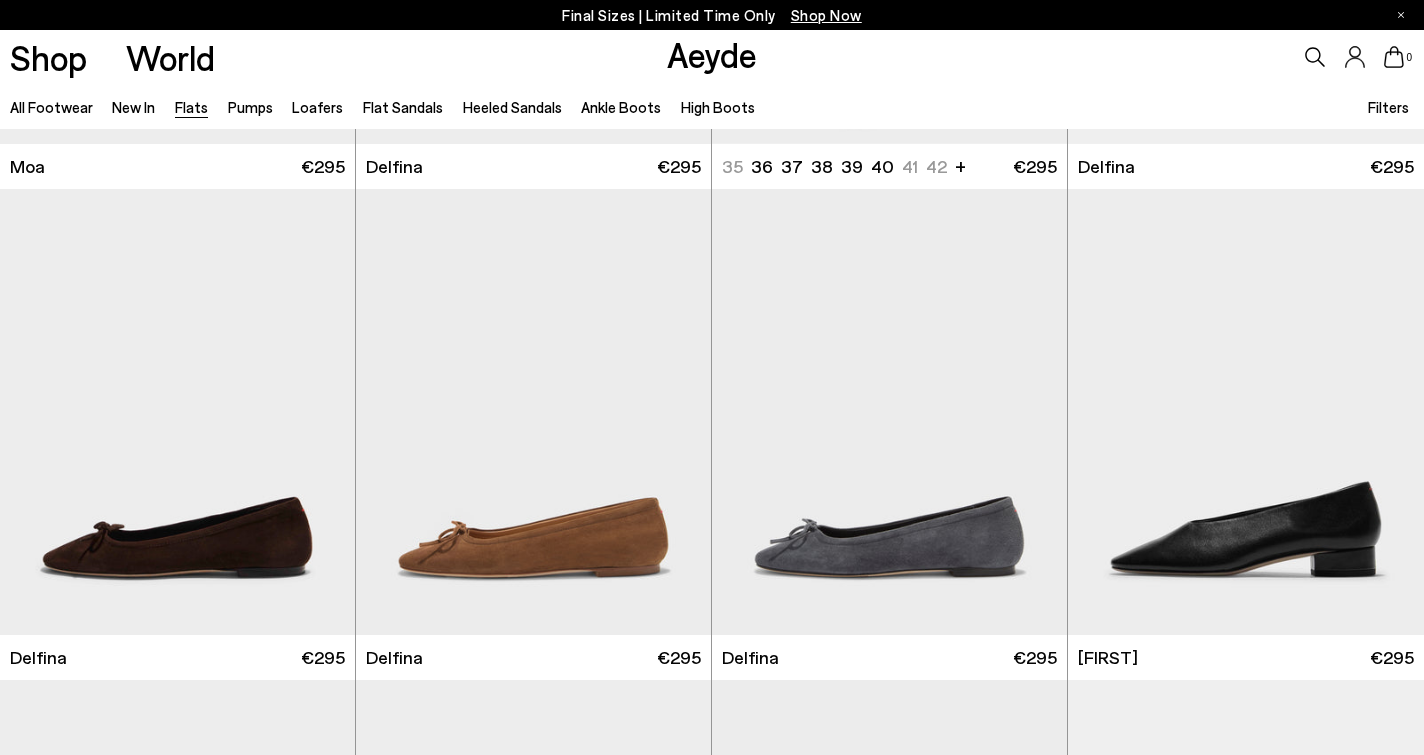 scroll, scrollTop: 2891, scrollLeft: 0, axis: vertical 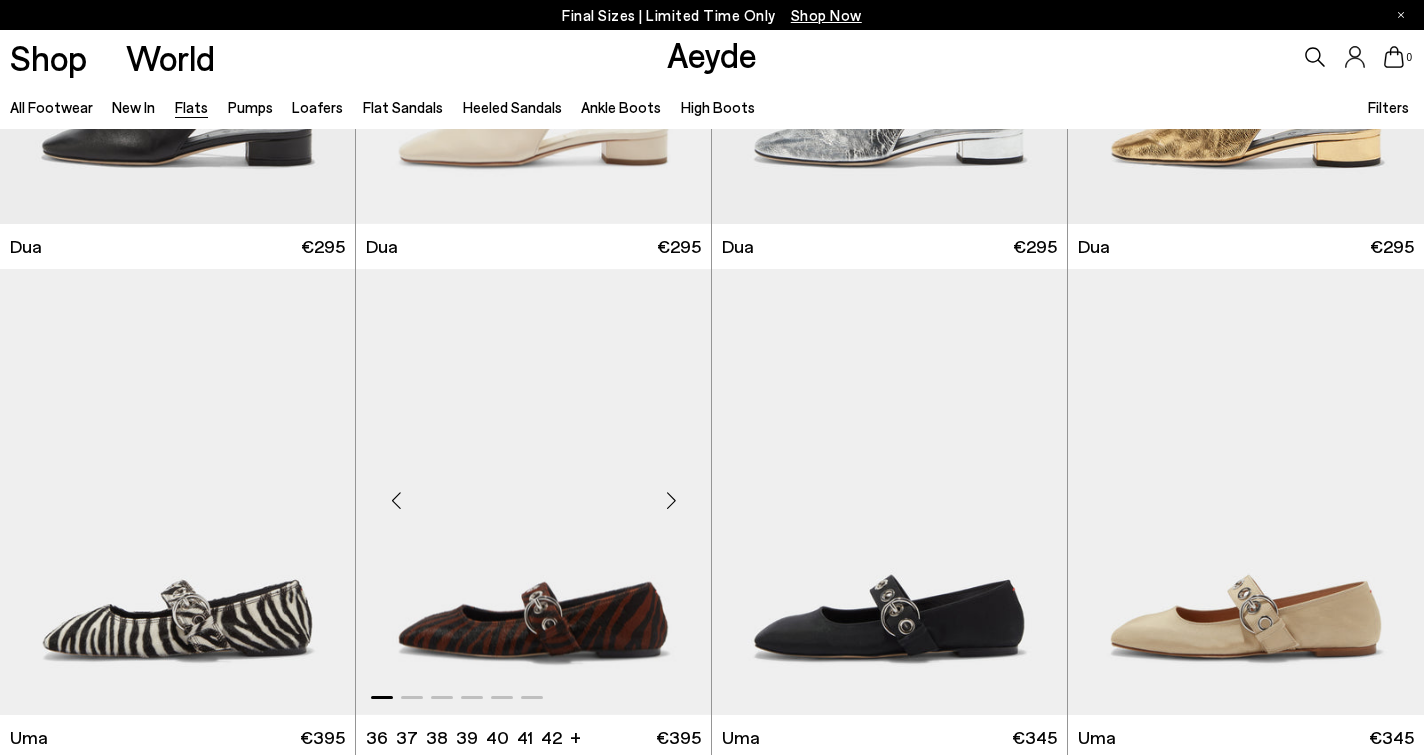 click at bounding box center [671, 500] 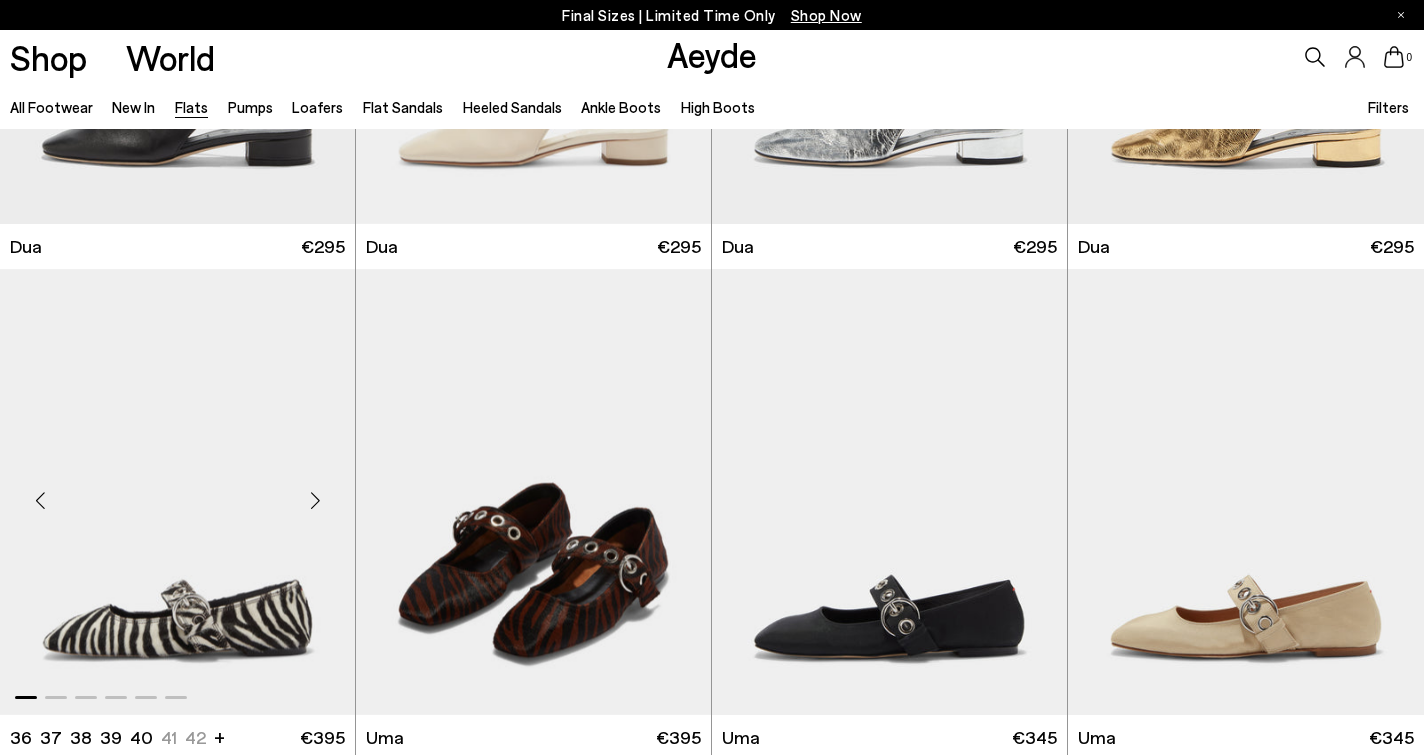 click at bounding box center (315, 500) 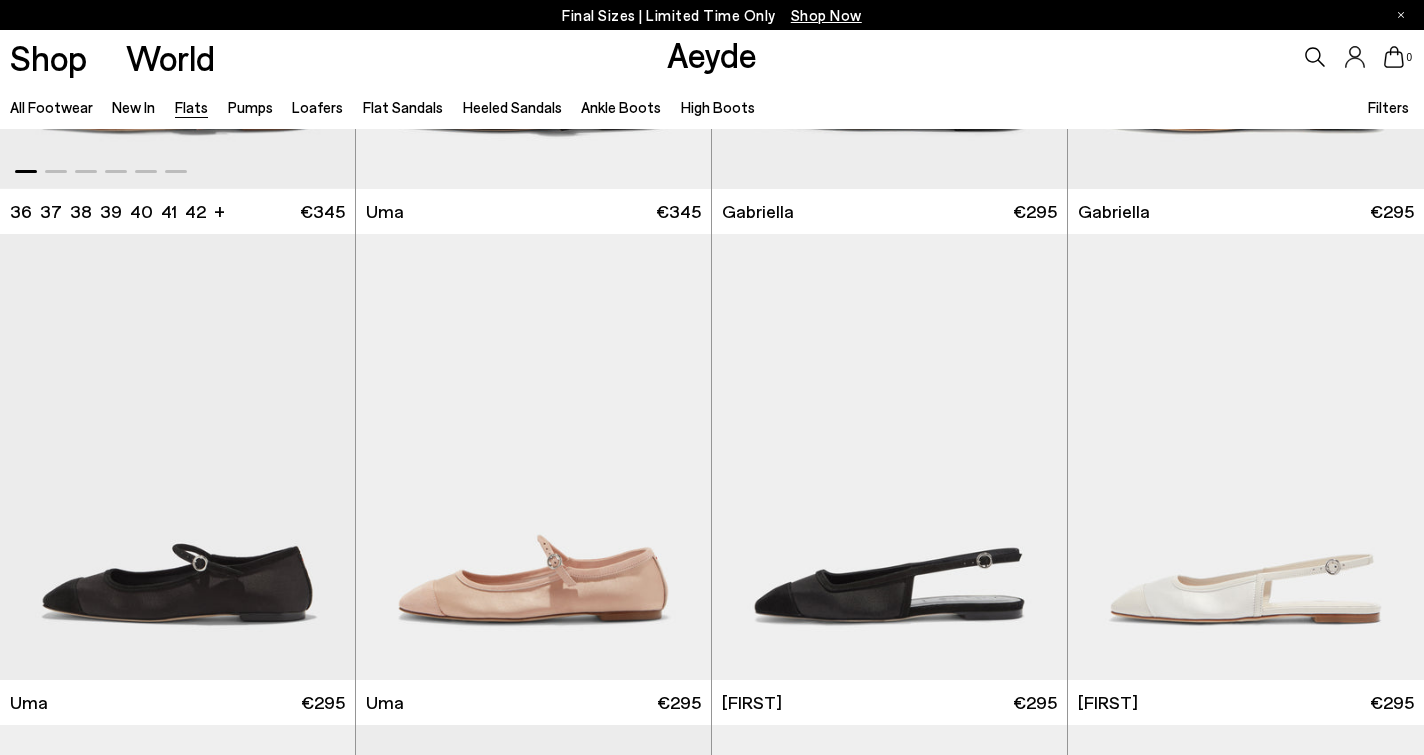 scroll, scrollTop: 8253, scrollLeft: 0, axis: vertical 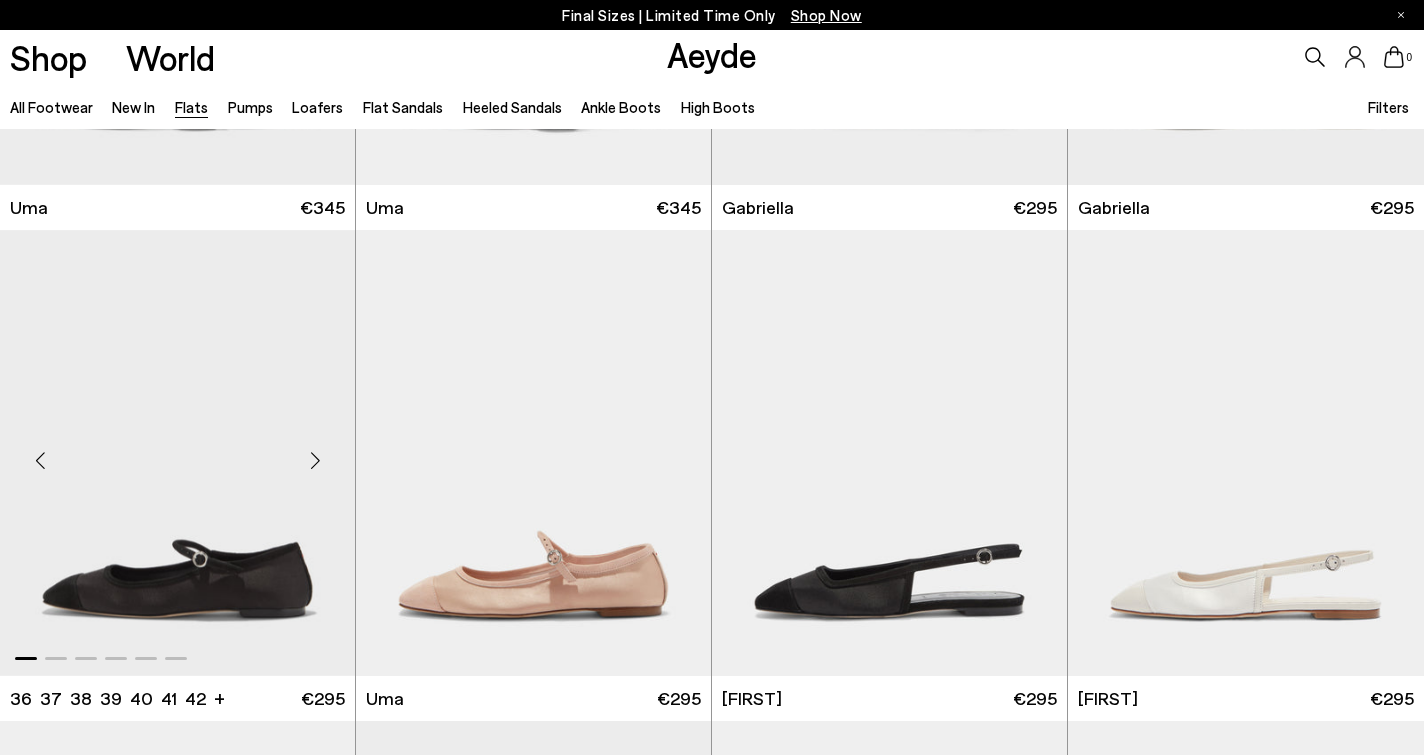 click at bounding box center (315, 461) 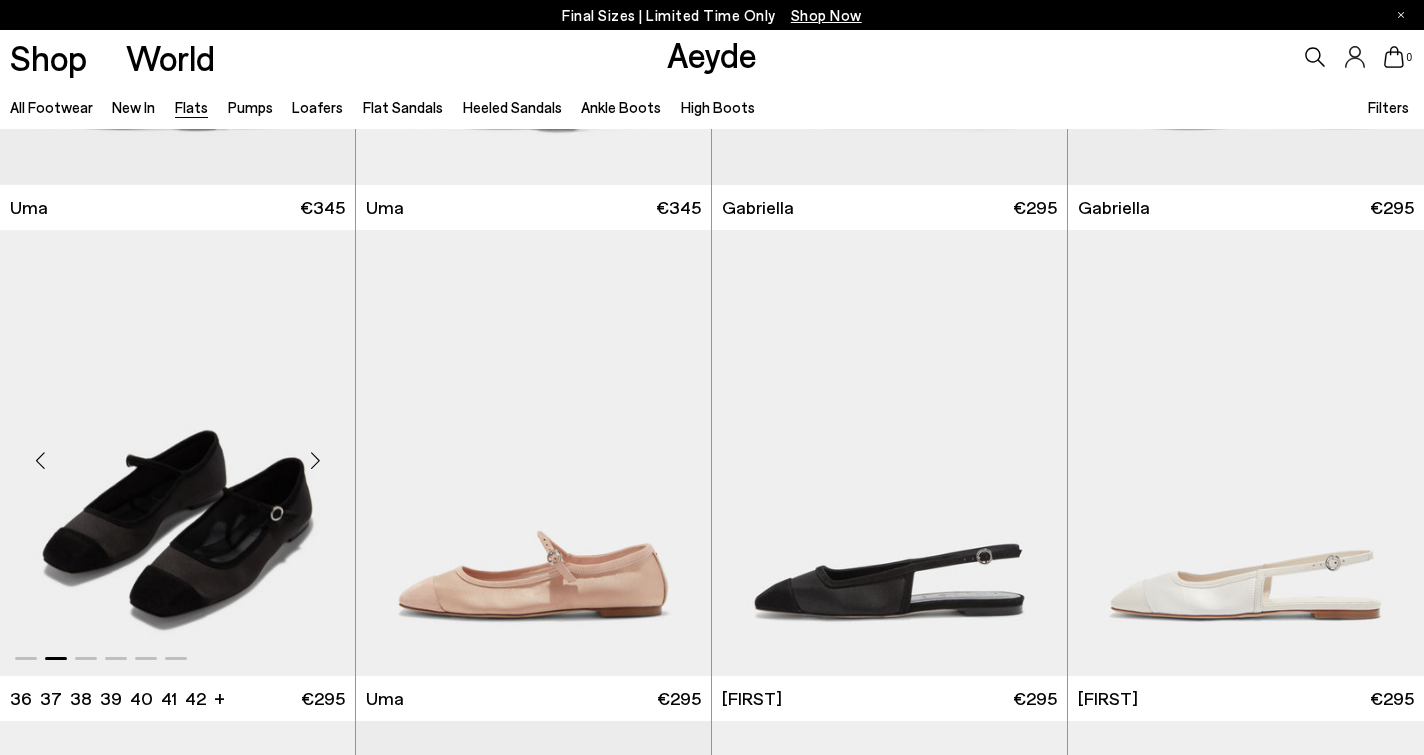 click at bounding box center [315, 461] 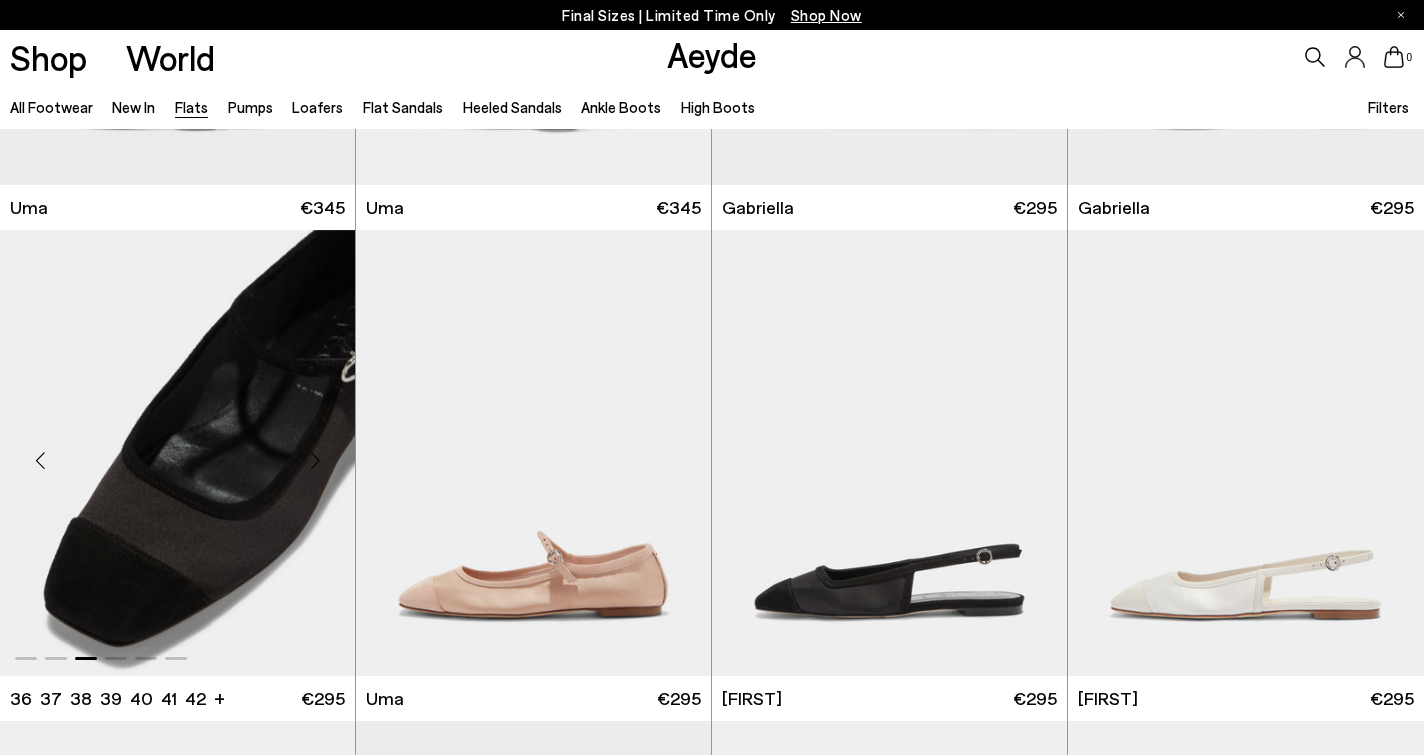 click at bounding box center (315, 461) 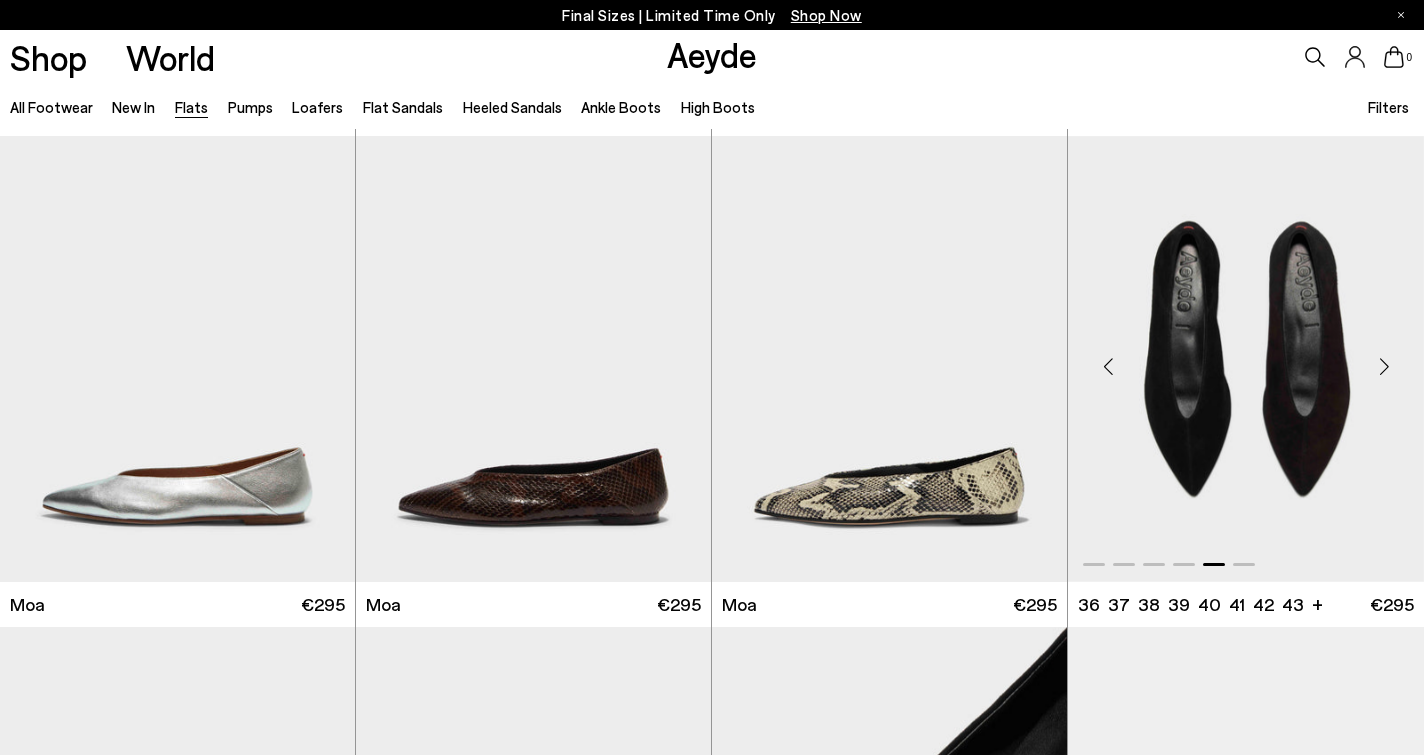 scroll, scrollTop: 2115, scrollLeft: 0, axis: vertical 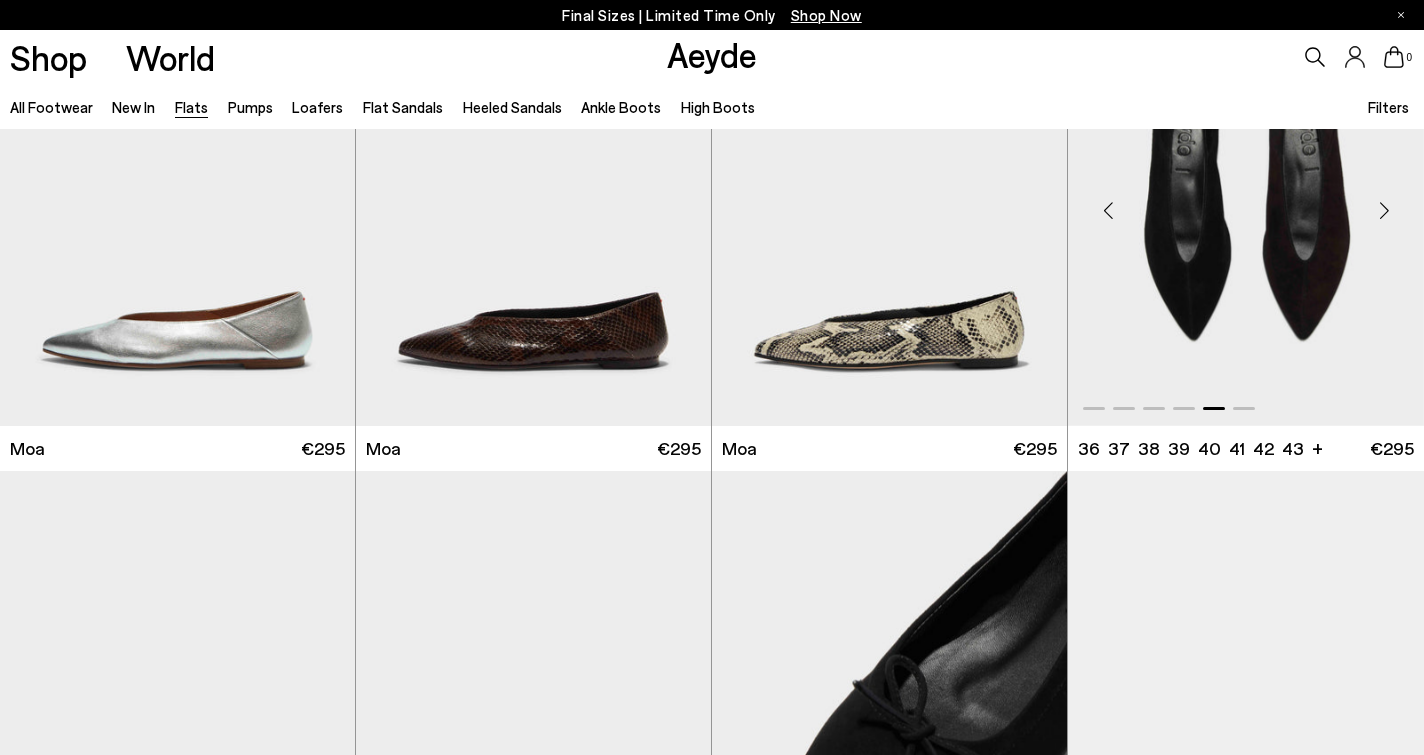 click at bounding box center [1246, 203] 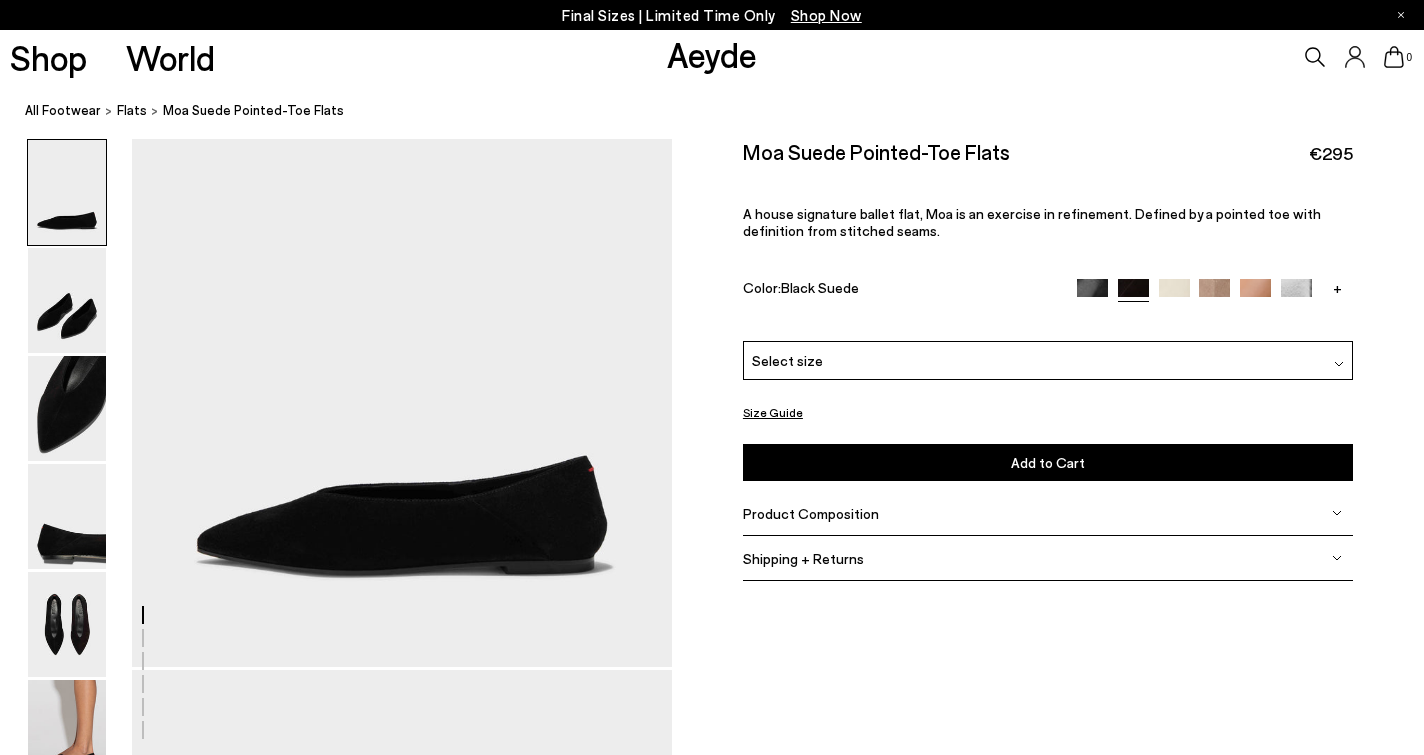 scroll, scrollTop: 257, scrollLeft: 0, axis: vertical 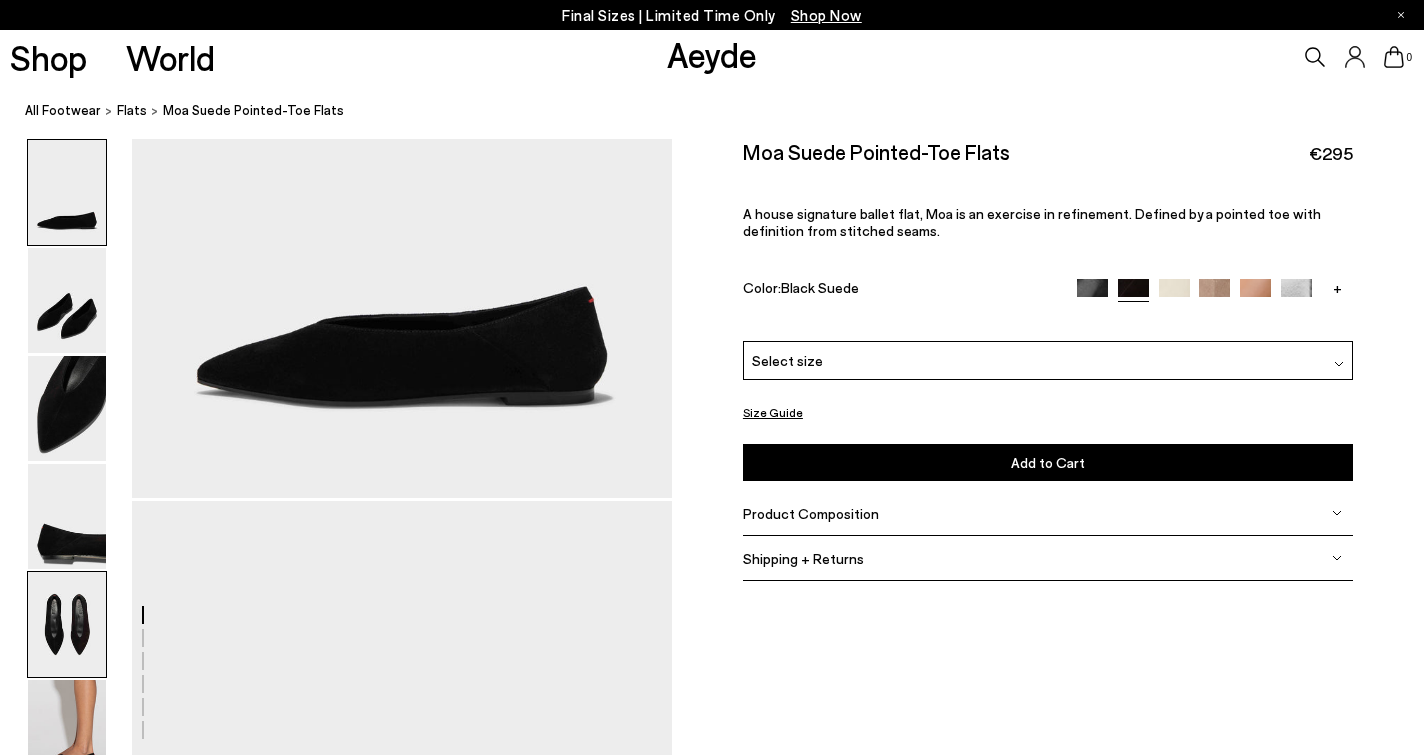 click at bounding box center [67, 624] 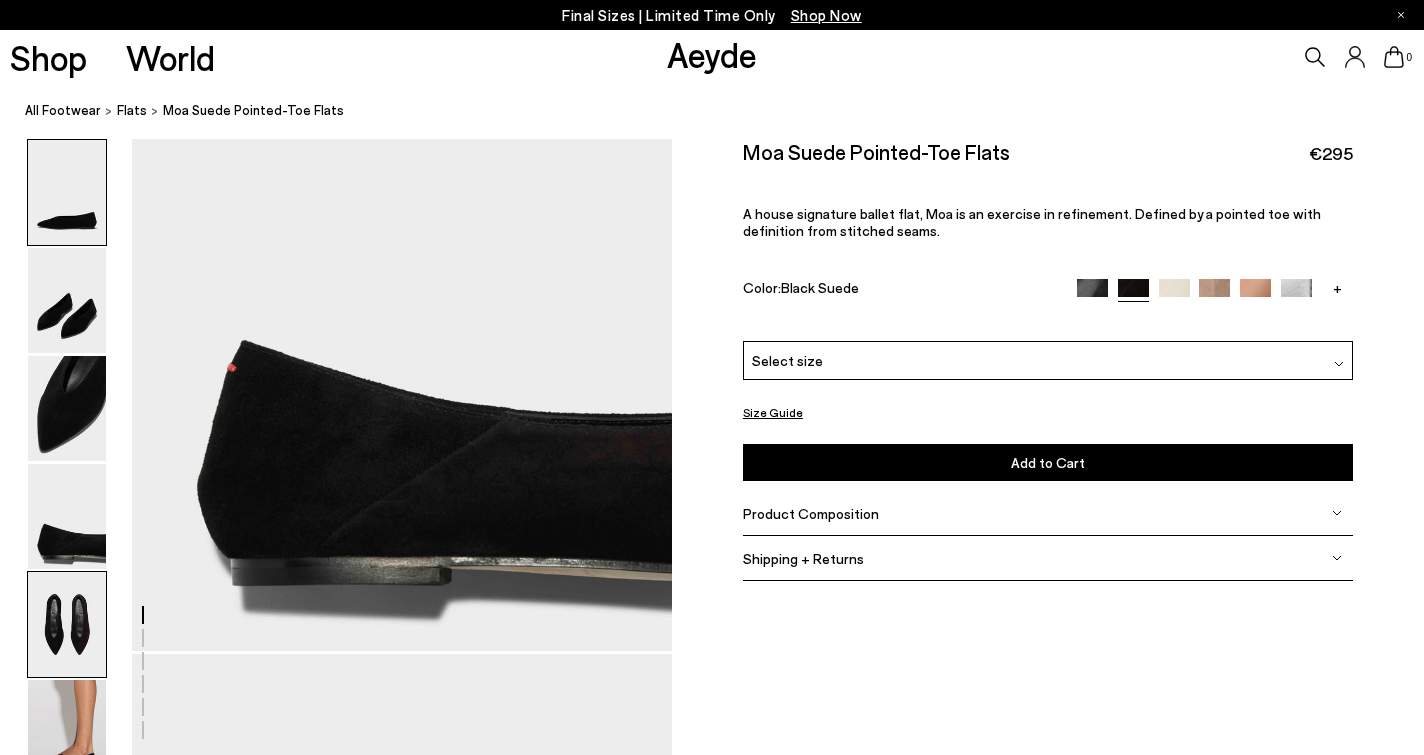 scroll, scrollTop: 2788, scrollLeft: 0, axis: vertical 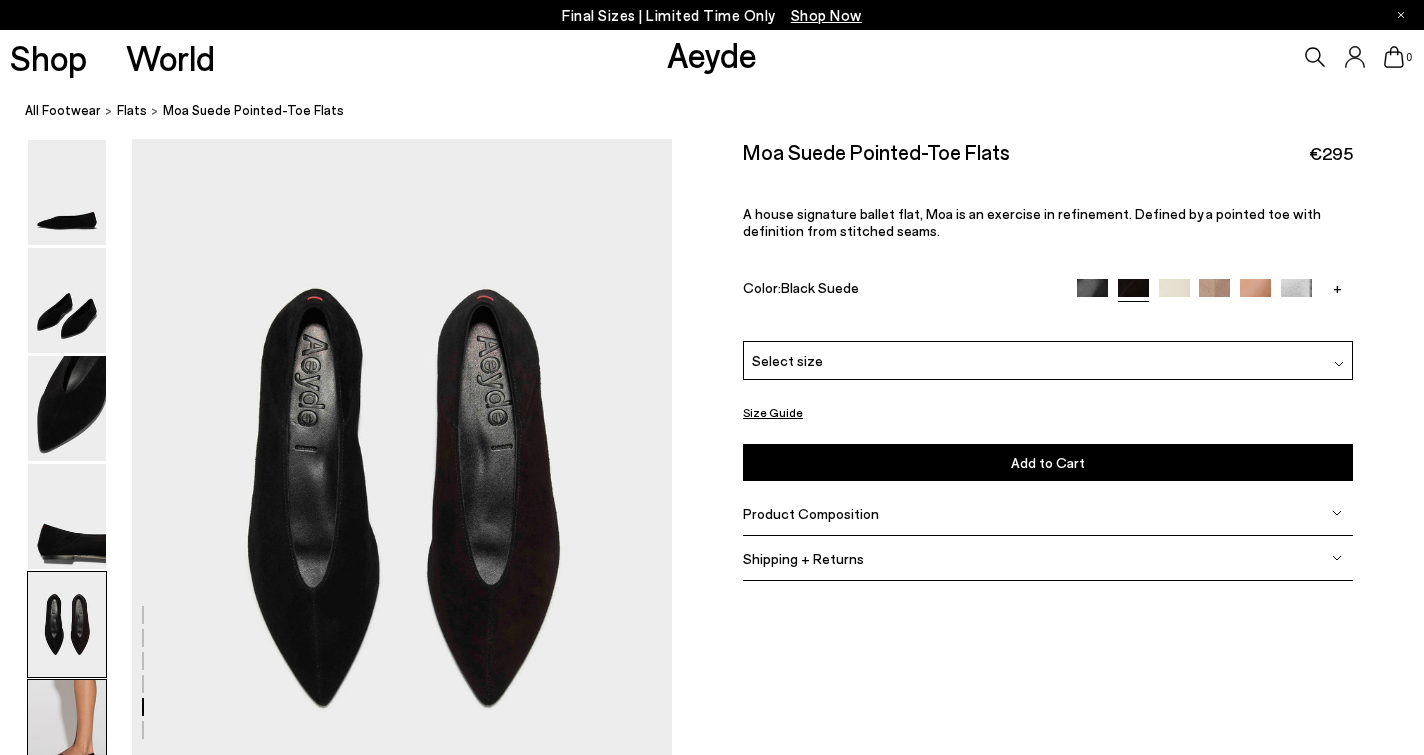 click at bounding box center (67, 732) 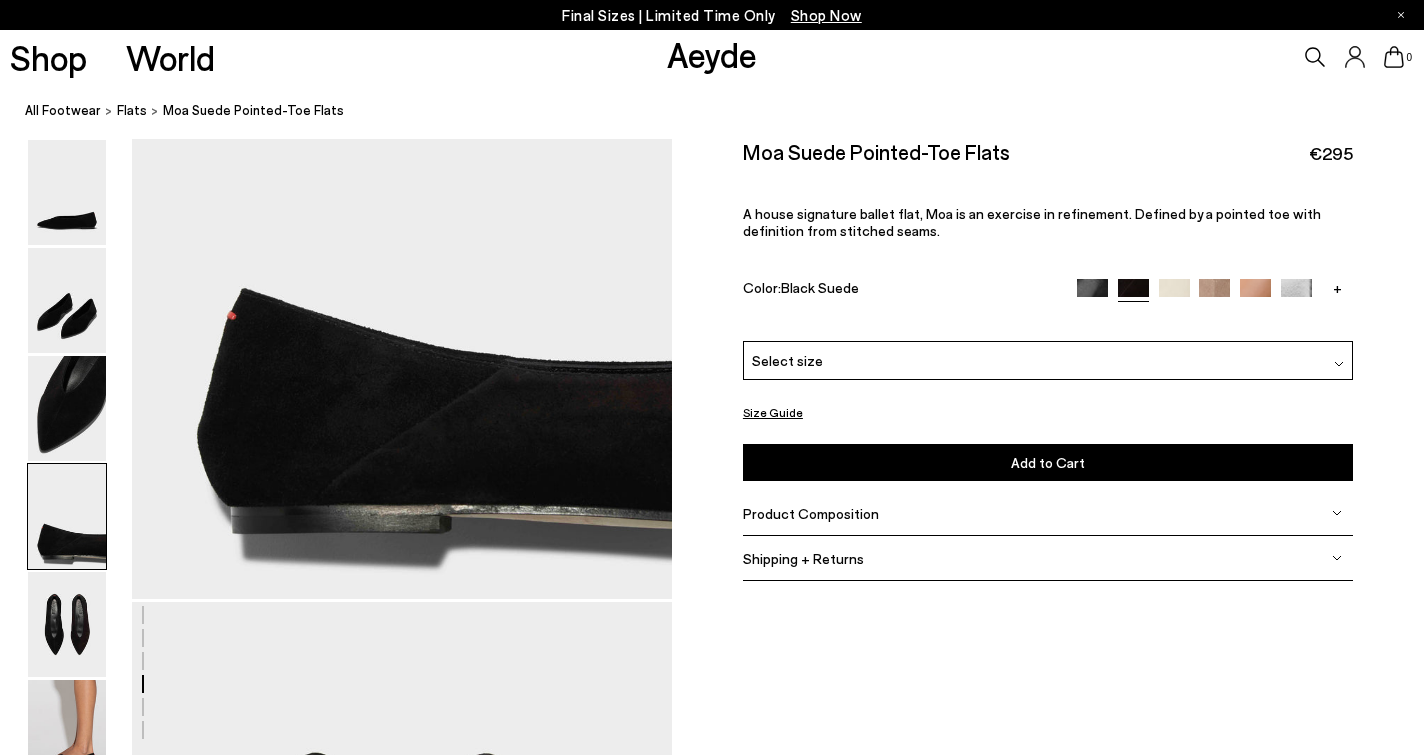 scroll, scrollTop: 2213, scrollLeft: 0, axis: vertical 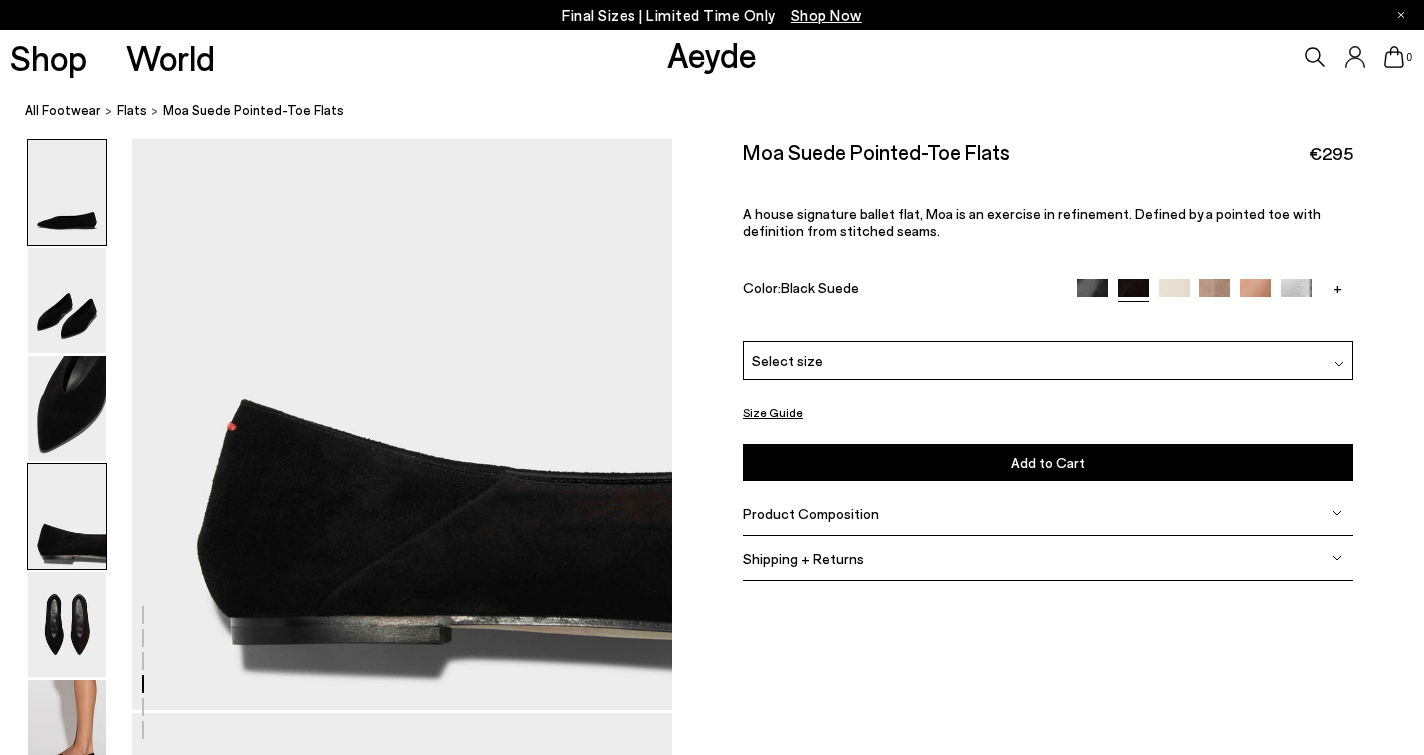 click at bounding box center (67, 192) 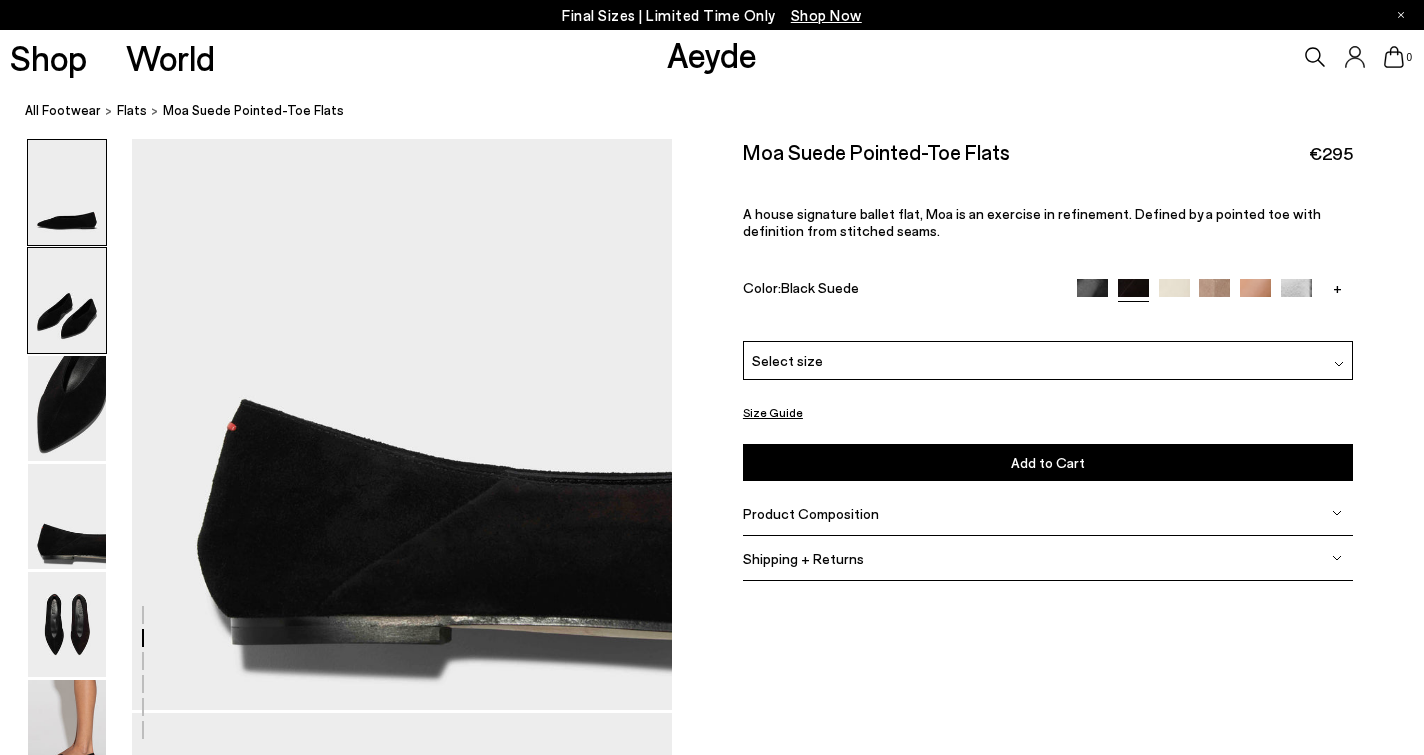 scroll, scrollTop: 0, scrollLeft: 0, axis: both 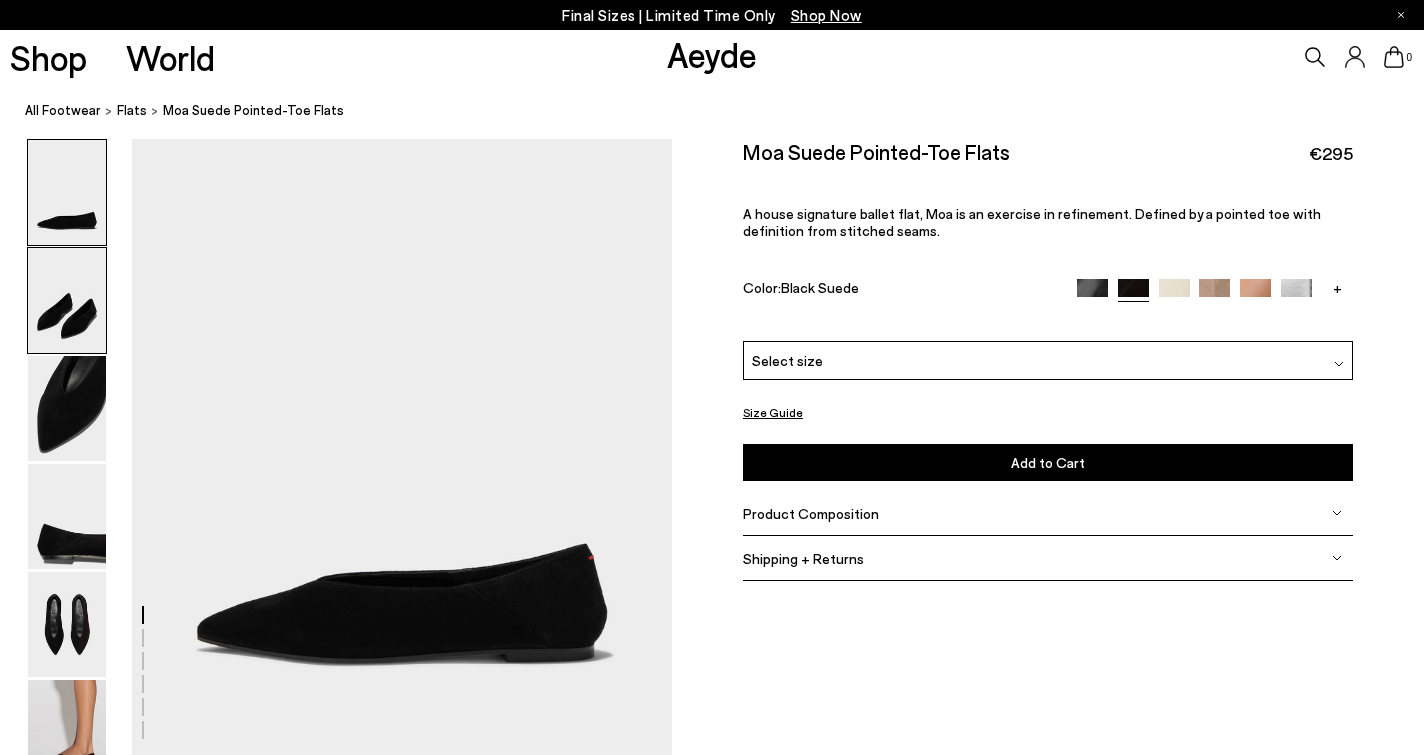 click at bounding box center [67, 300] 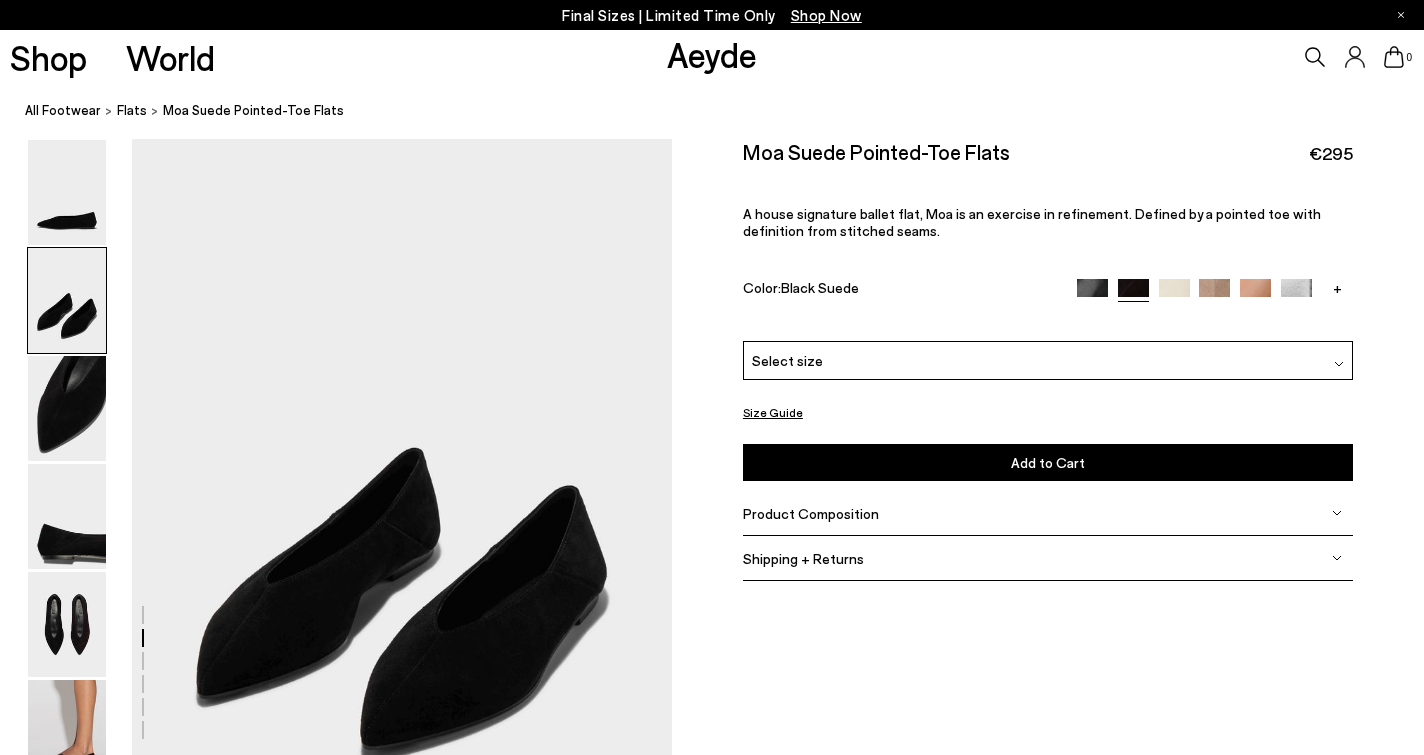 click on "Size Guide" at bounding box center (773, 412) 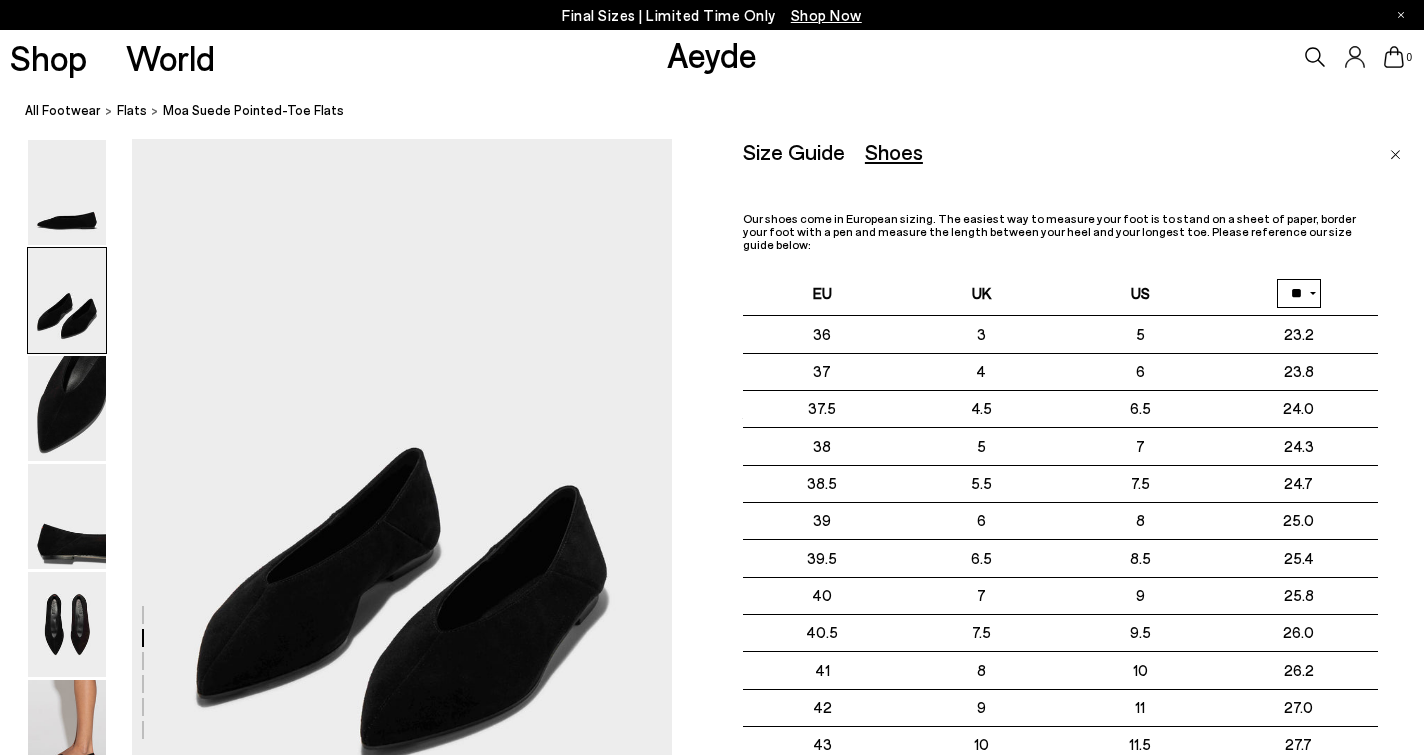 click at bounding box center [1395, 155] 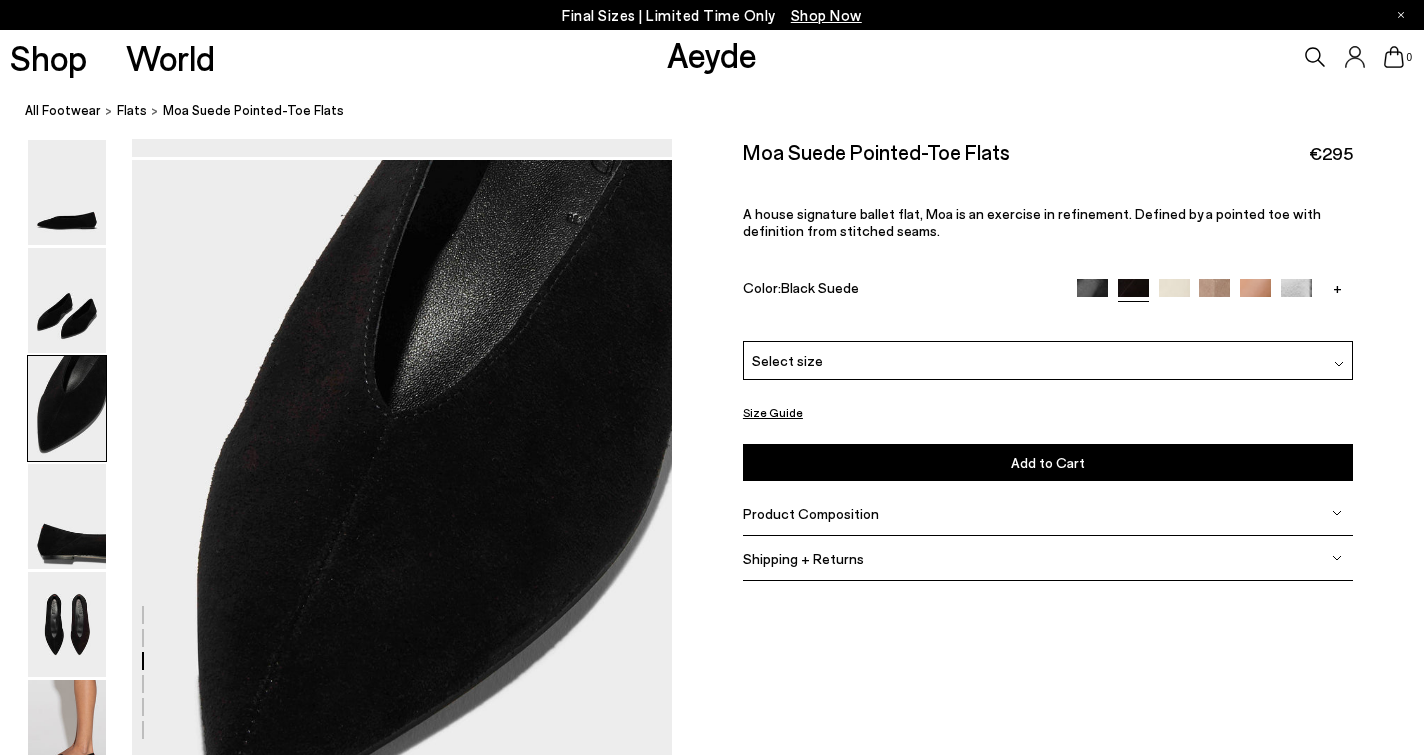 scroll, scrollTop: 1319, scrollLeft: 0, axis: vertical 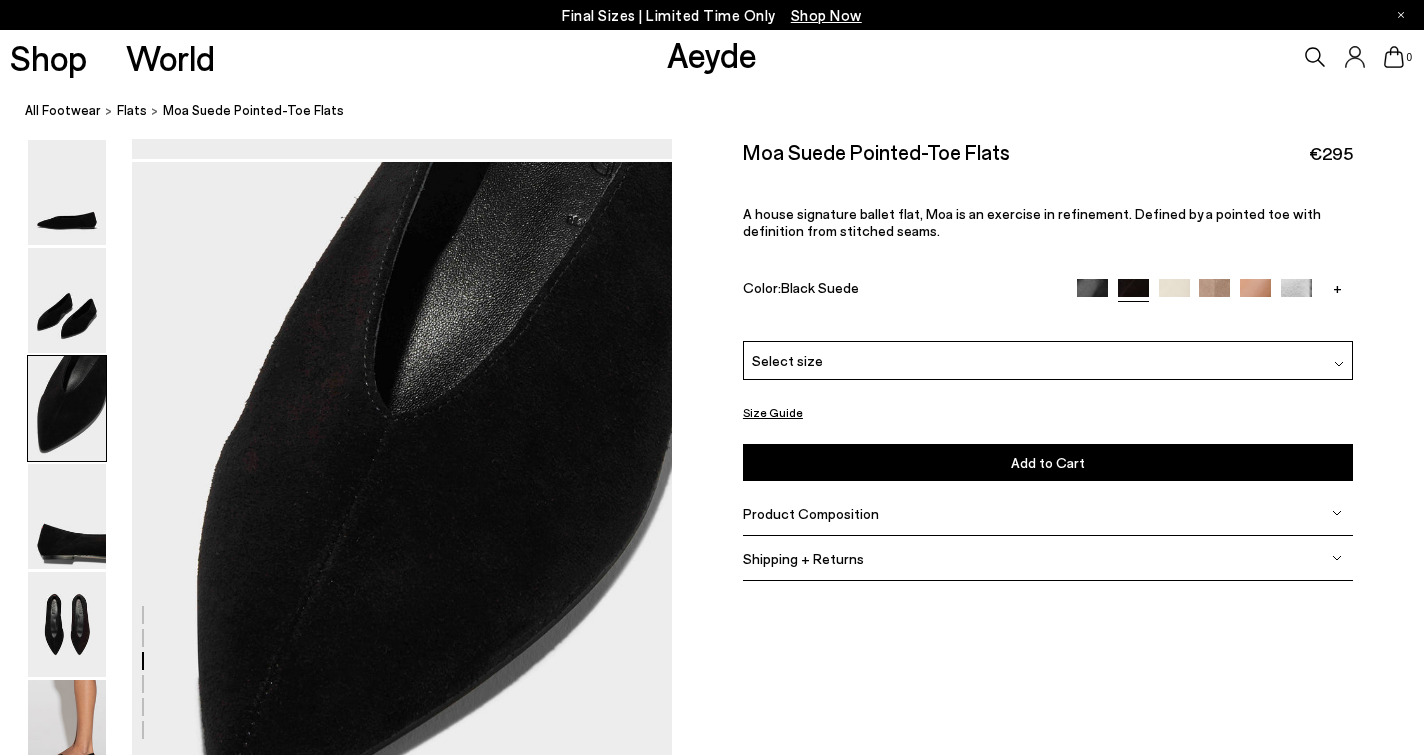 click at bounding box center [1092, 294] 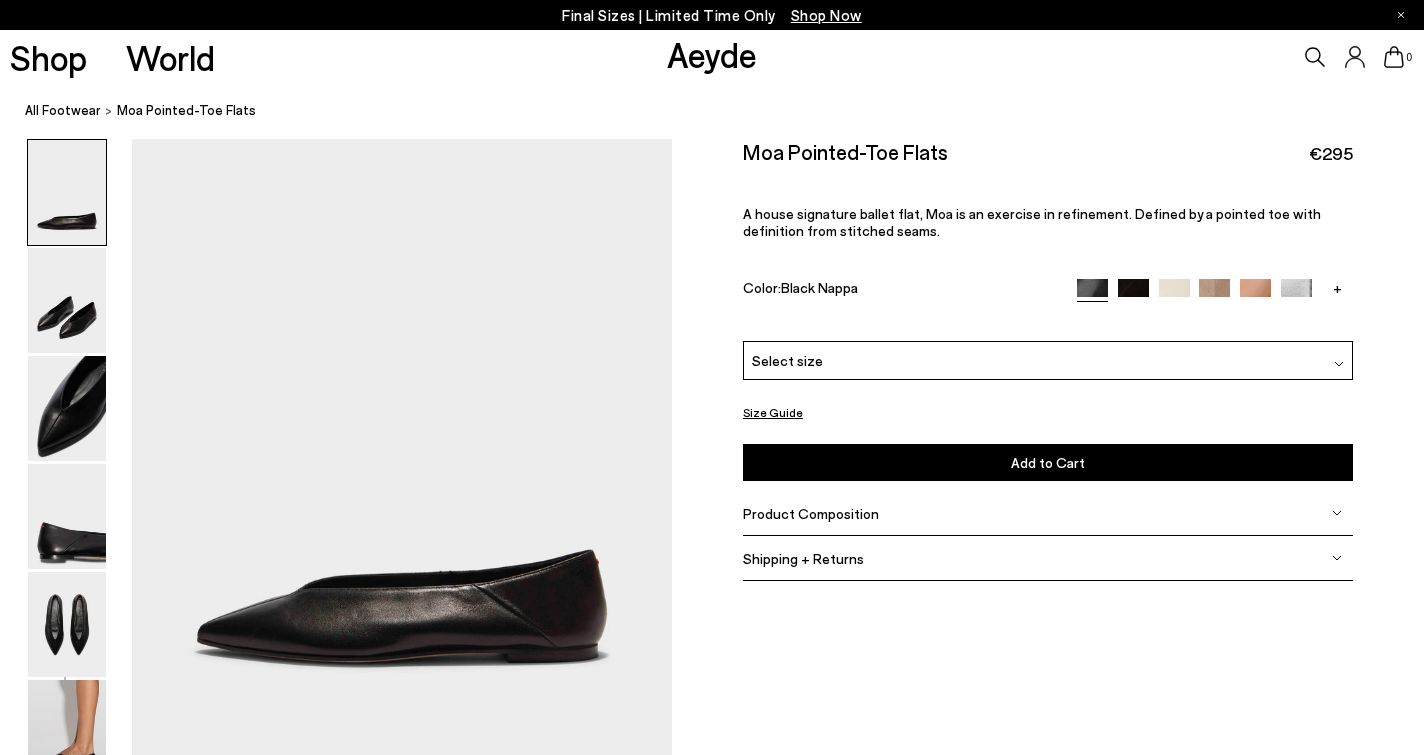 scroll, scrollTop: 0, scrollLeft: 0, axis: both 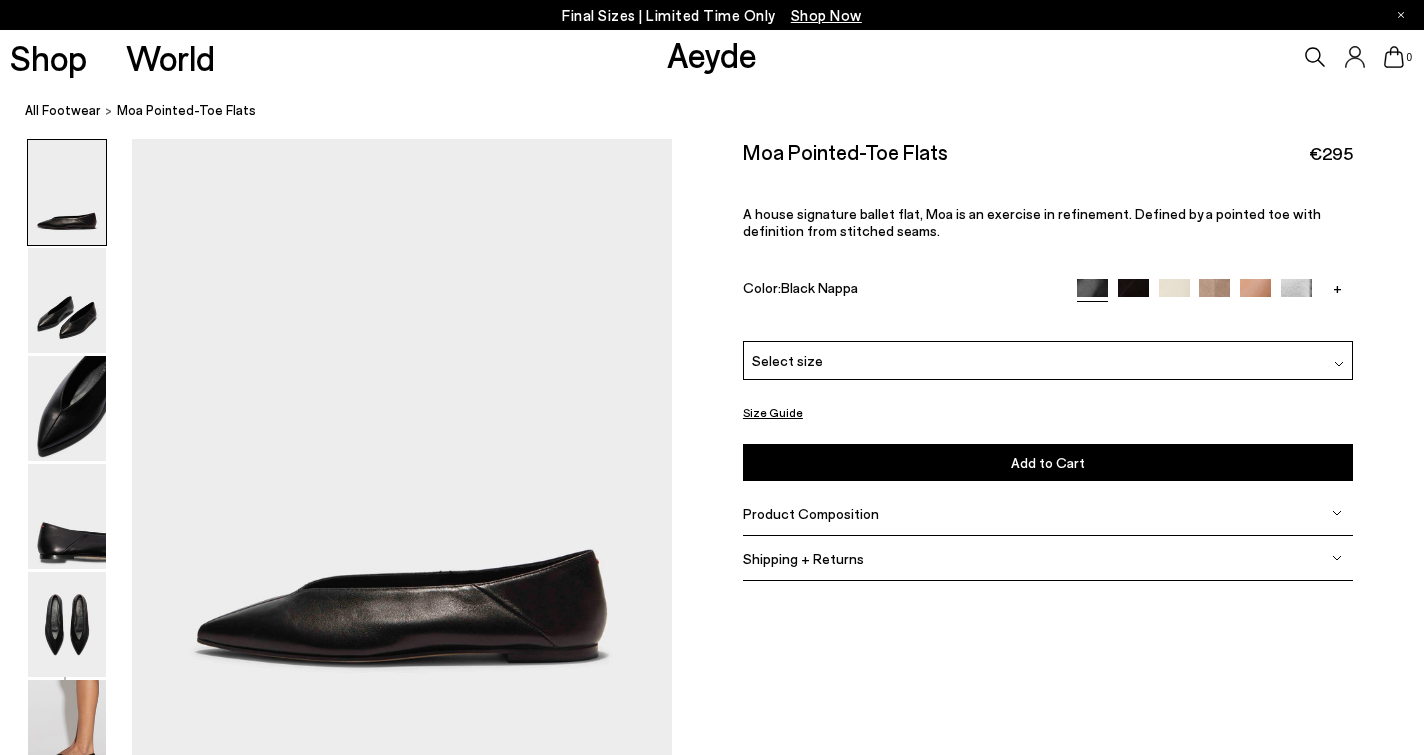 click at bounding box center [1174, 294] 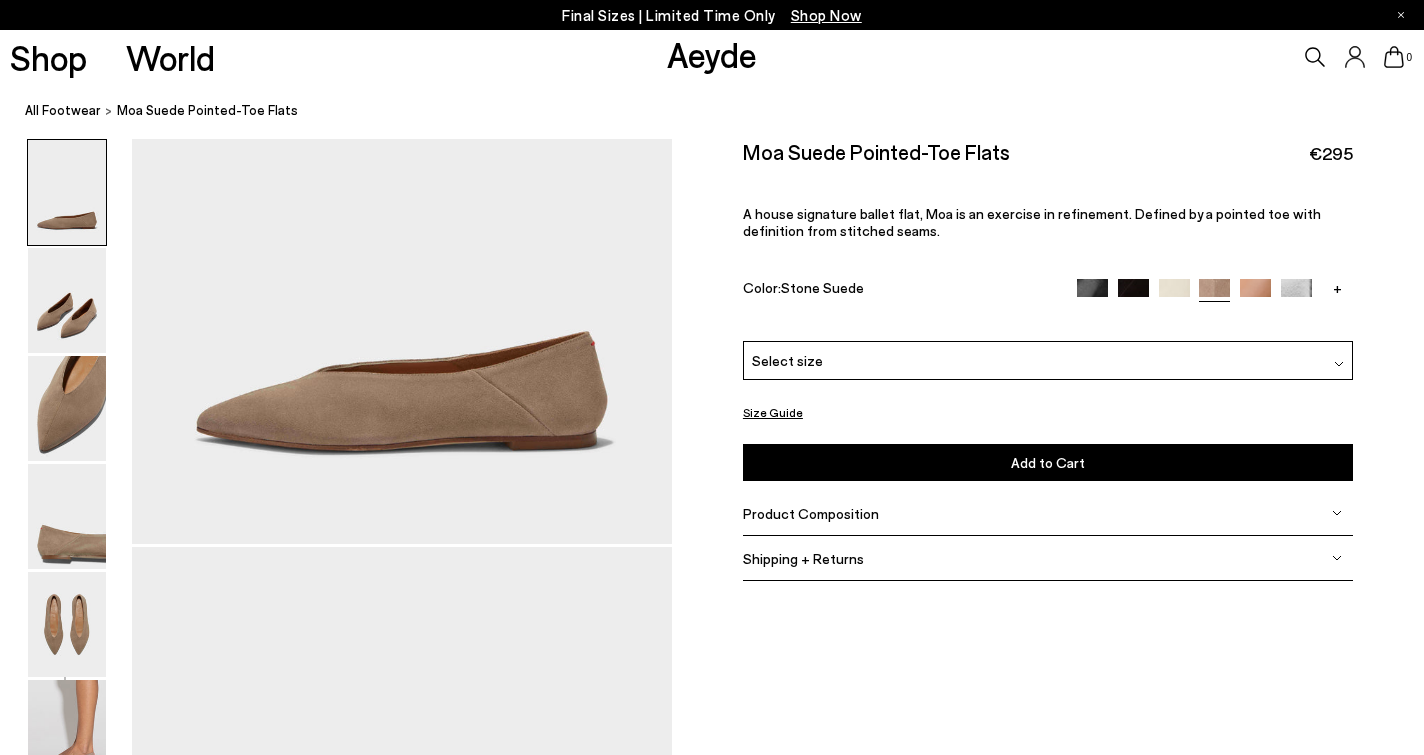 scroll, scrollTop: 227, scrollLeft: 0, axis: vertical 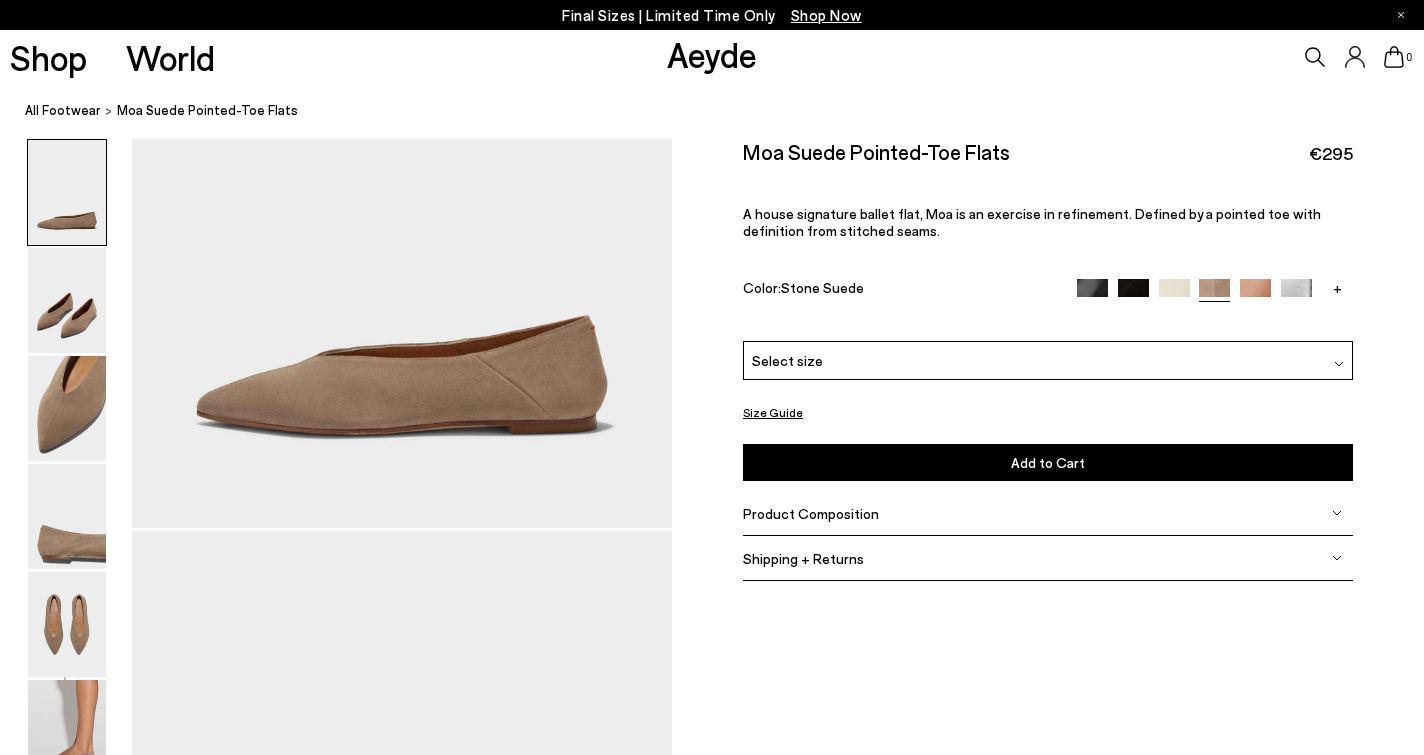 click on "Moa Suede Pointed-Toe Flats
€295
A house signature ballet flat, Moa is an exercise in refinement. Defined by a pointed toe with definition from stitched seams.
Color:  Stone Suede
+" at bounding box center (1048, 240) 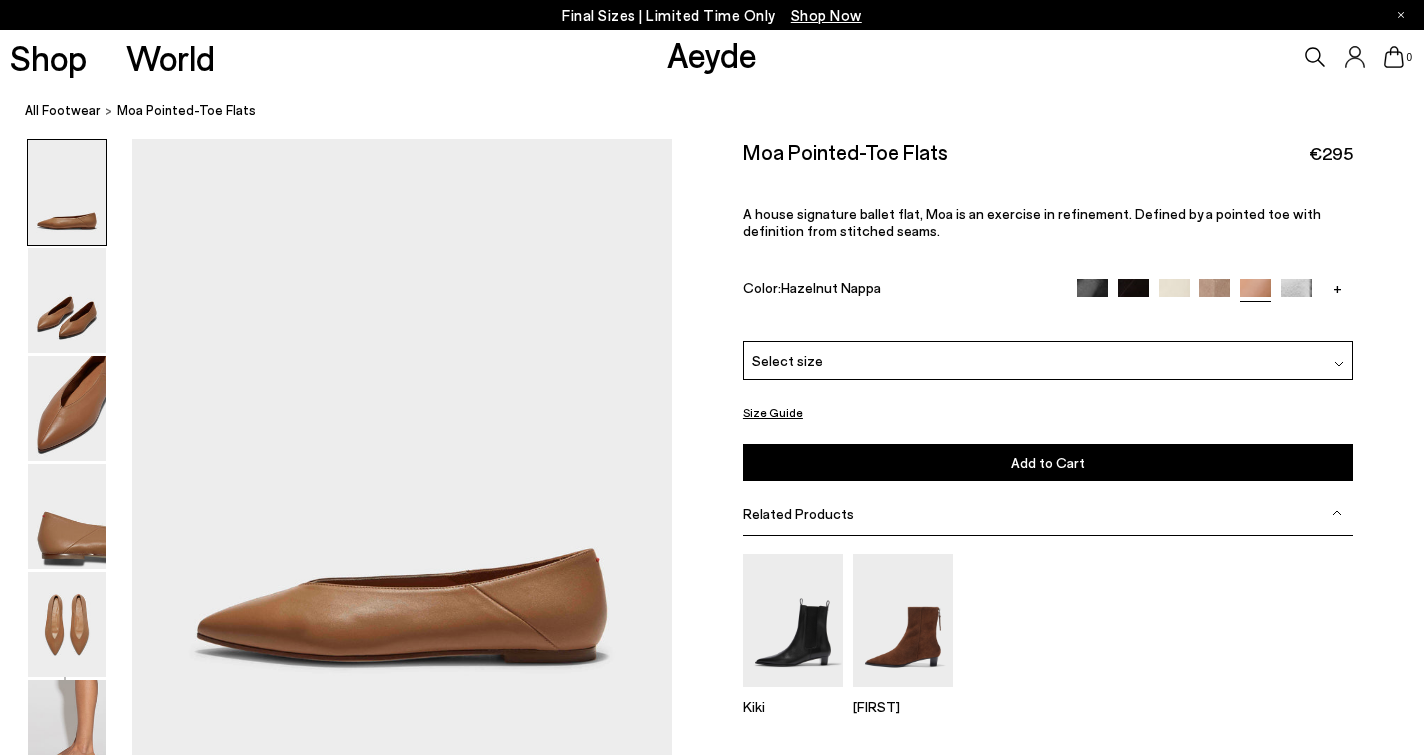 scroll, scrollTop: 0, scrollLeft: 0, axis: both 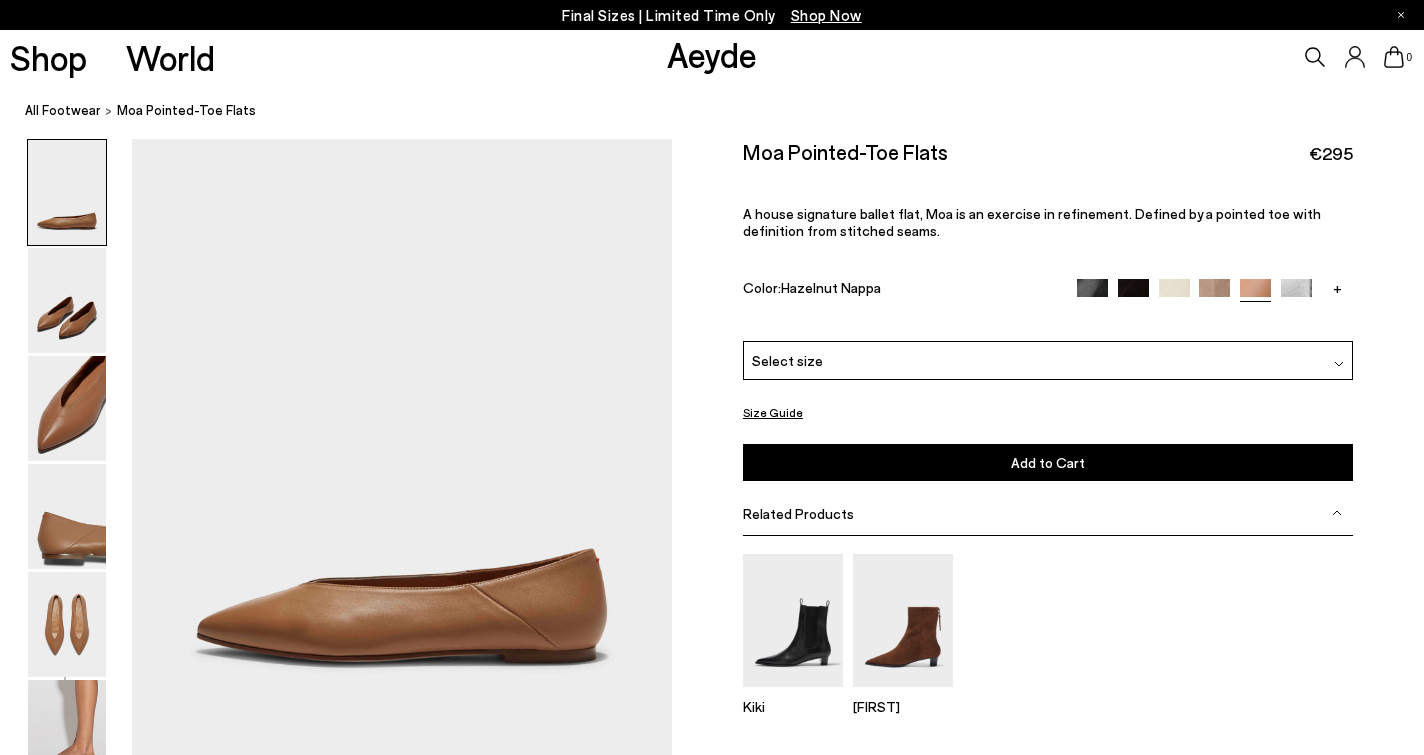 click at bounding box center (1296, 294) 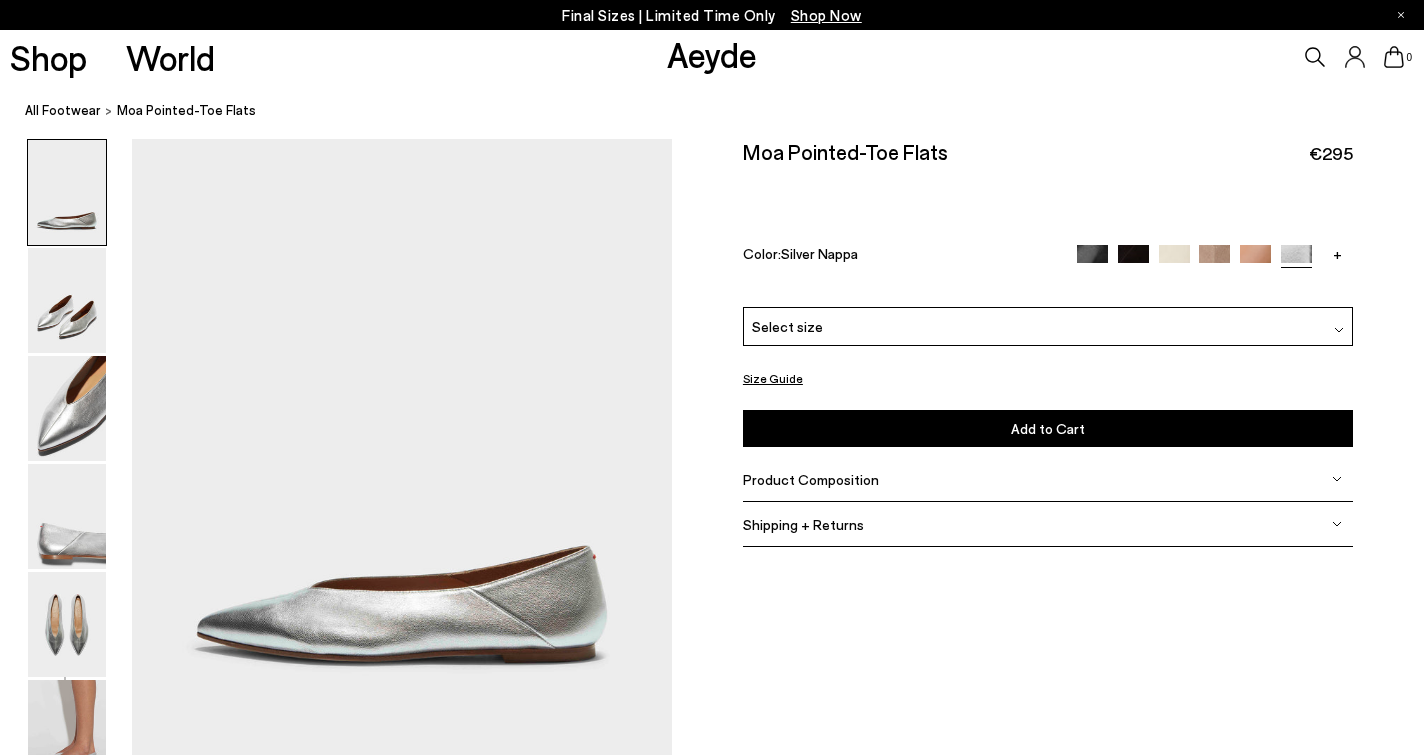 scroll, scrollTop: 0, scrollLeft: 0, axis: both 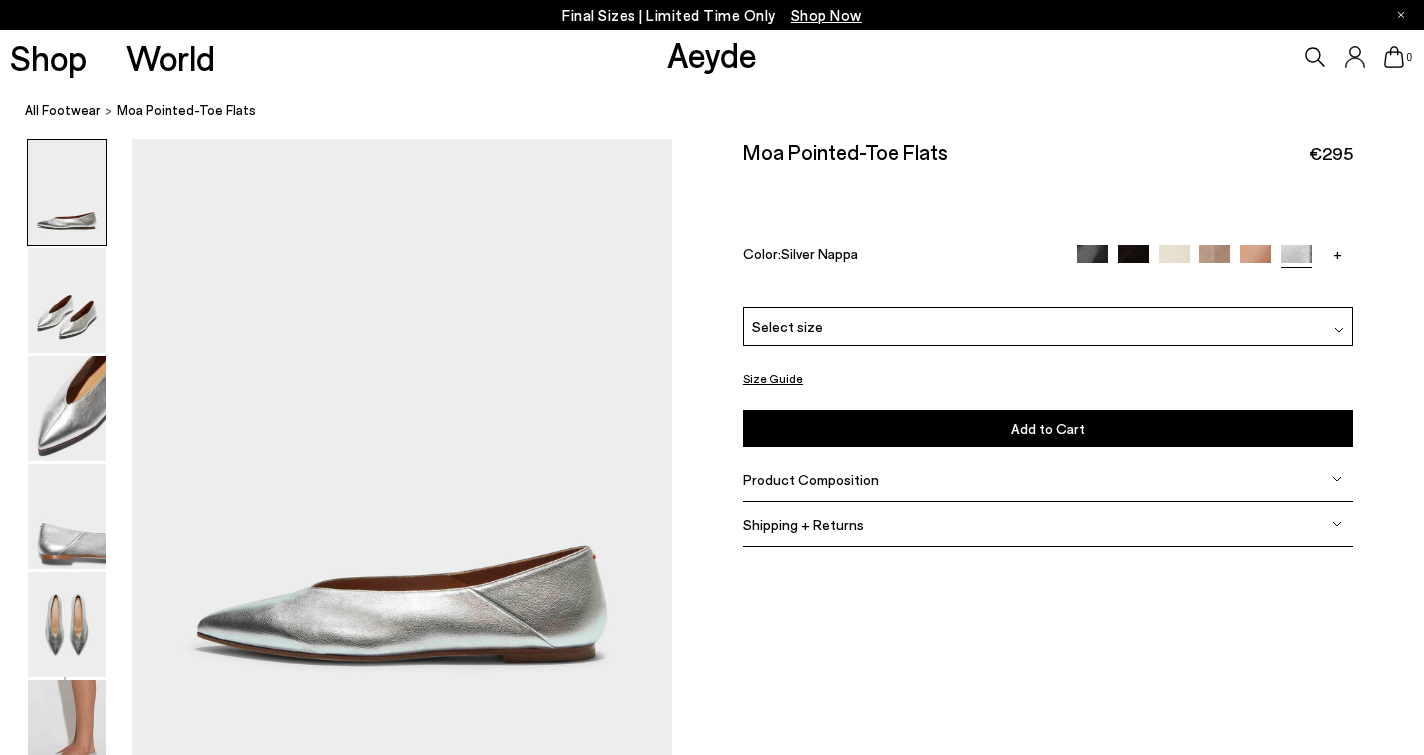 click at bounding box center [1133, 260] 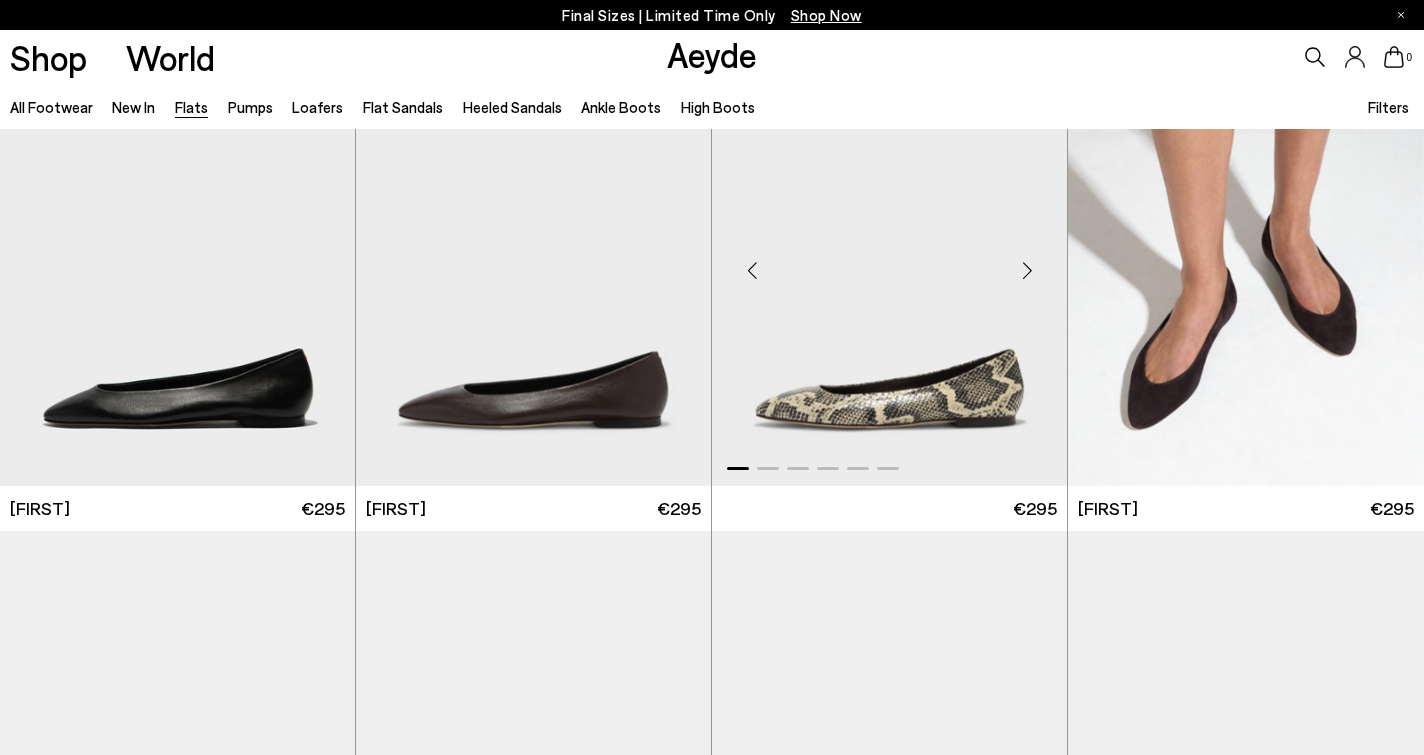 scroll, scrollTop: 543, scrollLeft: 0, axis: vertical 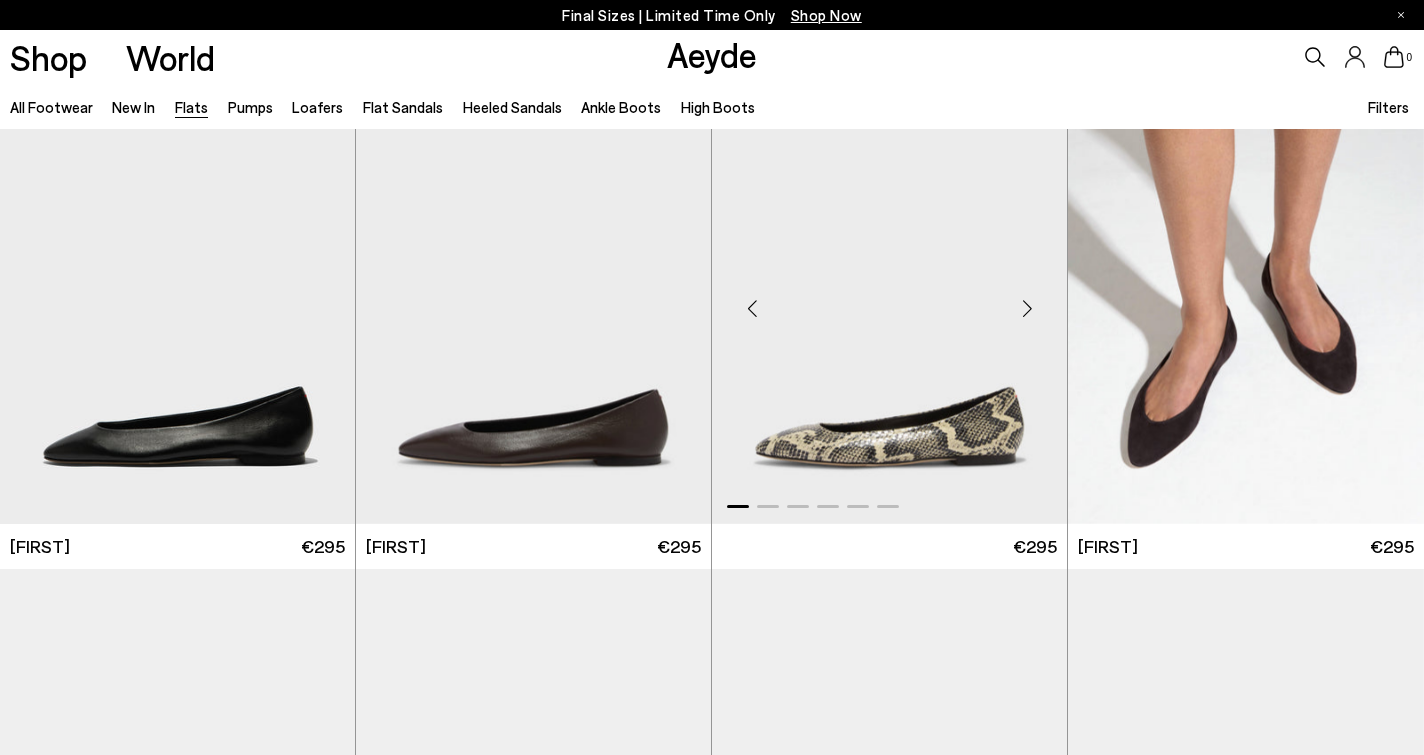 click at bounding box center (1027, 309) 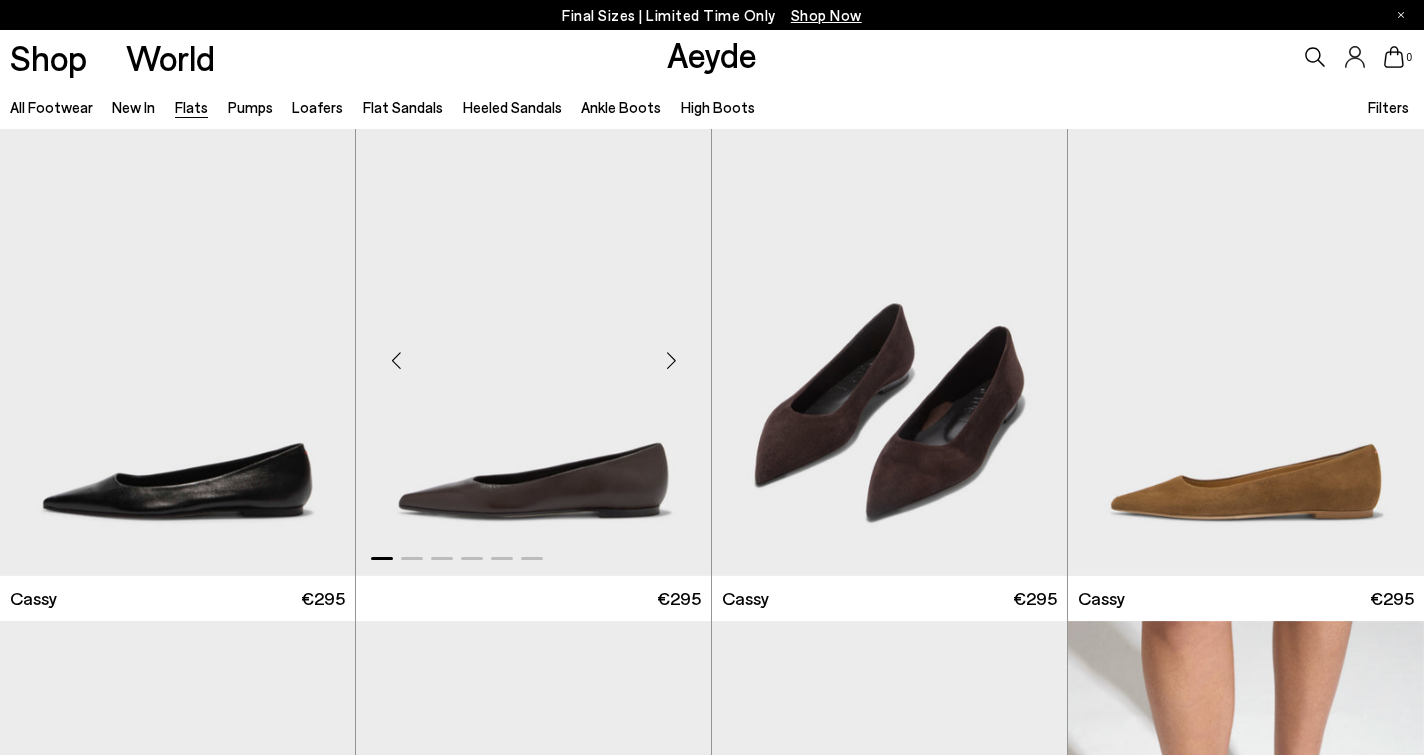 scroll, scrollTop: 0, scrollLeft: 0, axis: both 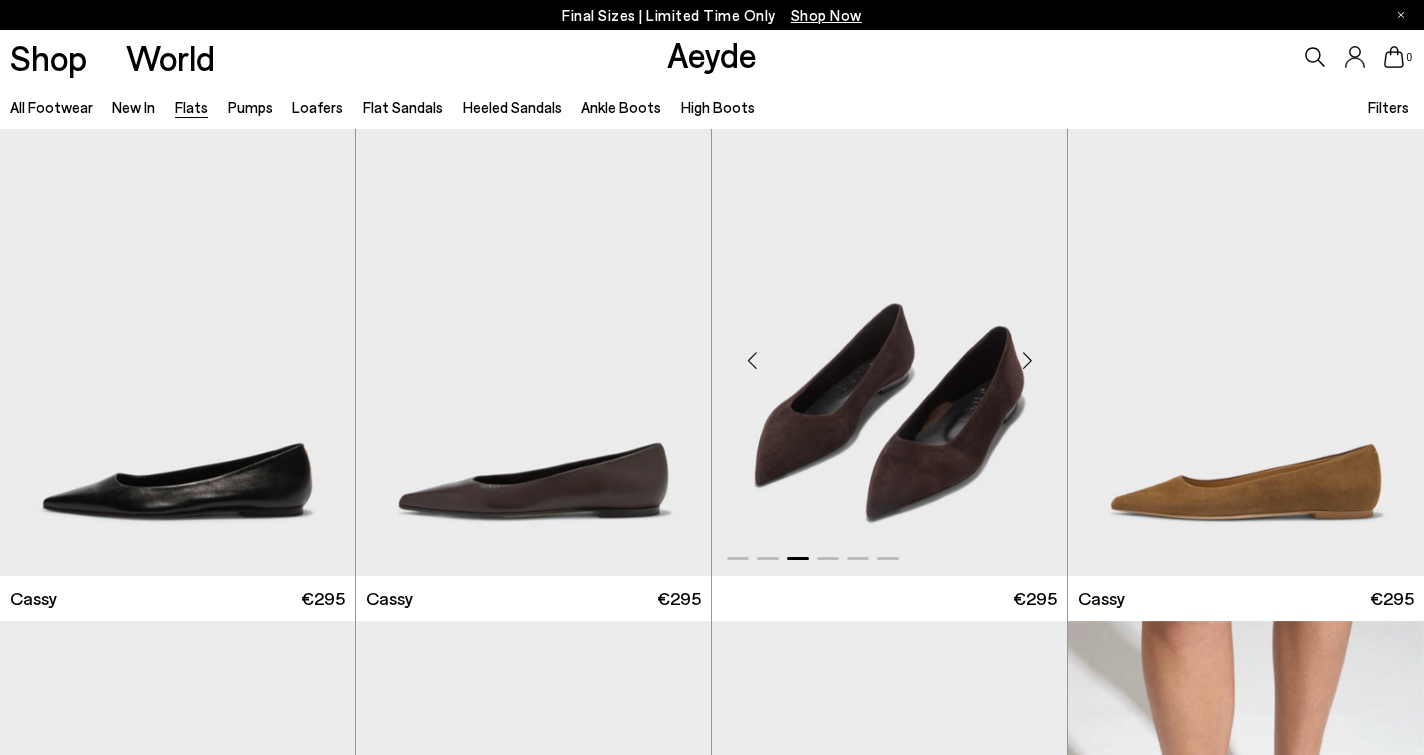 click at bounding box center [889, 352] 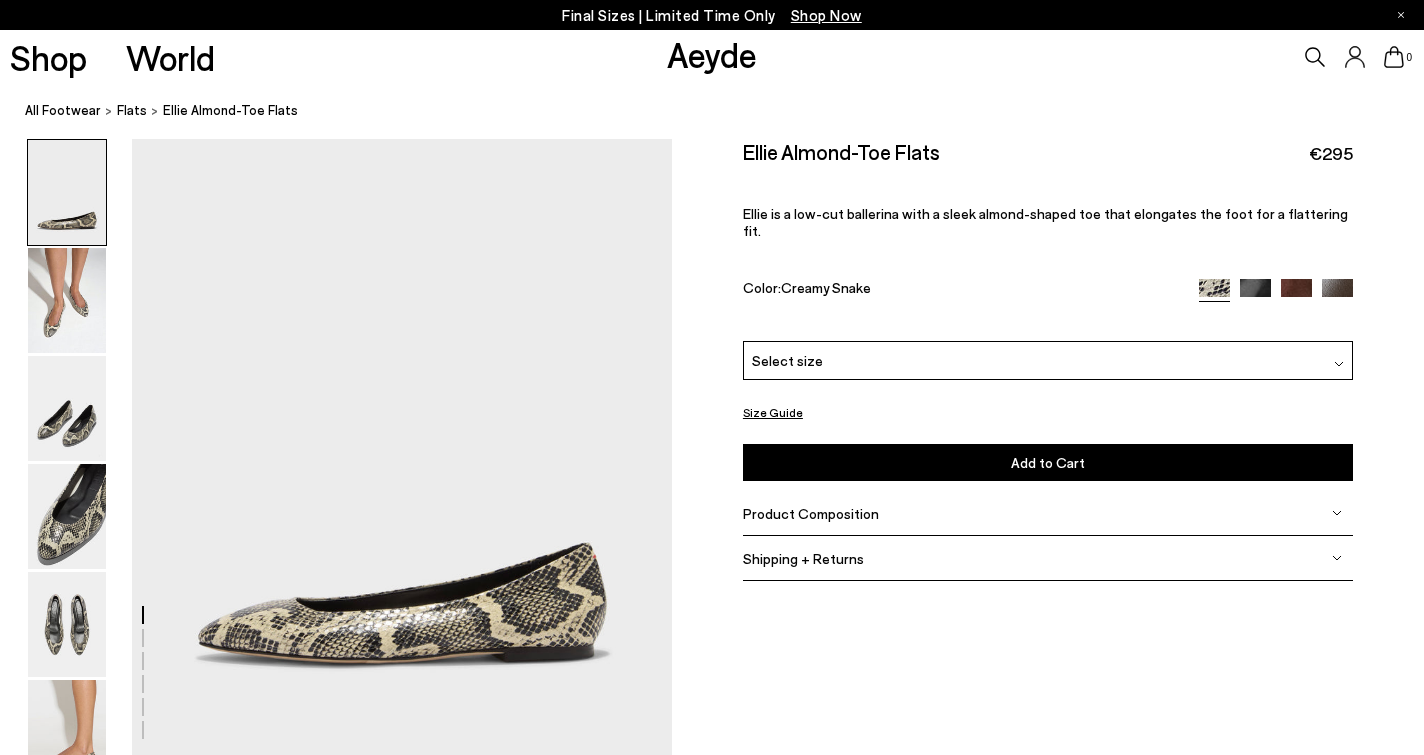 scroll, scrollTop: 0, scrollLeft: 0, axis: both 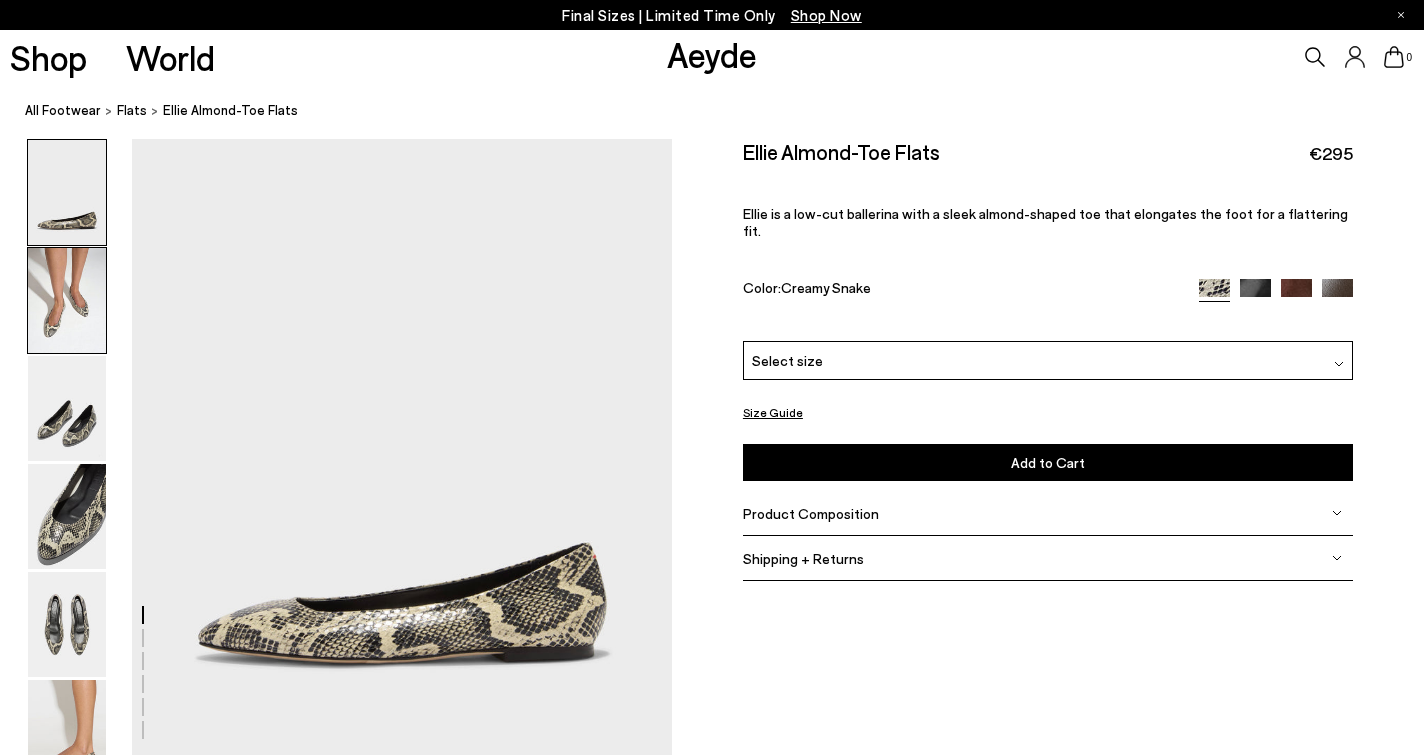 click at bounding box center [67, 300] 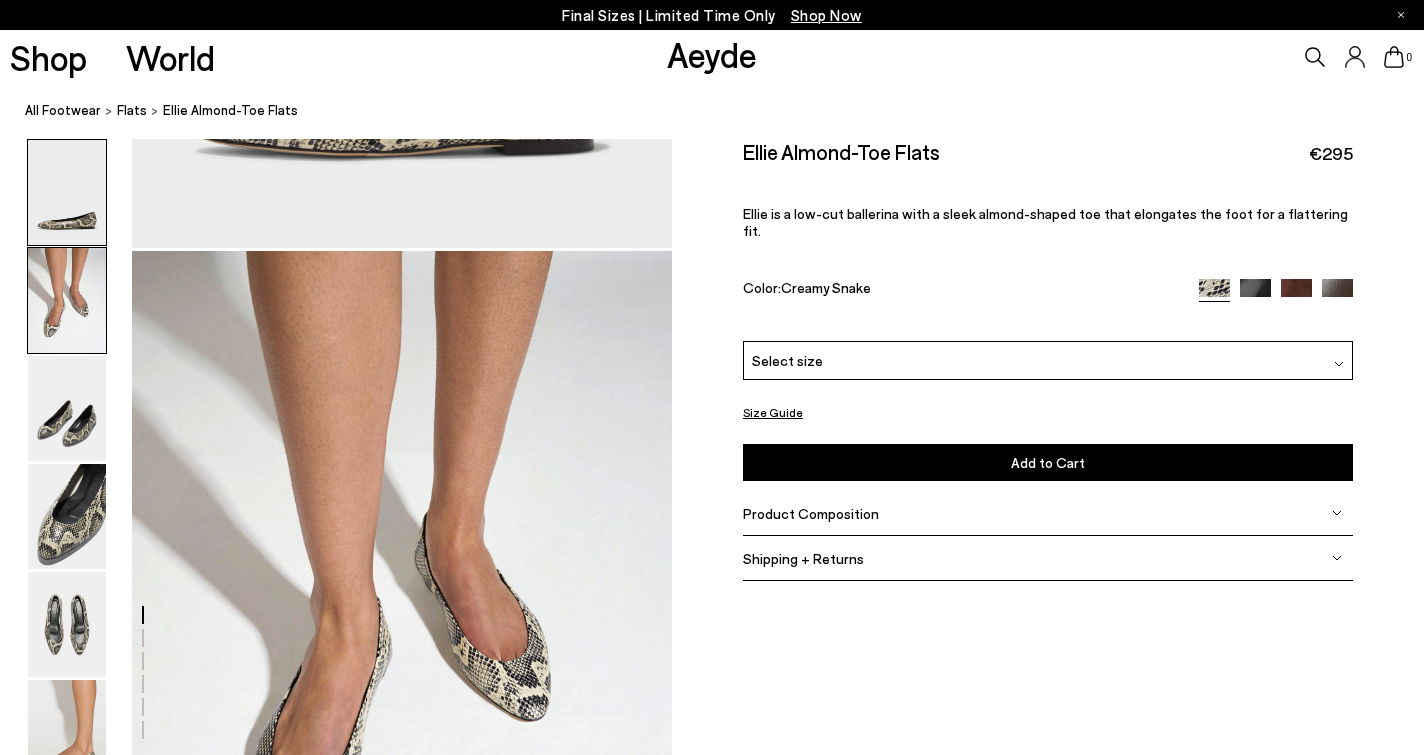 scroll, scrollTop: 620, scrollLeft: 0, axis: vertical 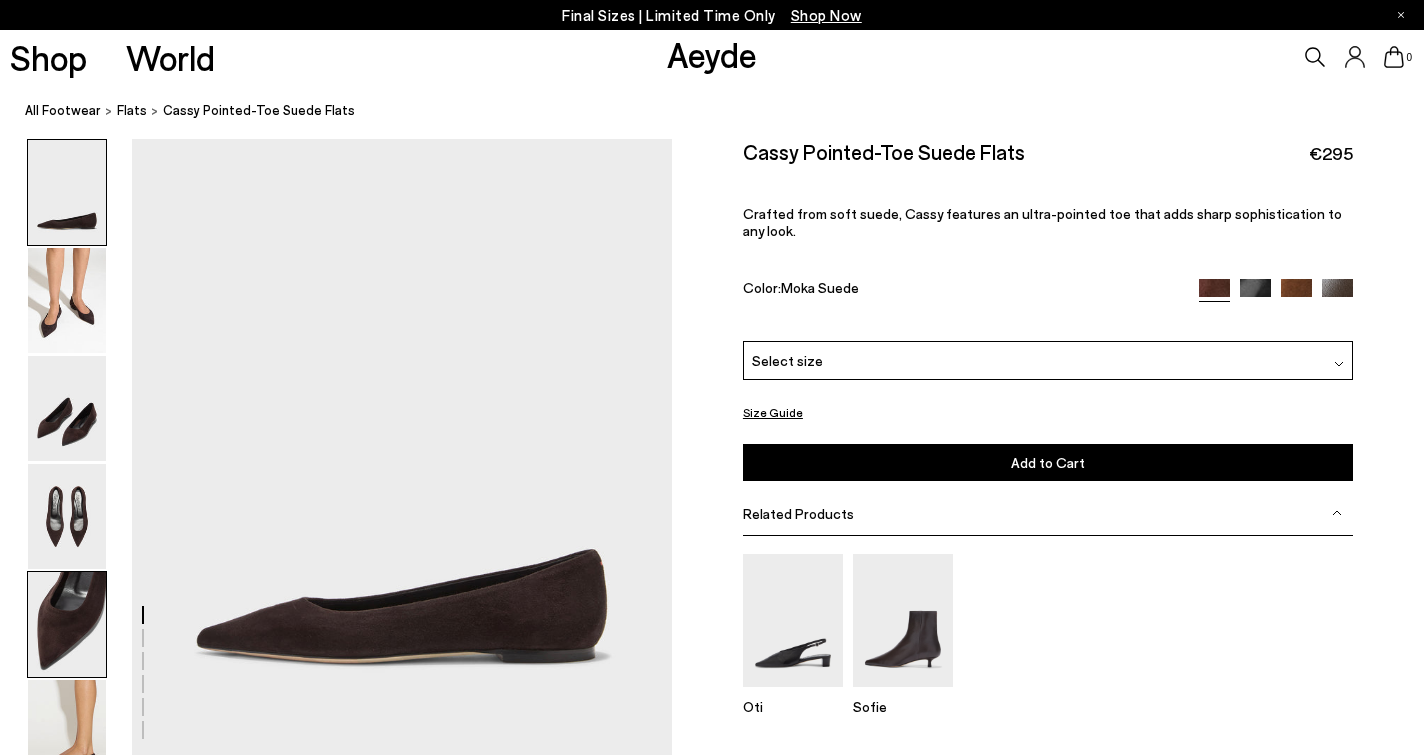 click at bounding box center [67, 624] 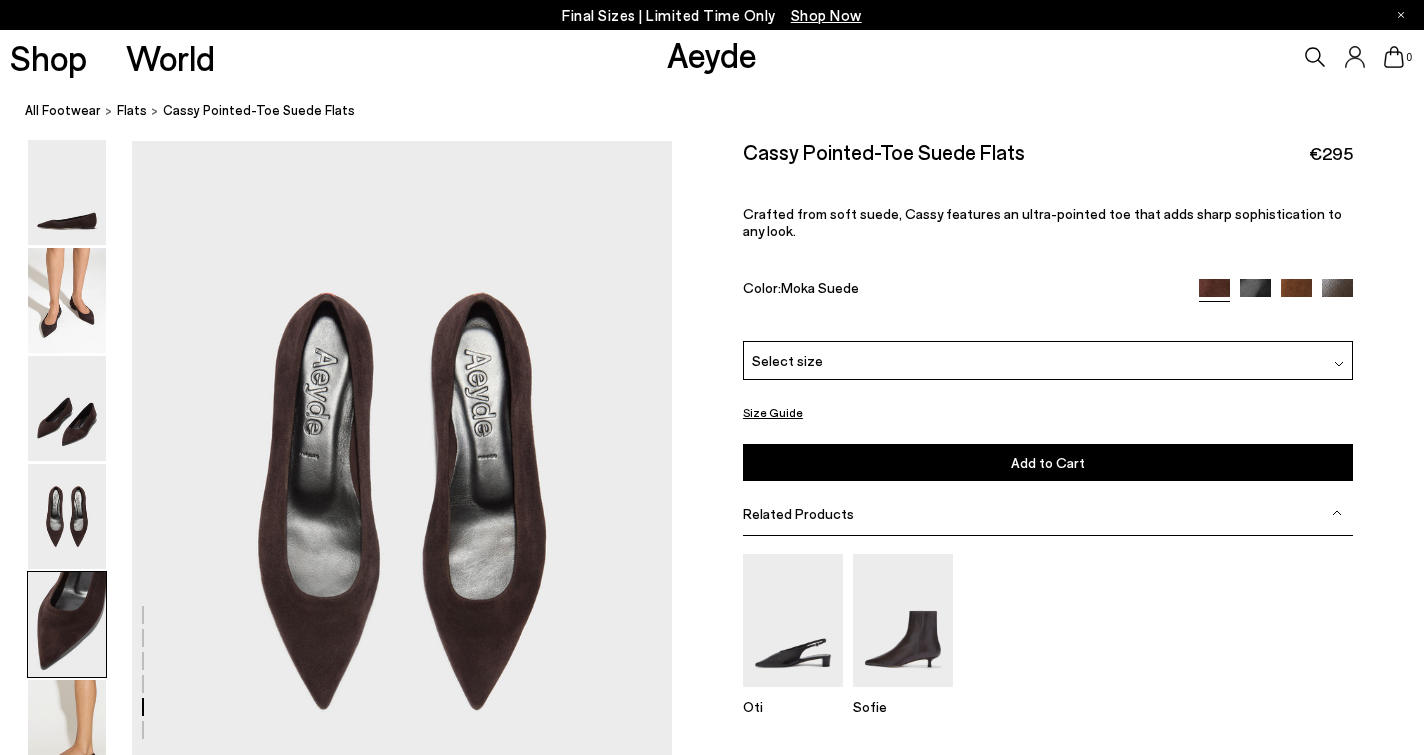 scroll, scrollTop: 2788, scrollLeft: 0, axis: vertical 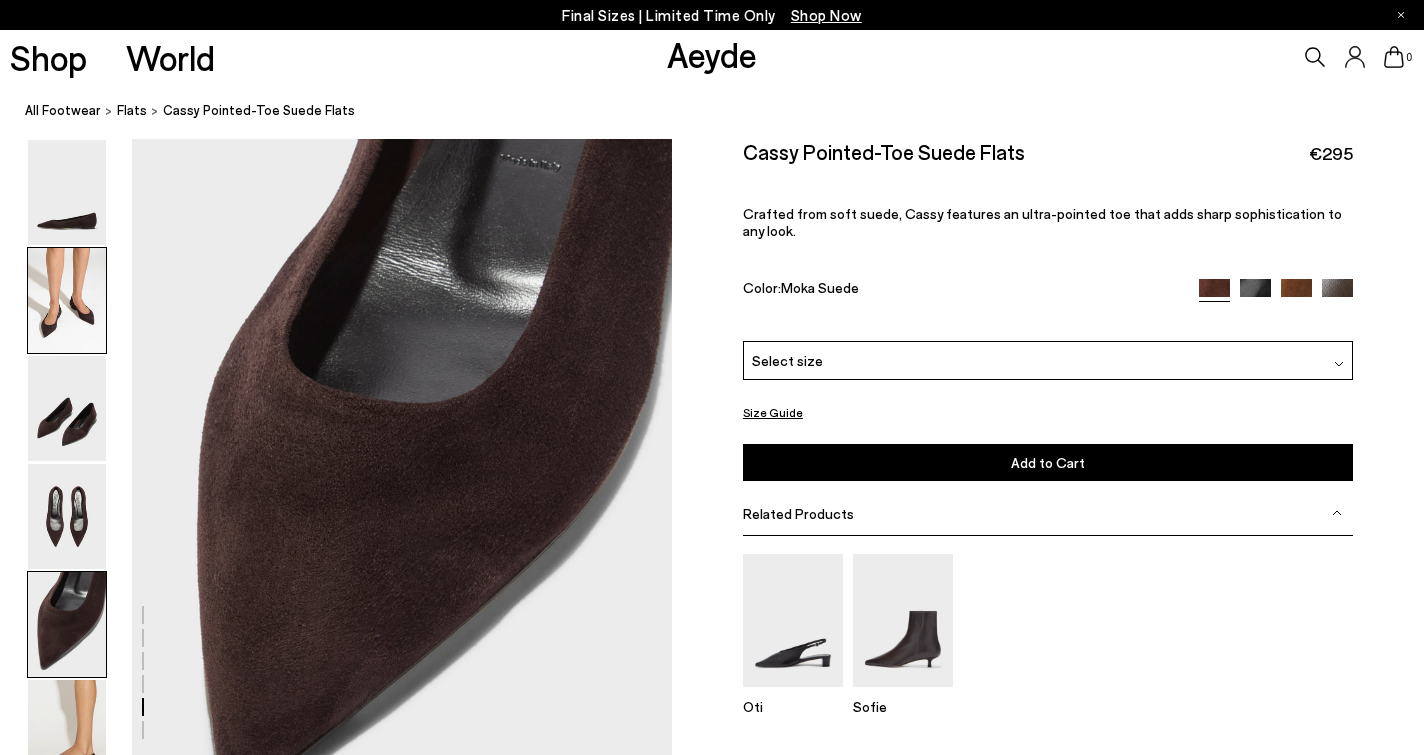 click at bounding box center [67, 300] 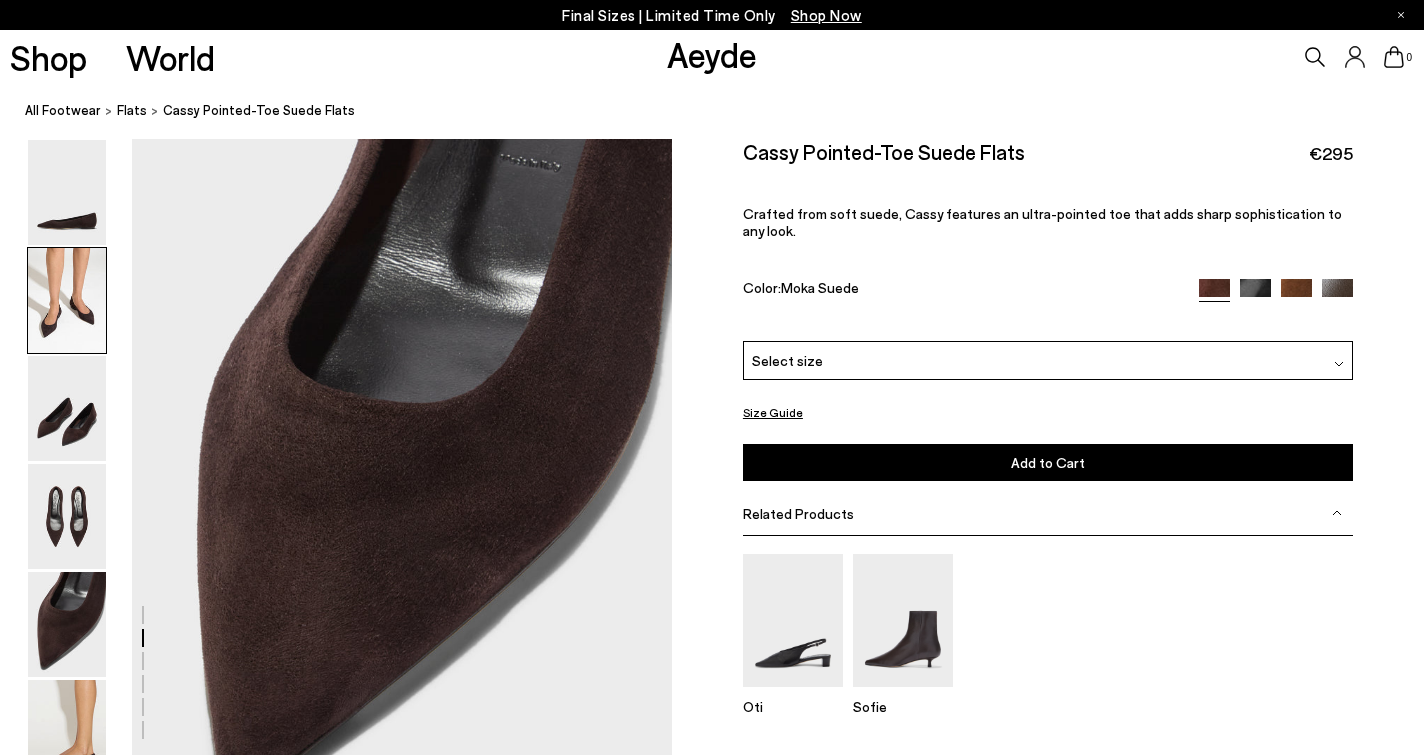 scroll, scrollTop: 620, scrollLeft: 0, axis: vertical 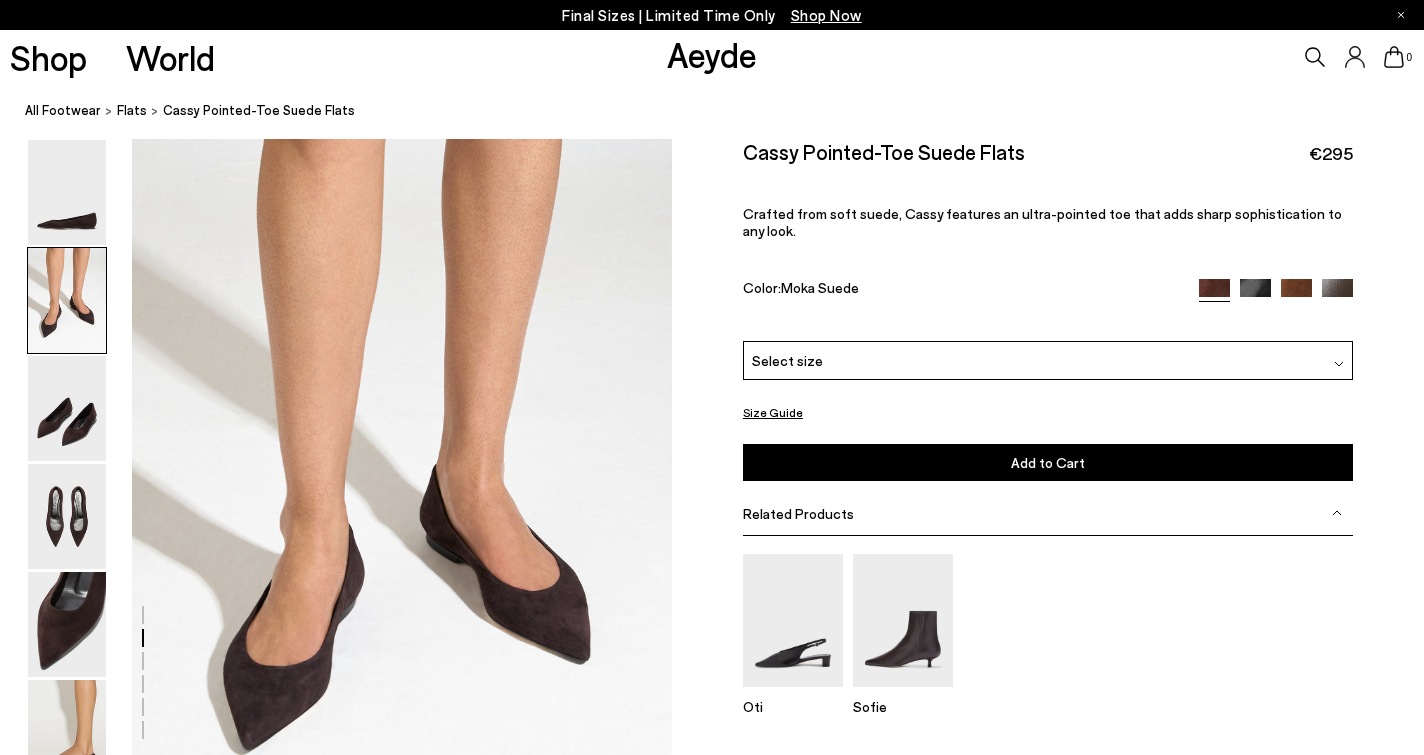 click at bounding box center [1255, 294] 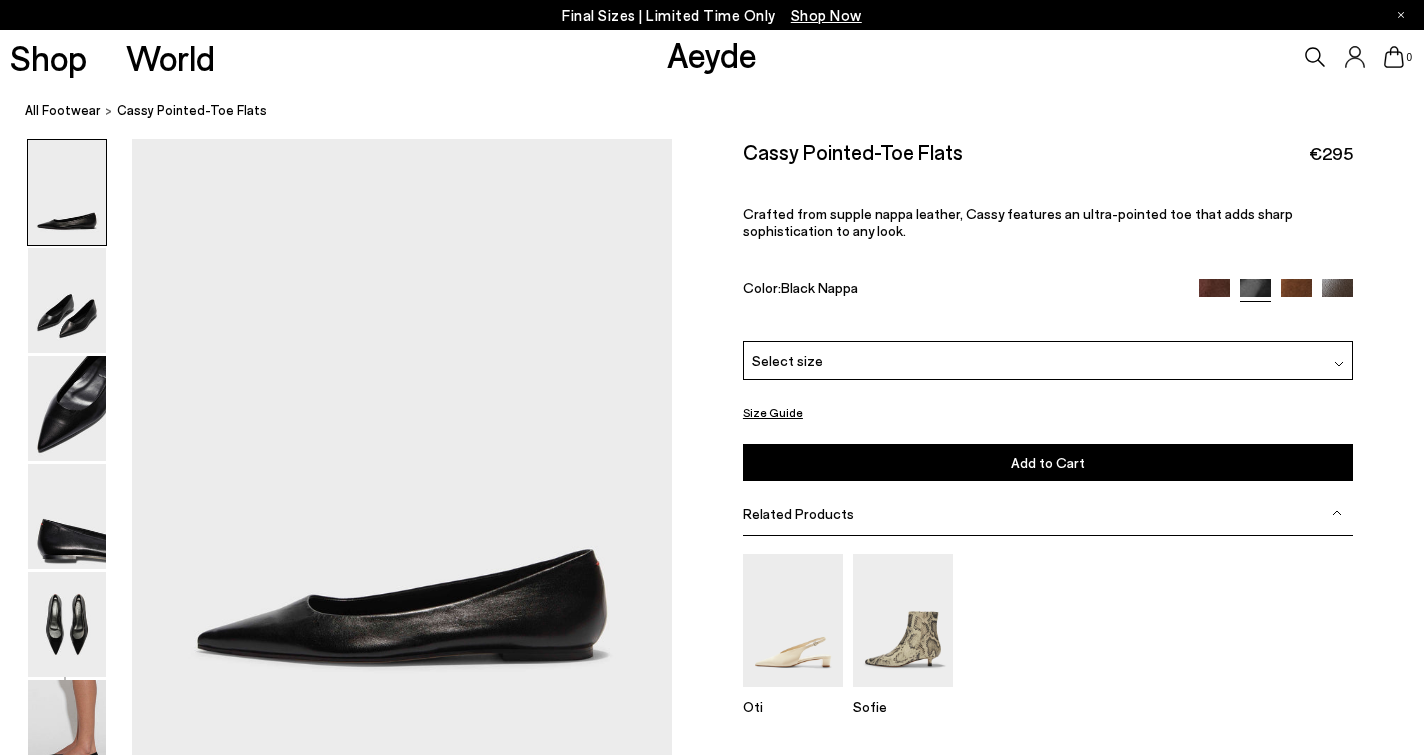 scroll, scrollTop: 0, scrollLeft: 0, axis: both 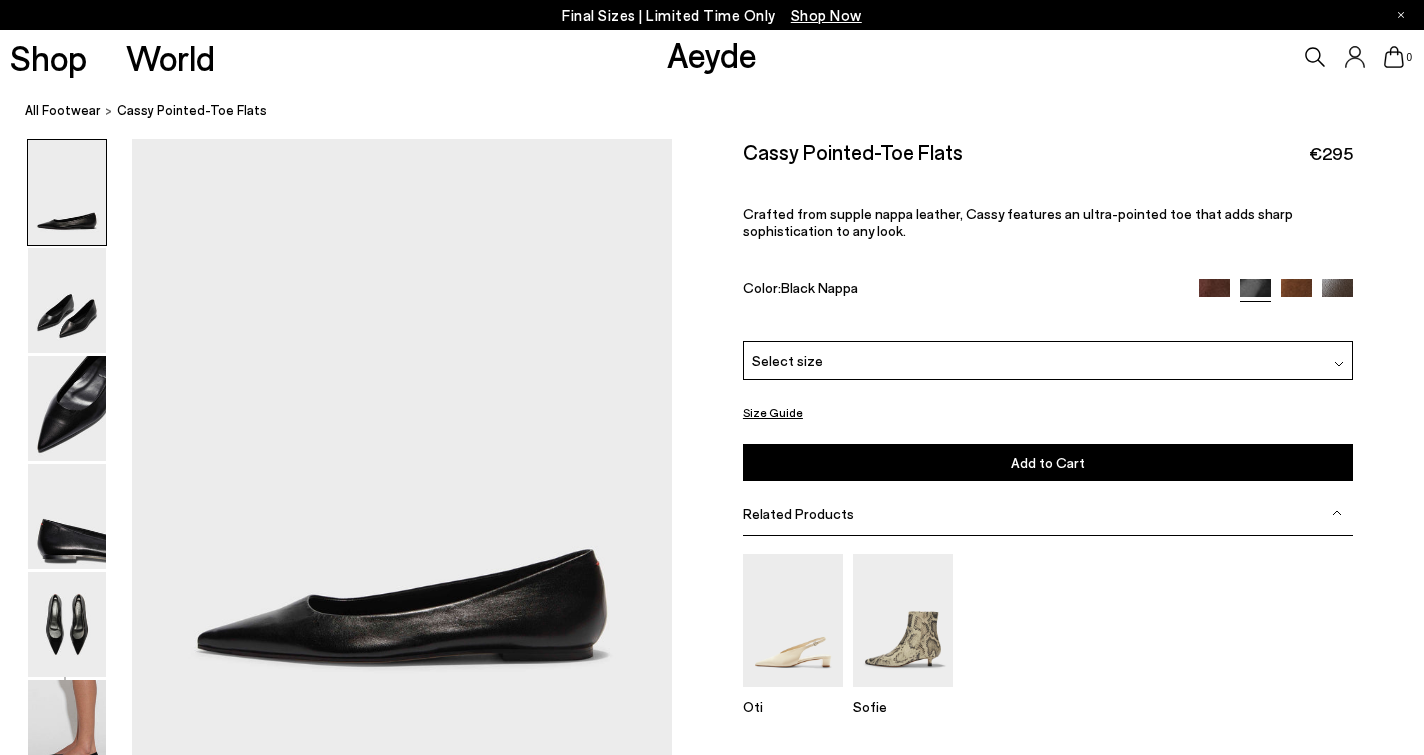 click at bounding box center [1296, 294] 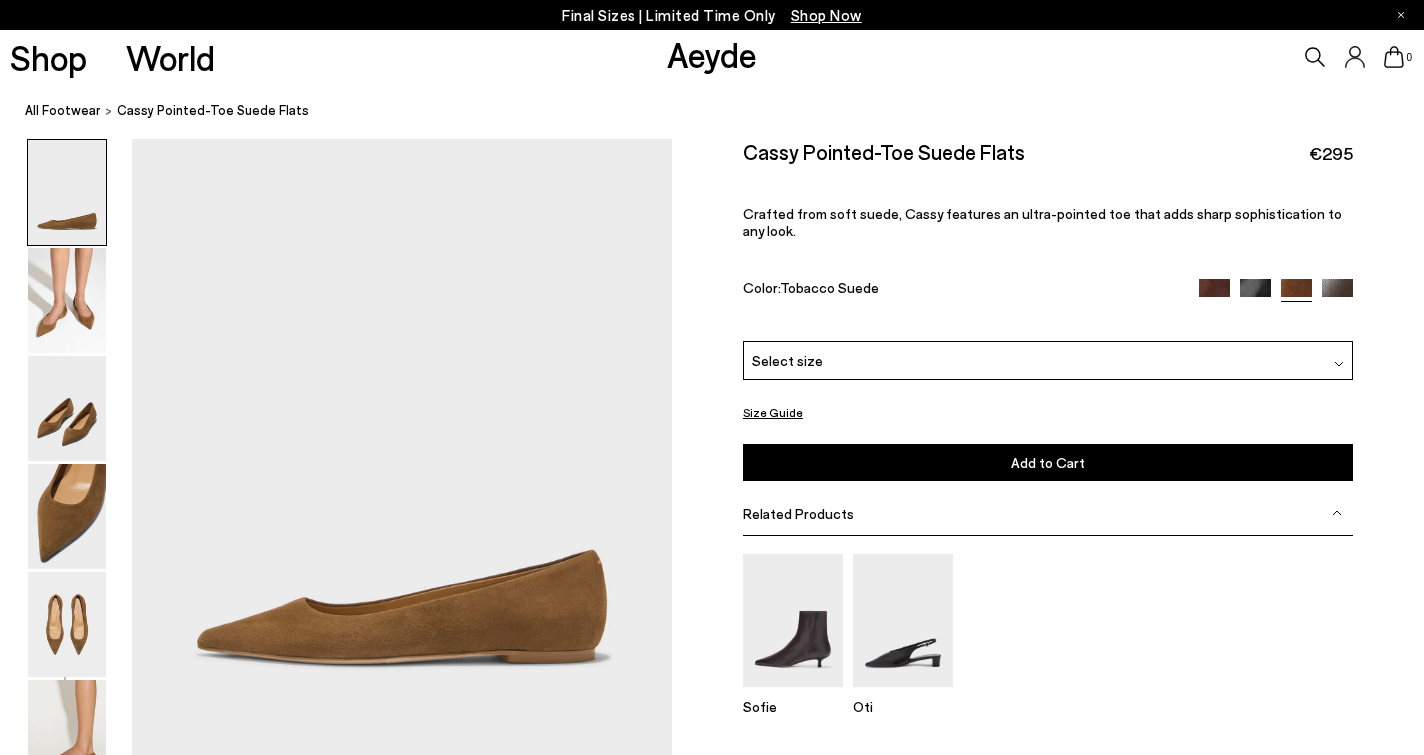 scroll, scrollTop: 0, scrollLeft: 0, axis: both 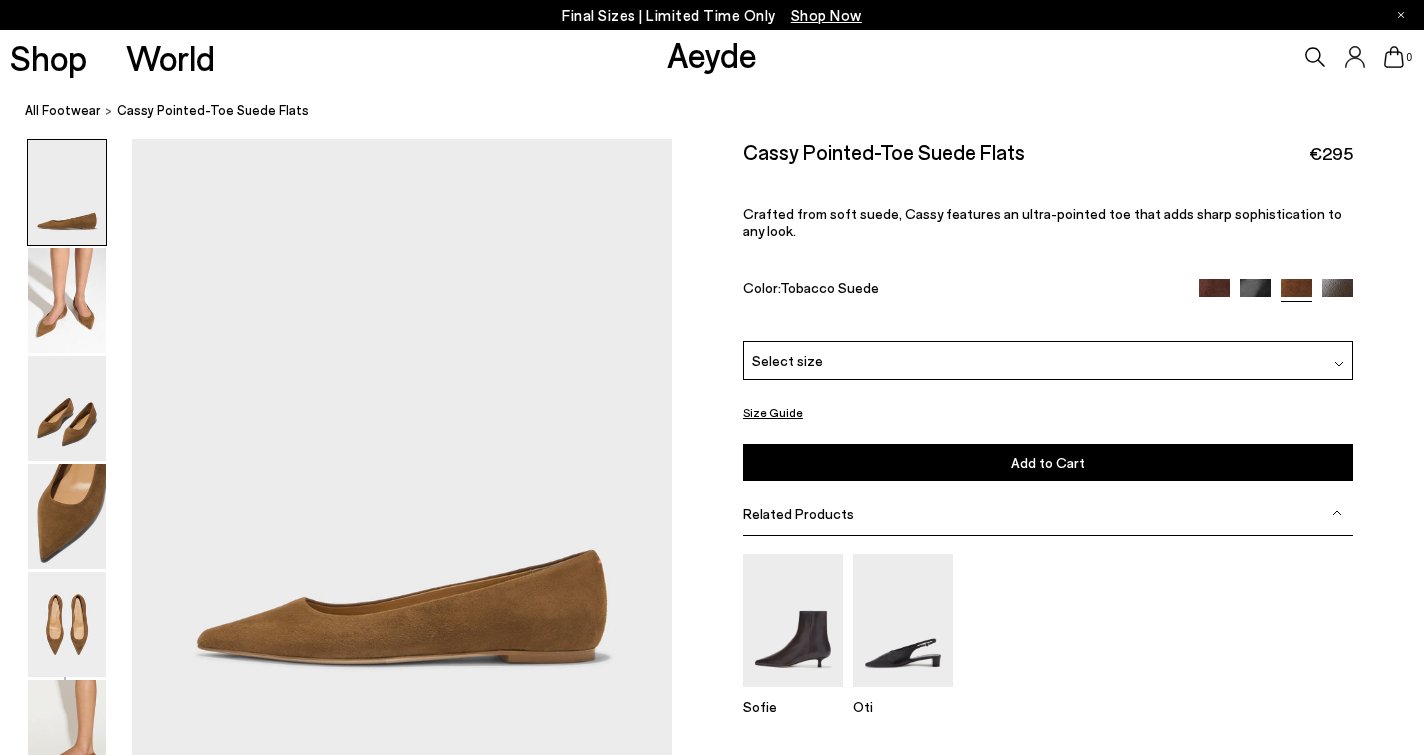 click at bounding box center (1337, 294) 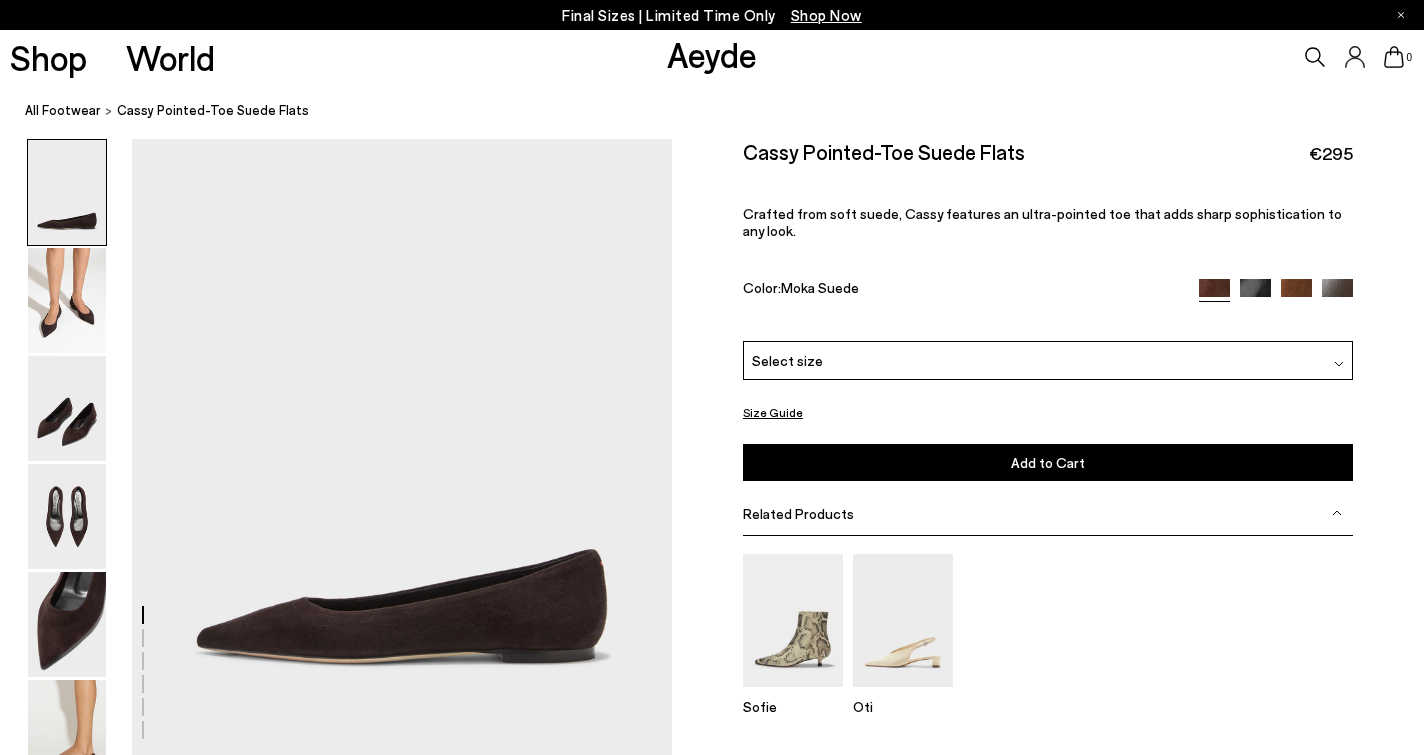 scroll, scrollTop: 0, scrollLeft: 0, axis: both 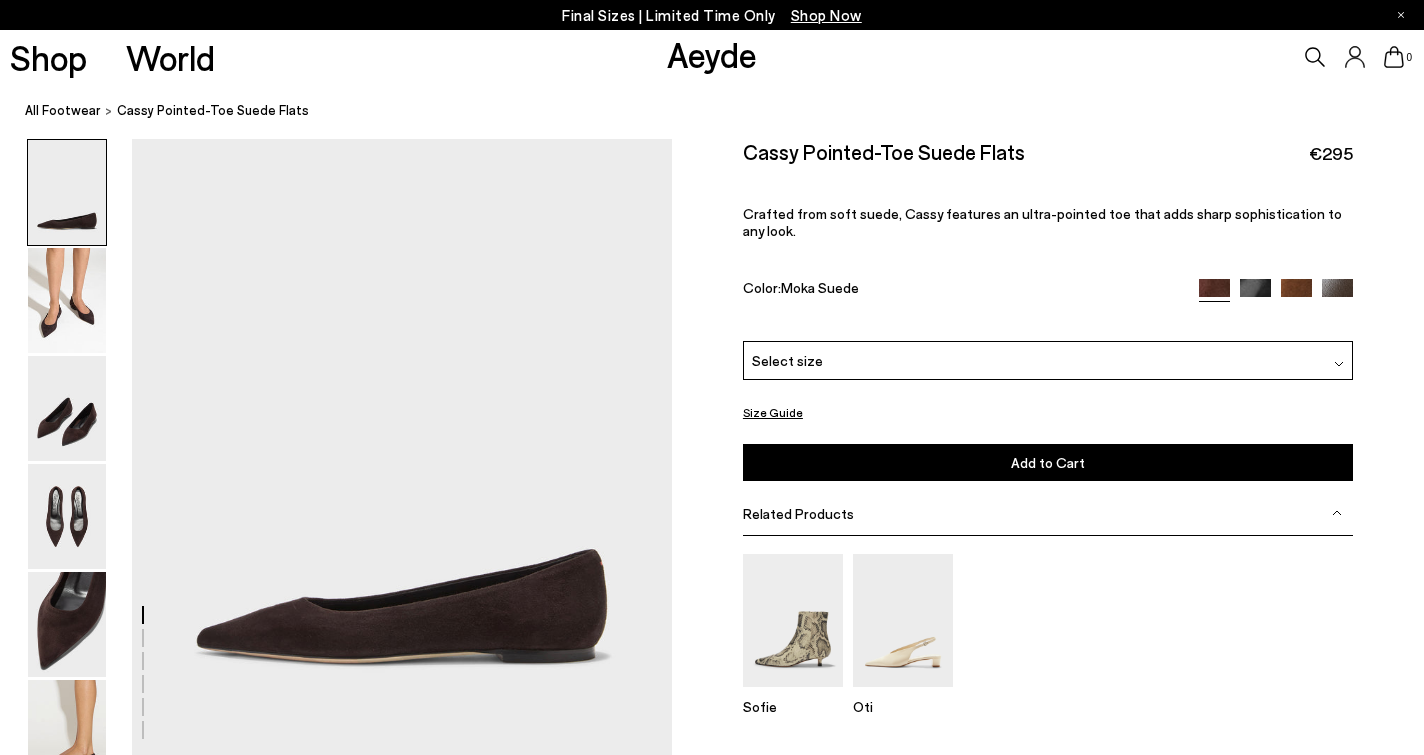 click on "Select size" at bounding box center (1048, 360) 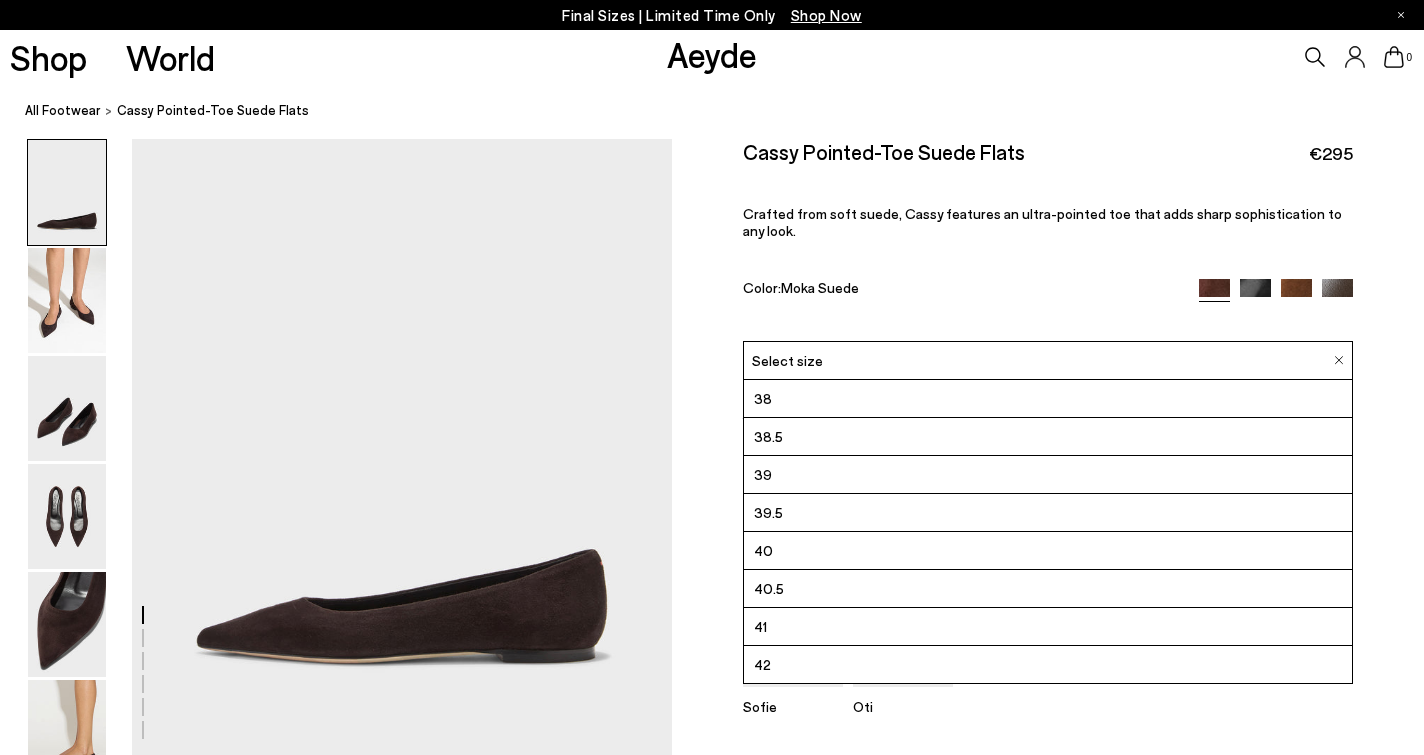 scroll, scrollTop: 114, scrollLeft: 0, axis: vertical 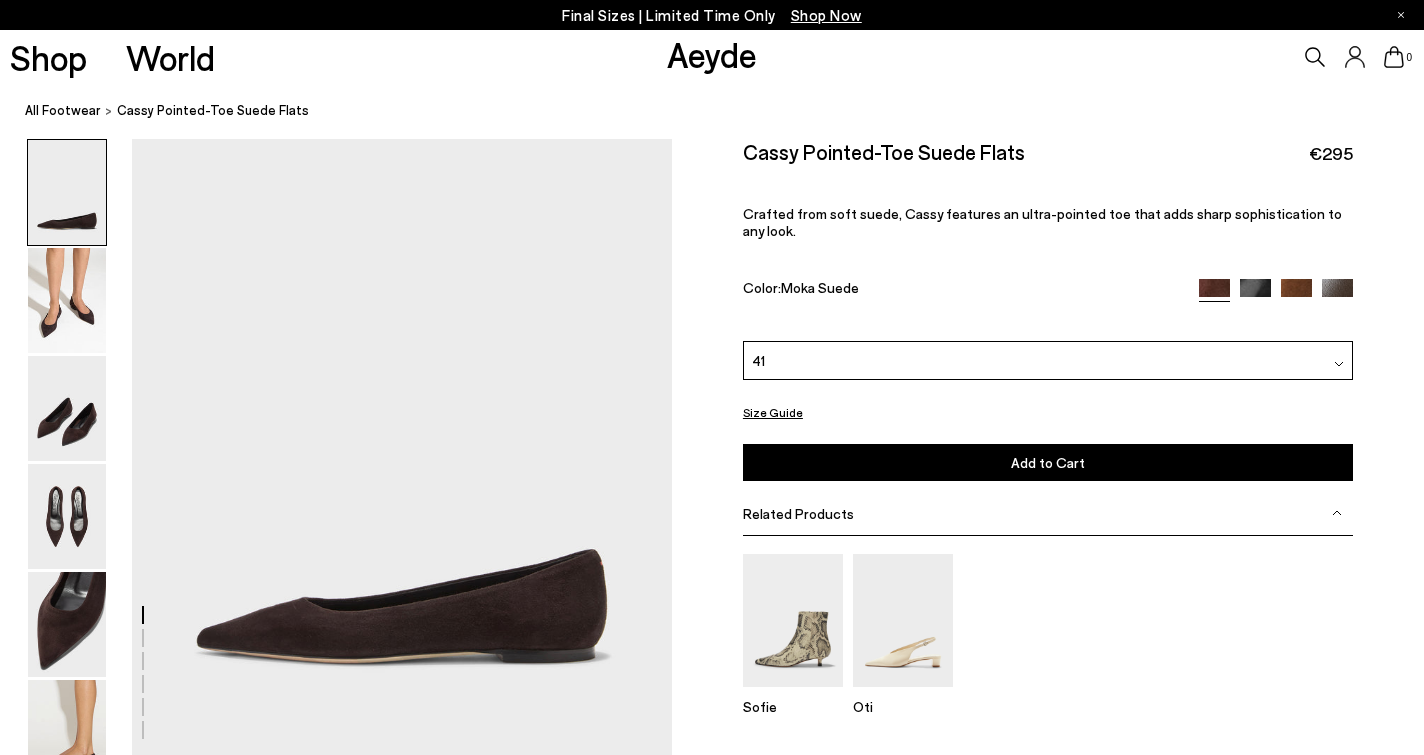 click on "Add to Cart Select a Size First" at bounding box center (1048, 462) 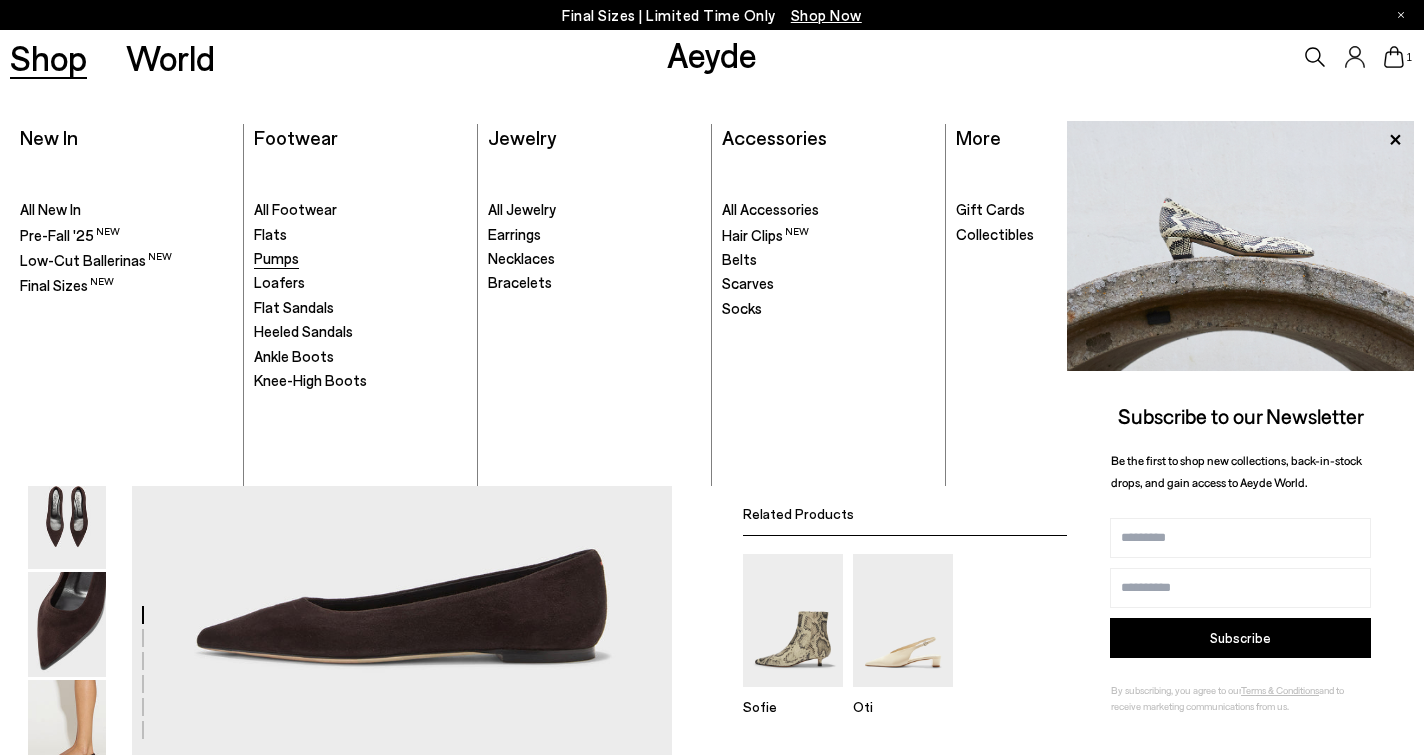 click on "Pumps" at bounding box center [276, 258] 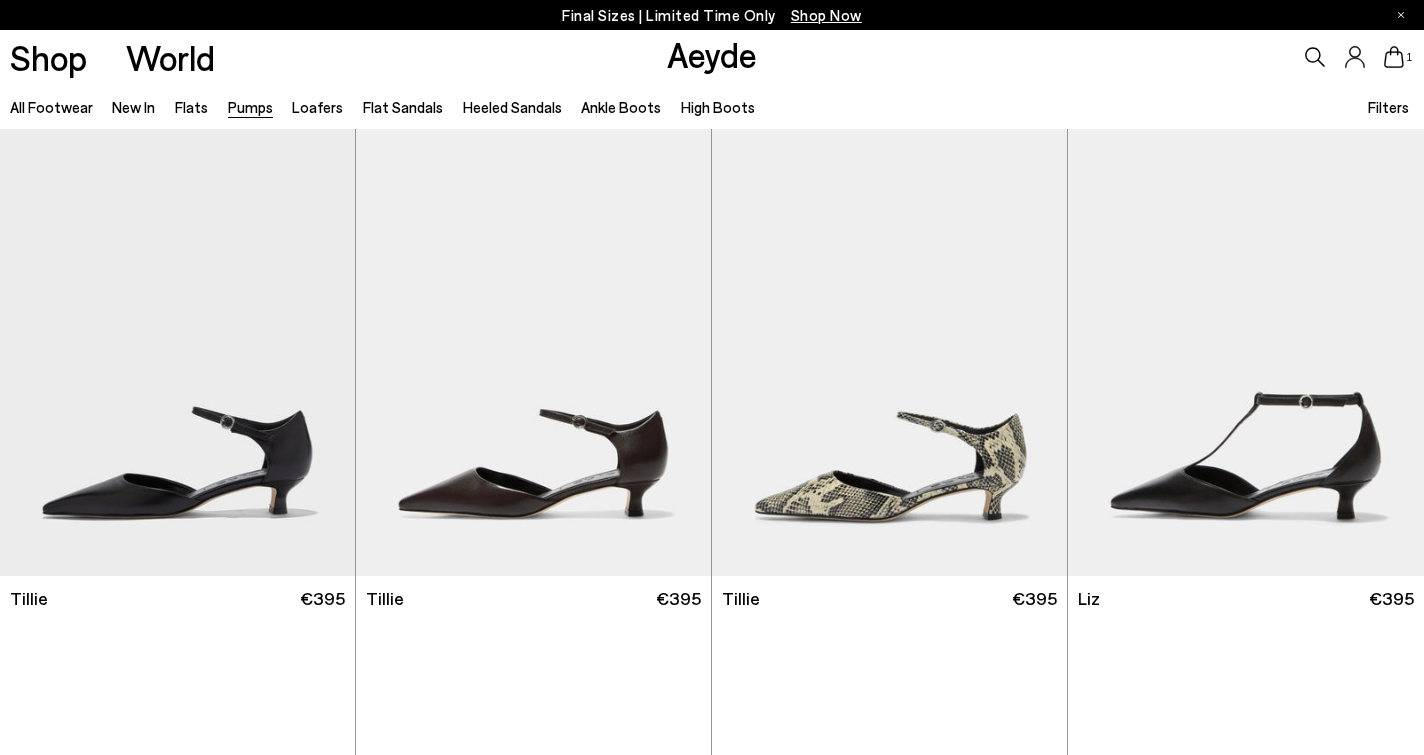 scroll, scrollTop: 0, scrollLeft: 0, axis: both 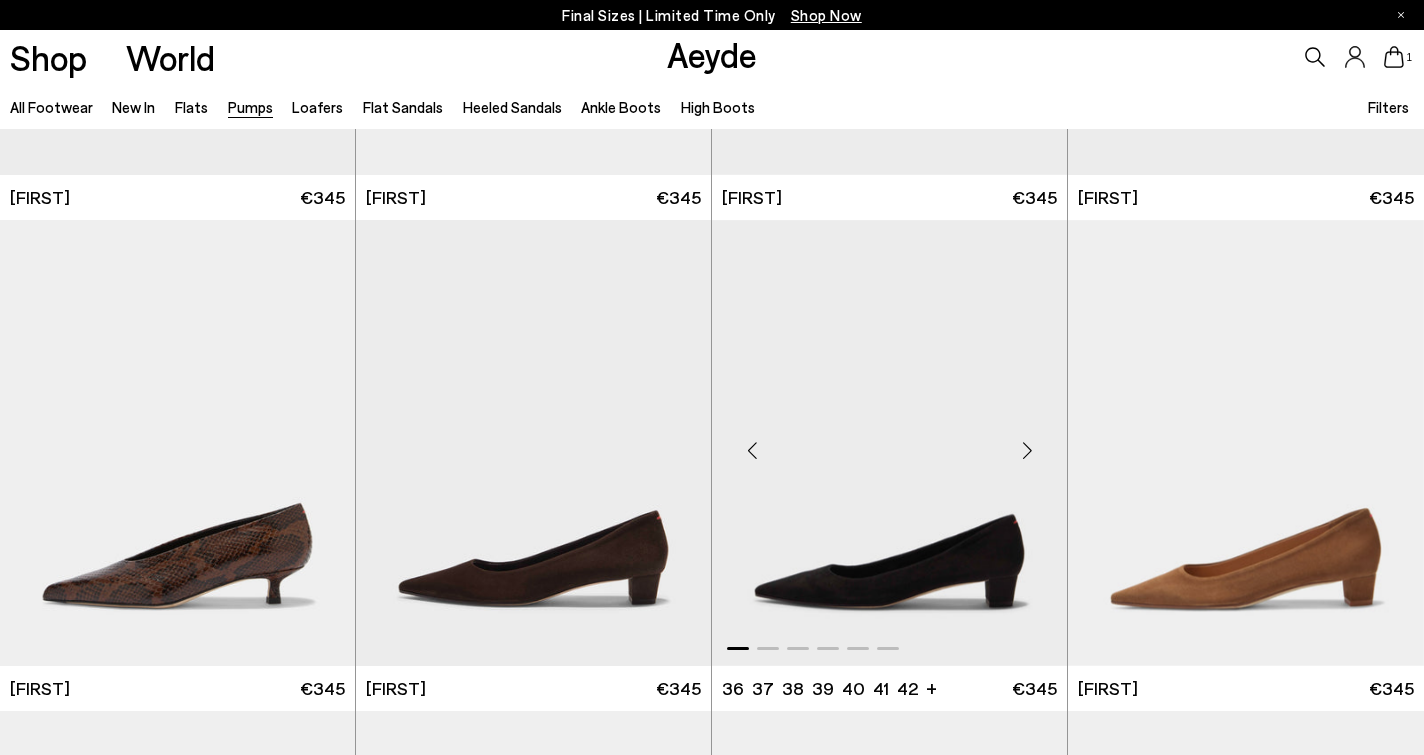 click at bounding box center [1027, 451] 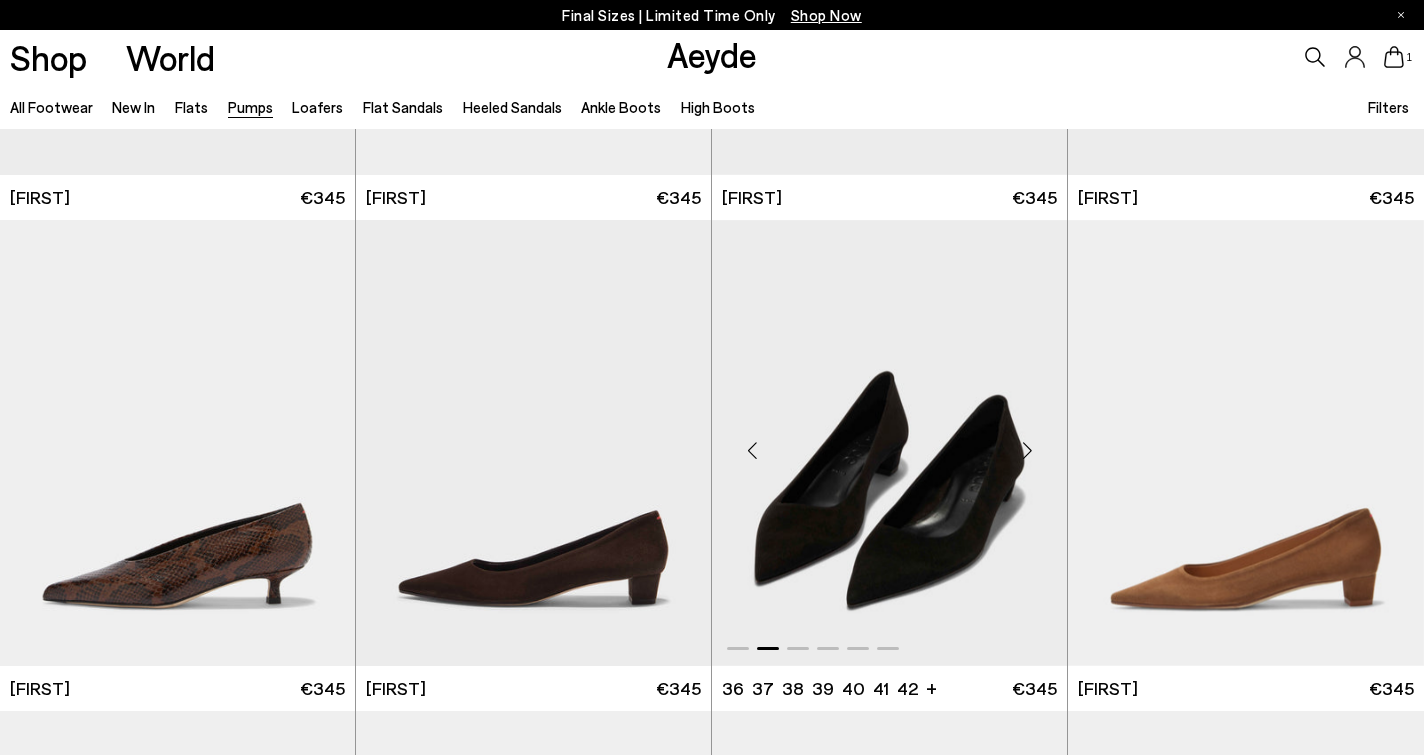 click at bounding box center (1027, 451) 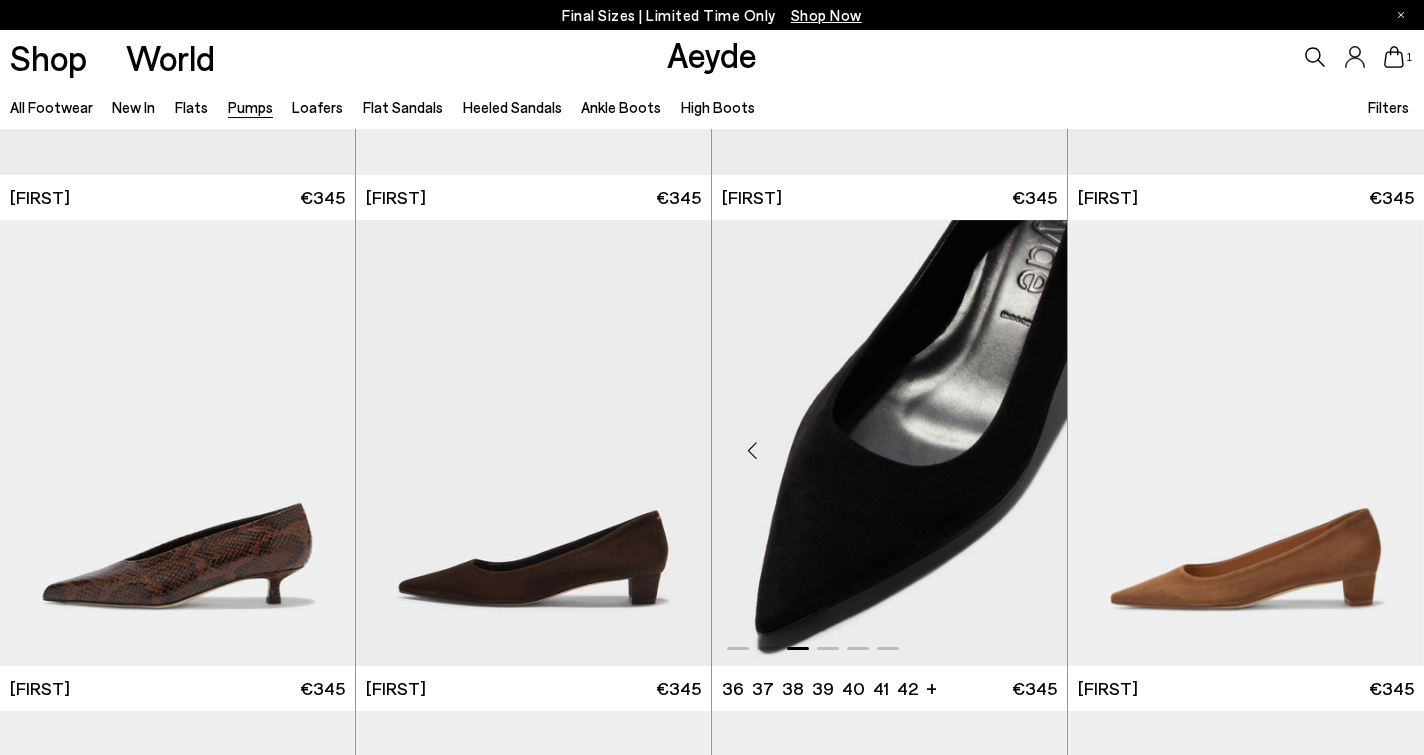 click at bounding box center (1027, 451) 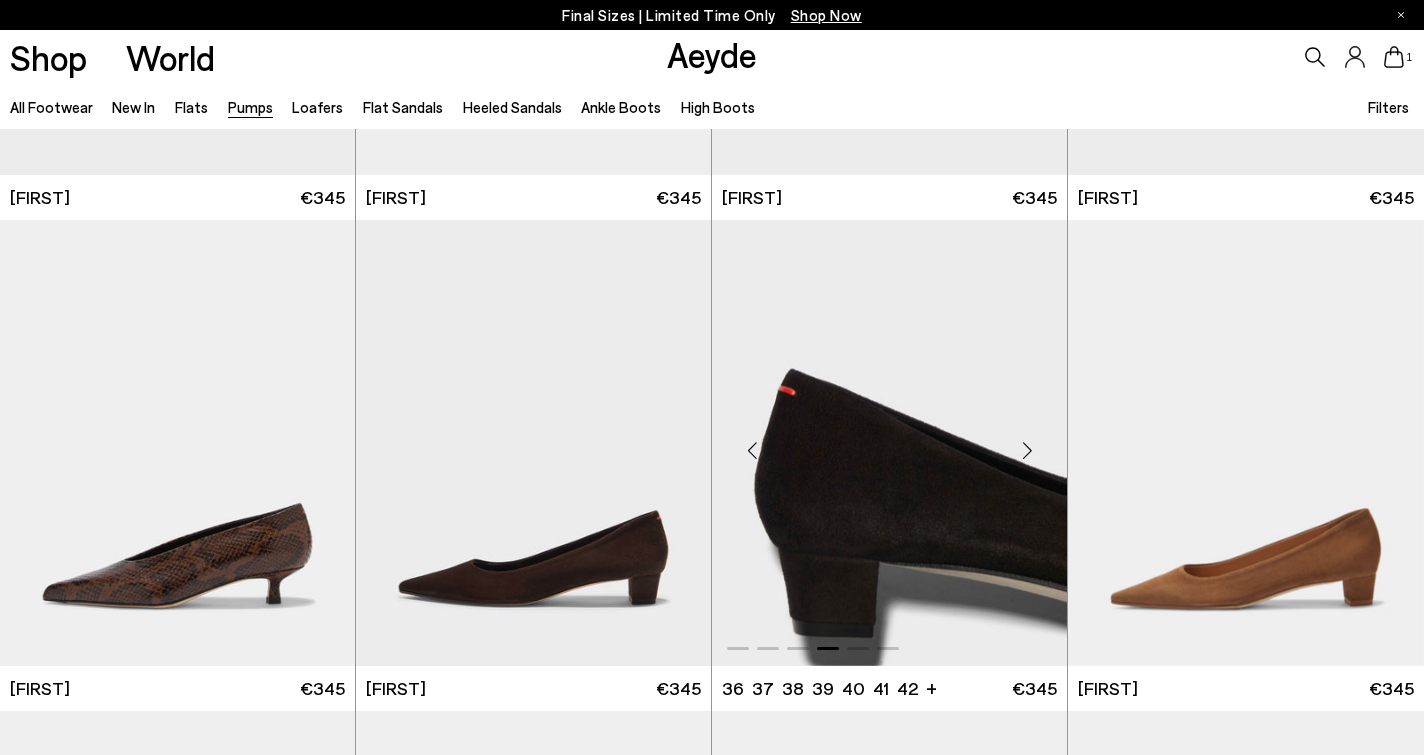 click at bounding box center [1027, 451] 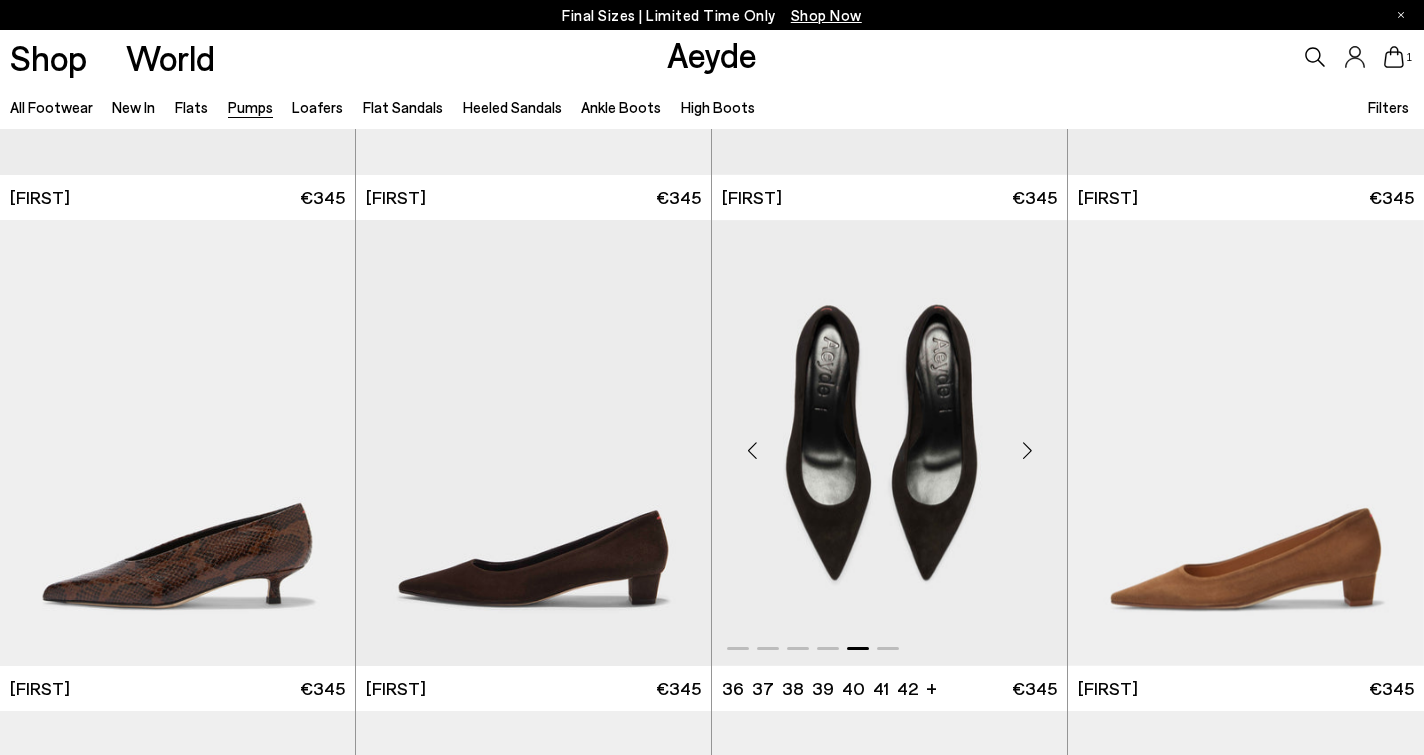 click at bounding box center [1027, 451] 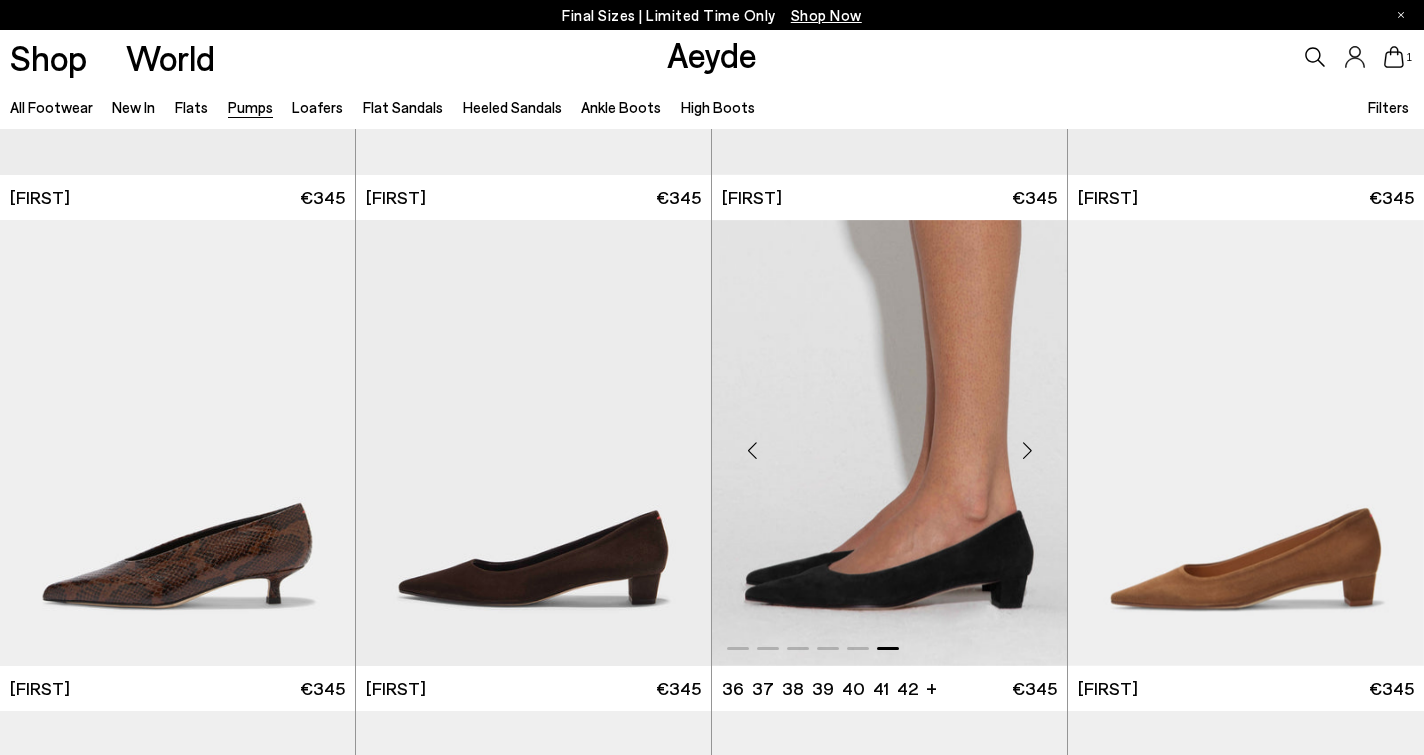 click at bounding box center (1027, 451) 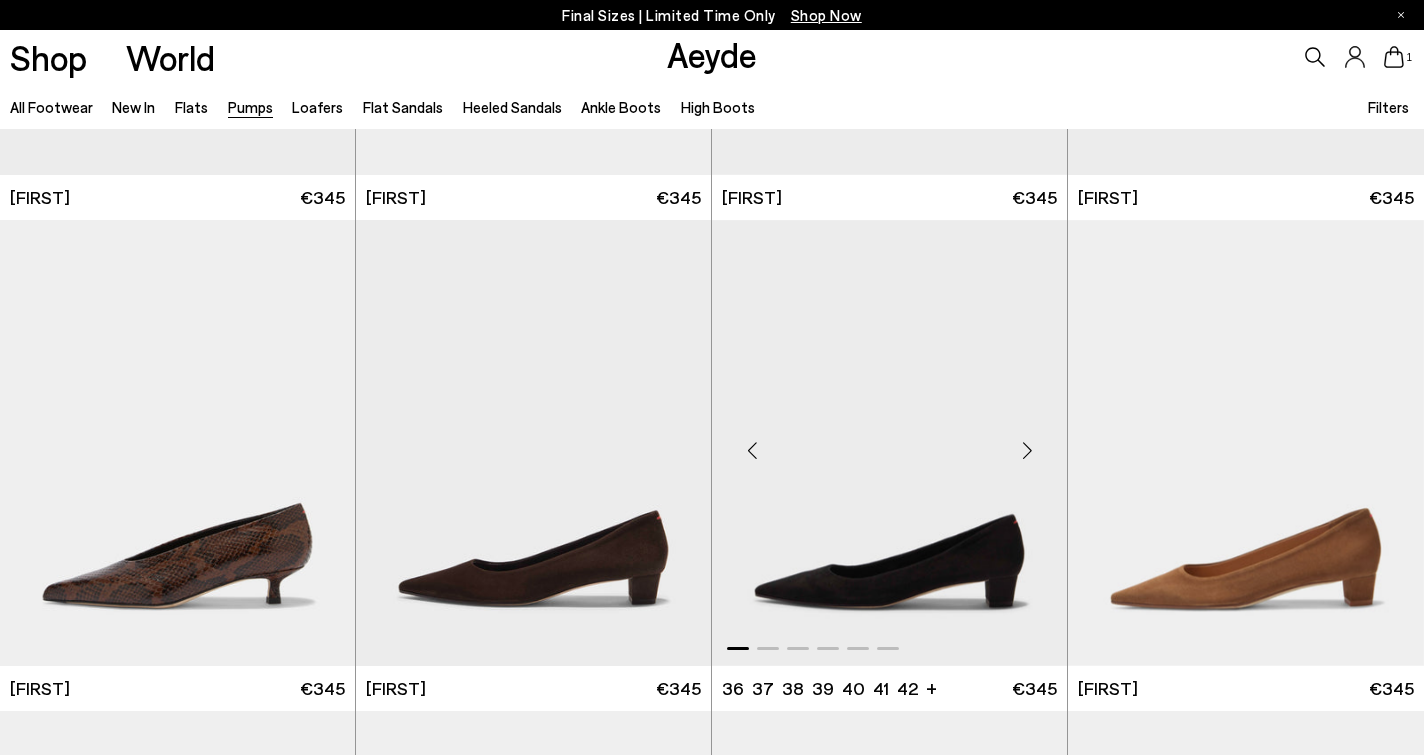 click at bounding box center (1027, 451) 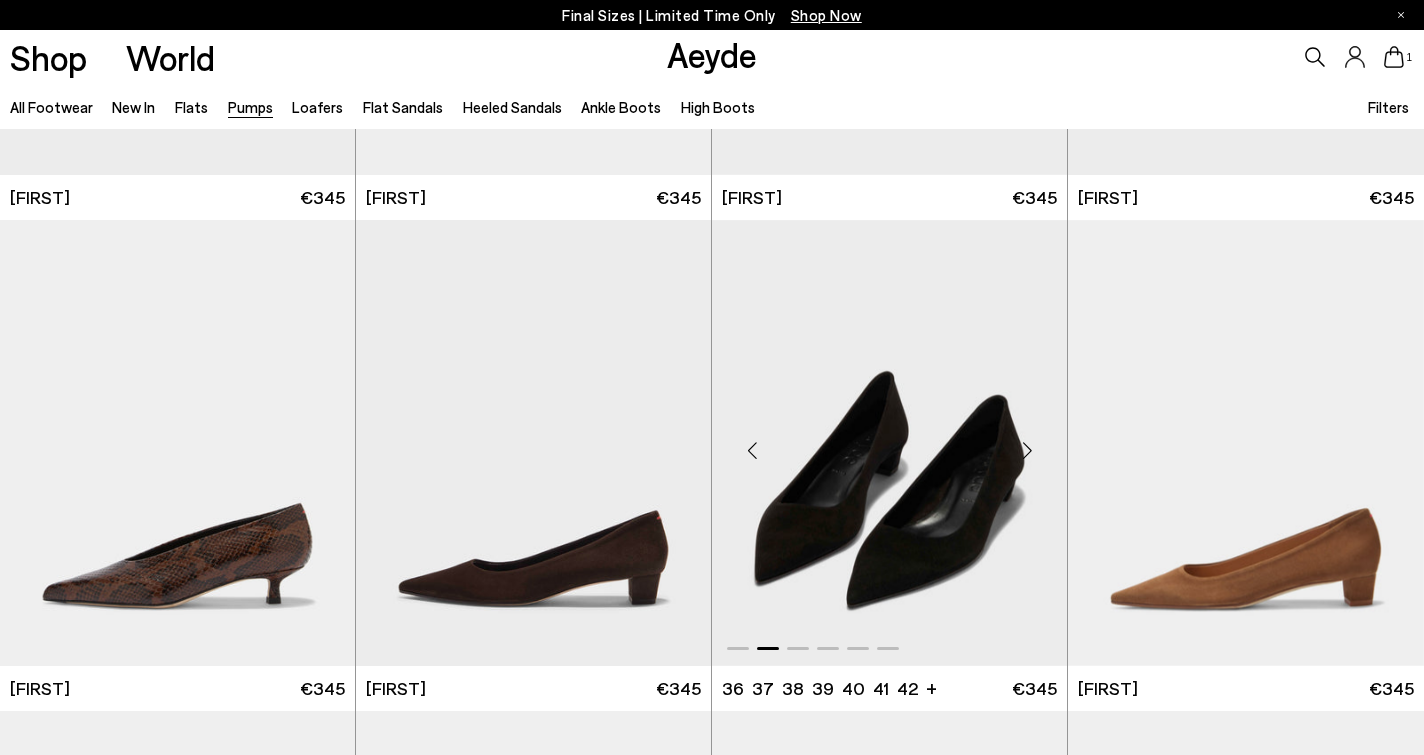 click at bounding box center (1027, 451) 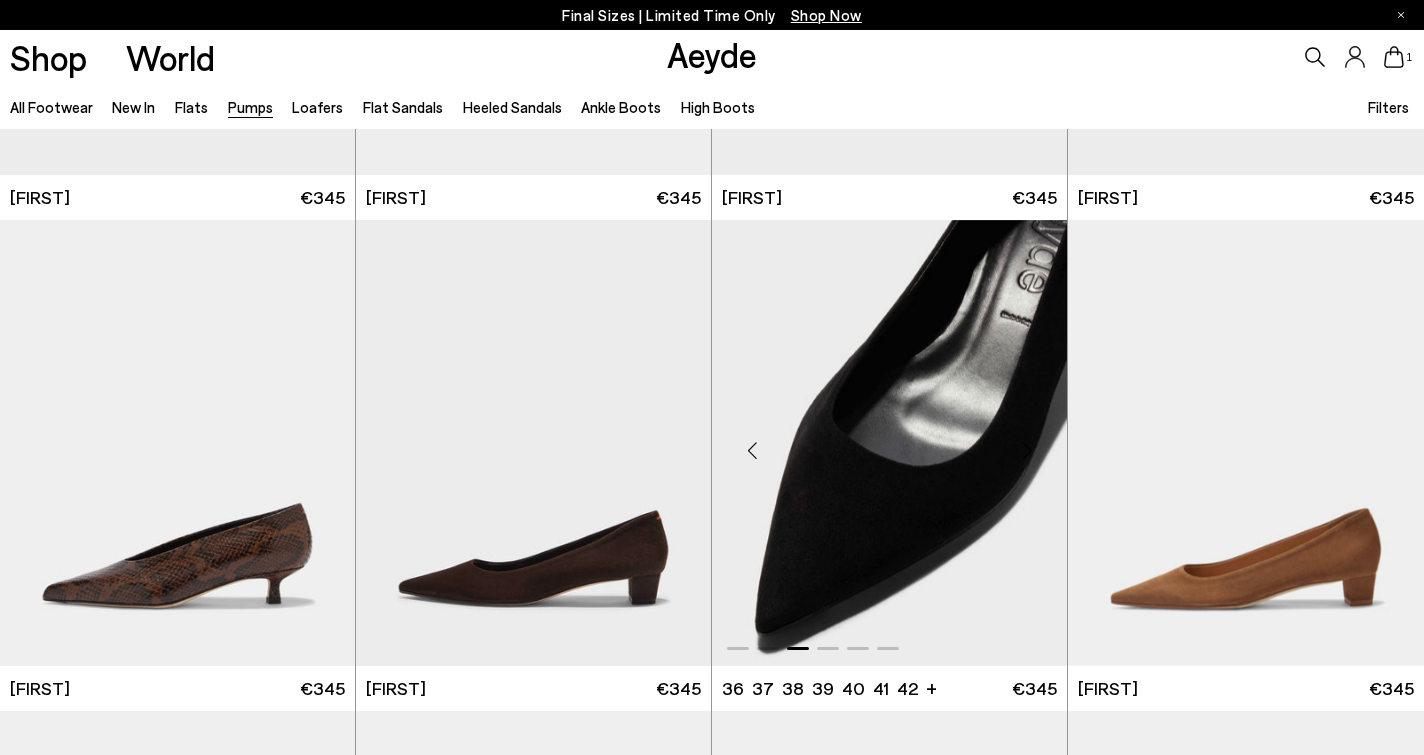 click at bounding box center [1027, 451] 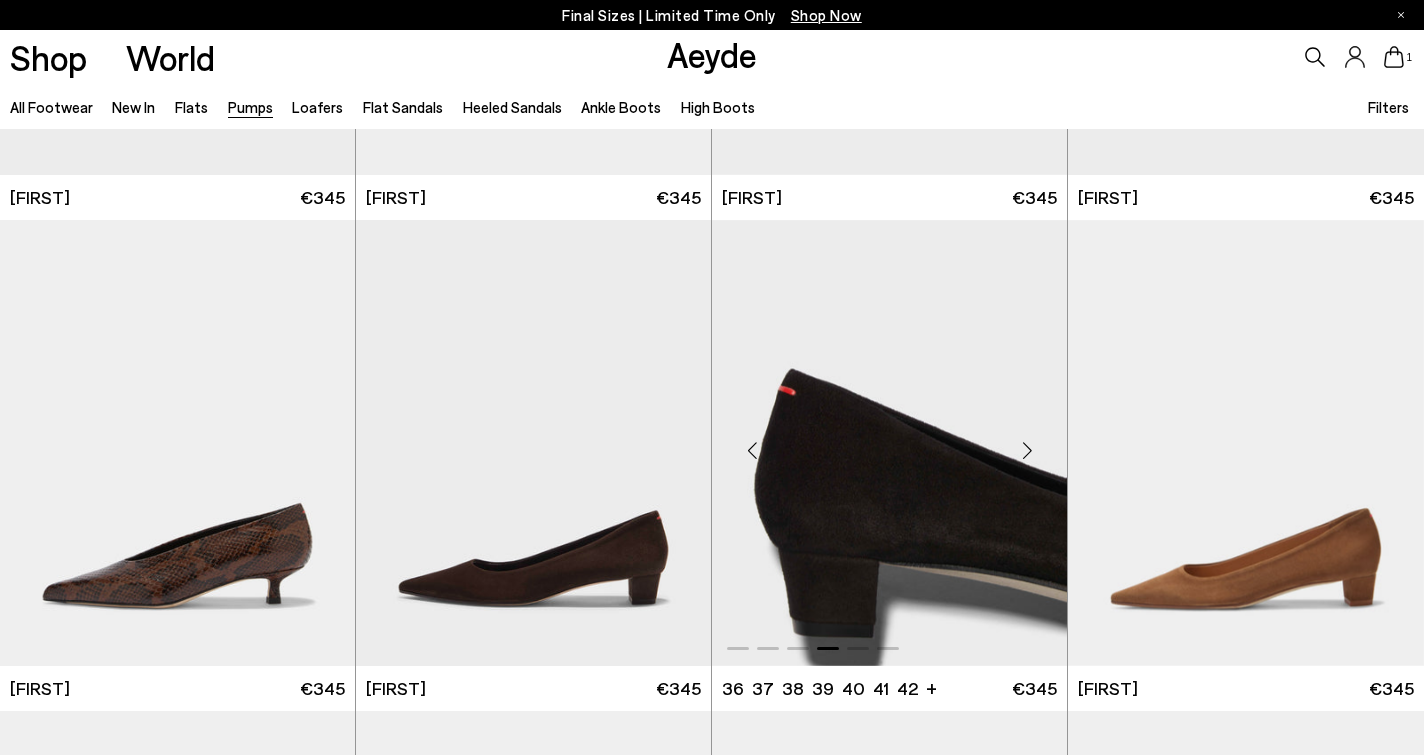 click at bounding box center (1027, 451) 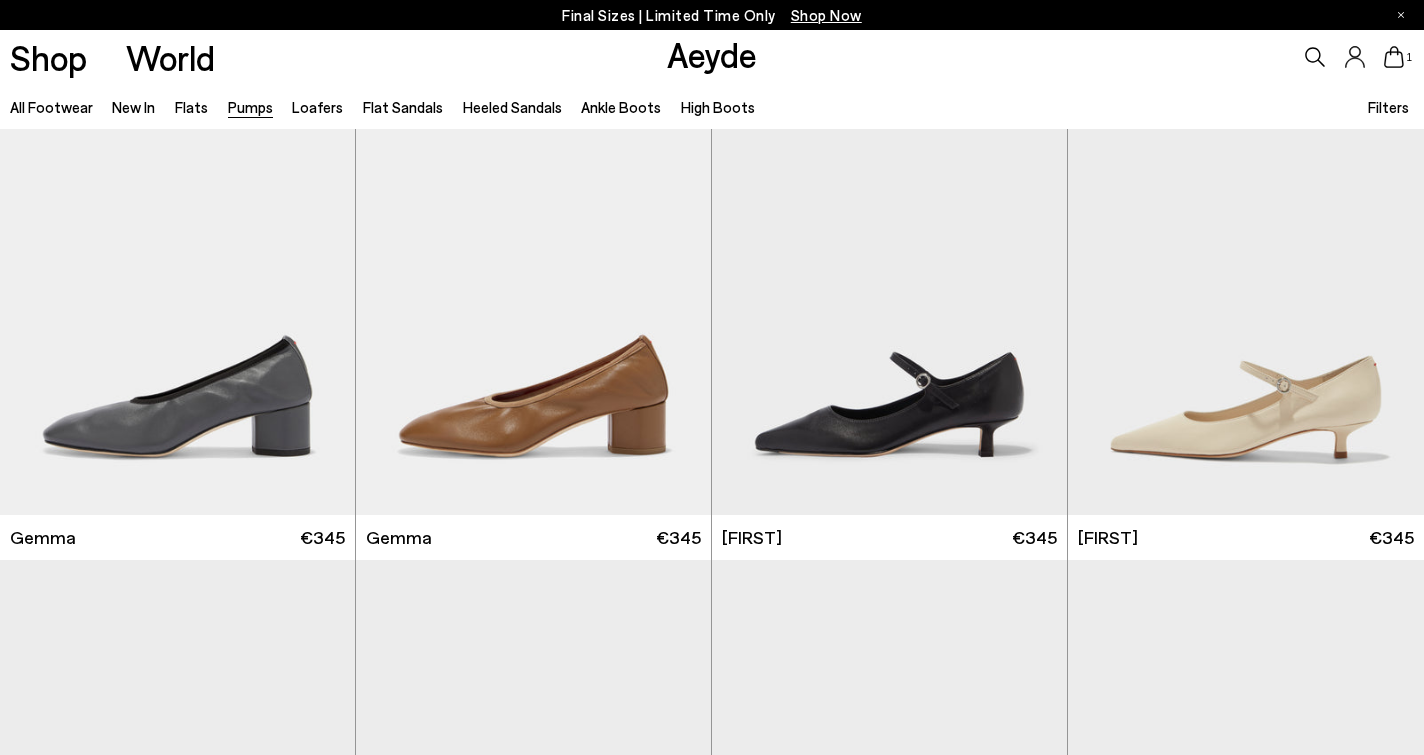 scroll, scrollTop: 6941, scrollLeft: 0, axis: vertical 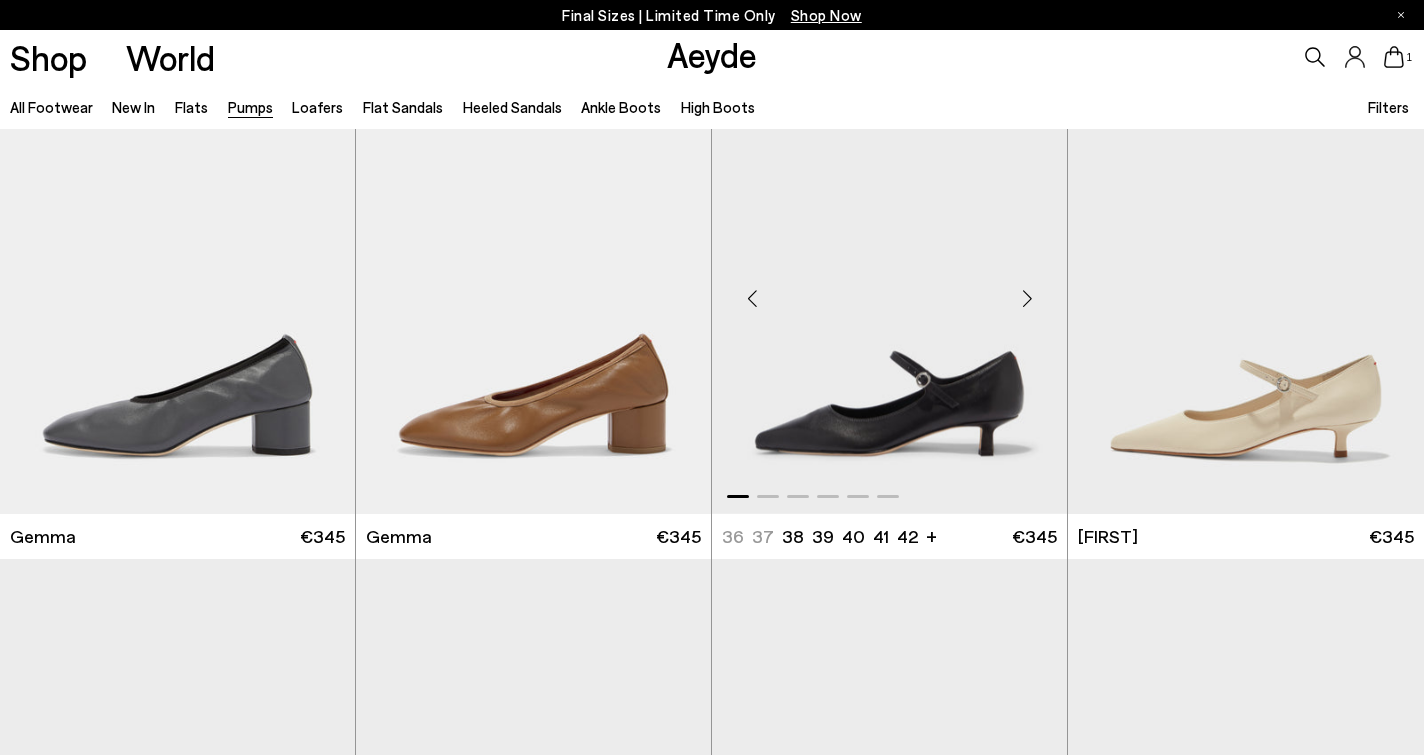 click at bounding box center [1027, 299] 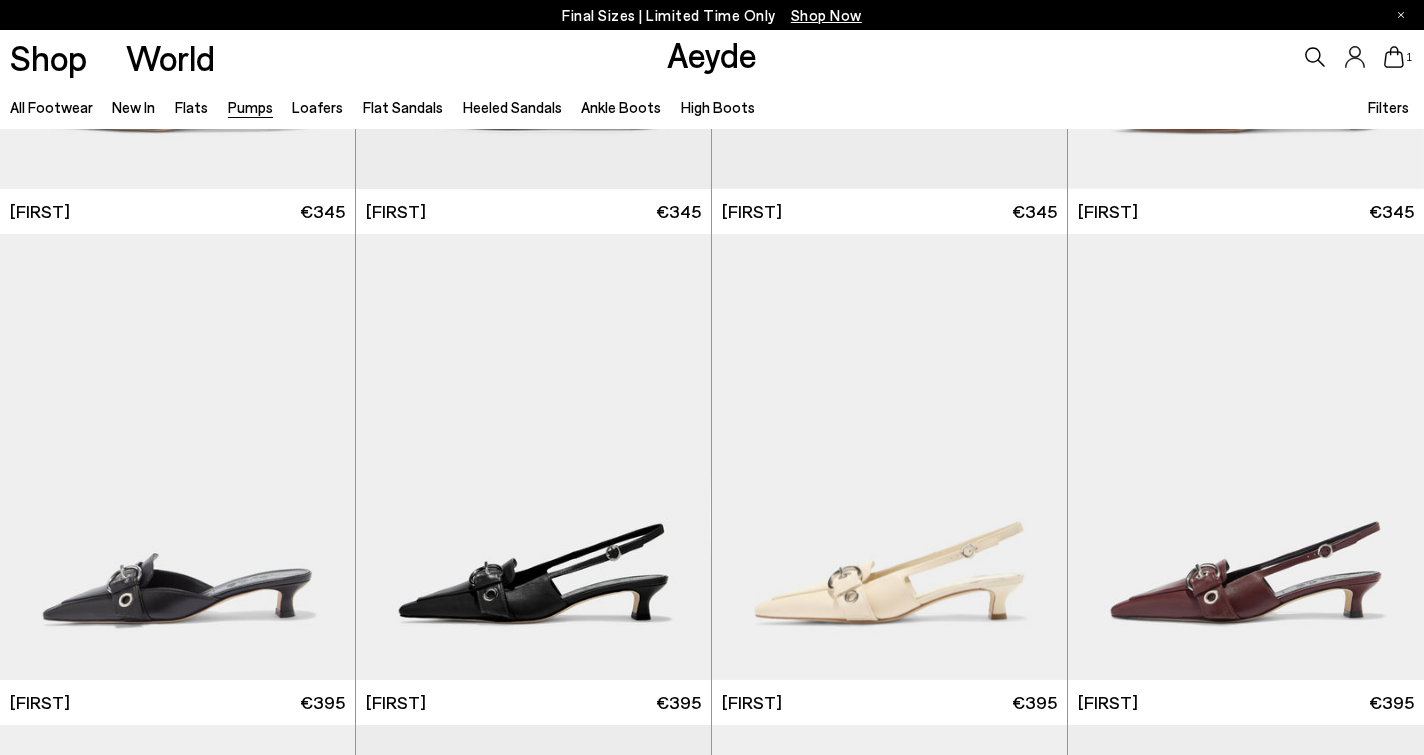 scroll, scrollTop: 3272, scrollLeft: 0, axis: vertical 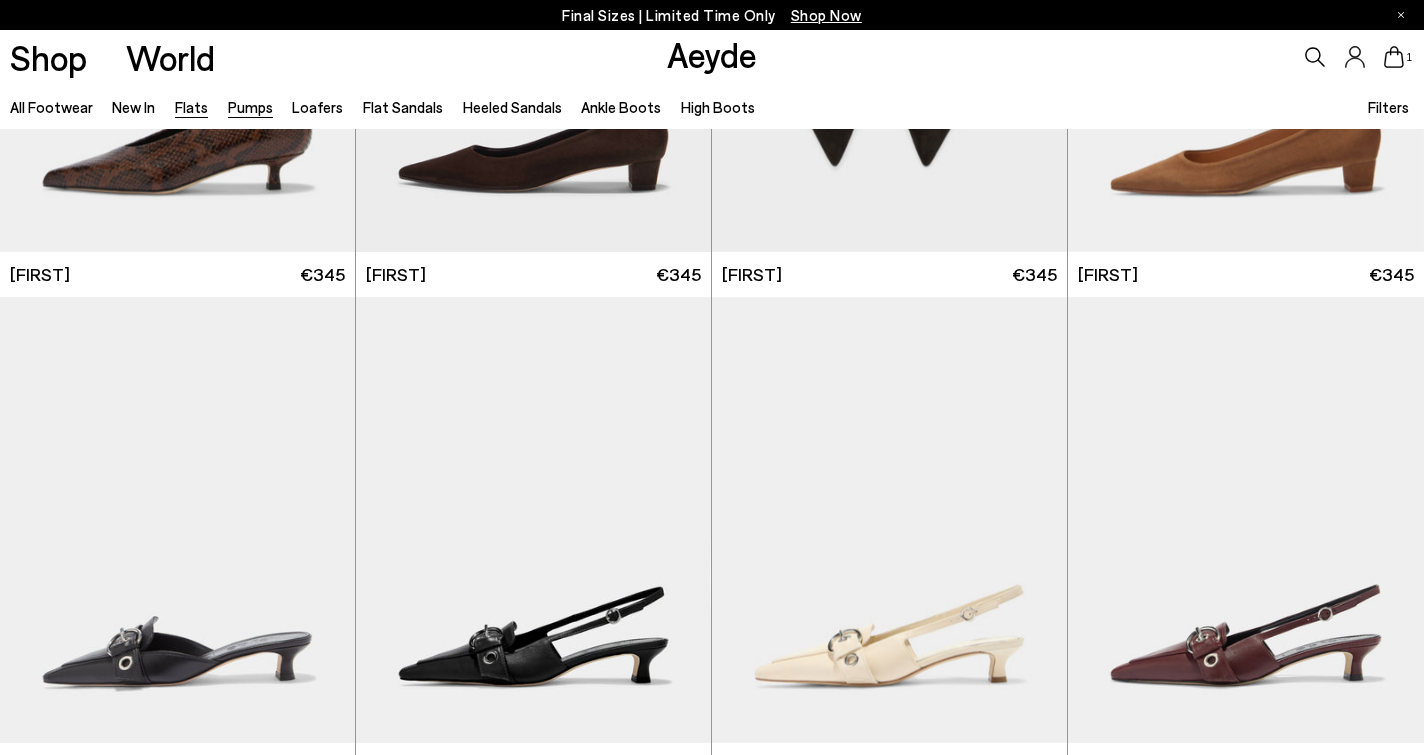 click on "Flats" at bounding box center [191, 107] 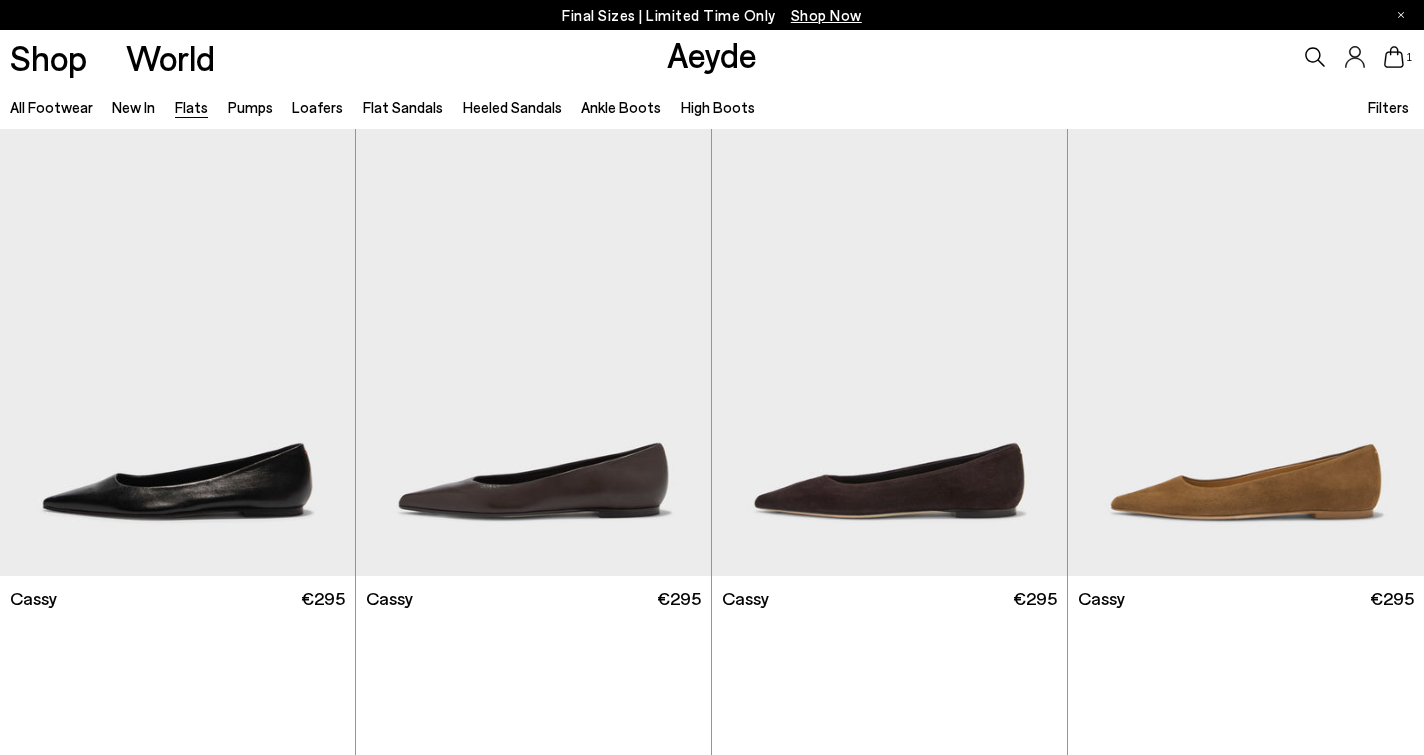 scroll, scrollTop: 0, scrollLeft: 0, axis: both 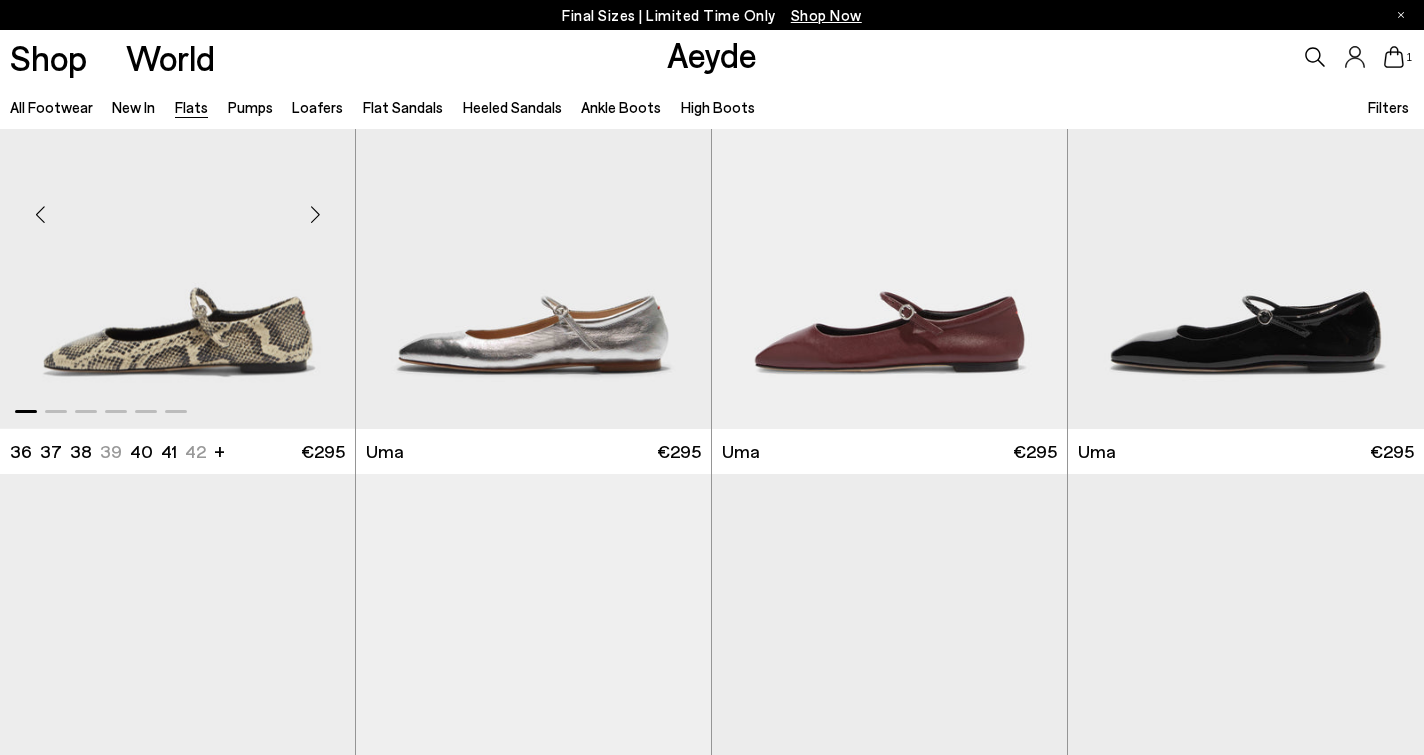 click at bounding box center [315, 214] 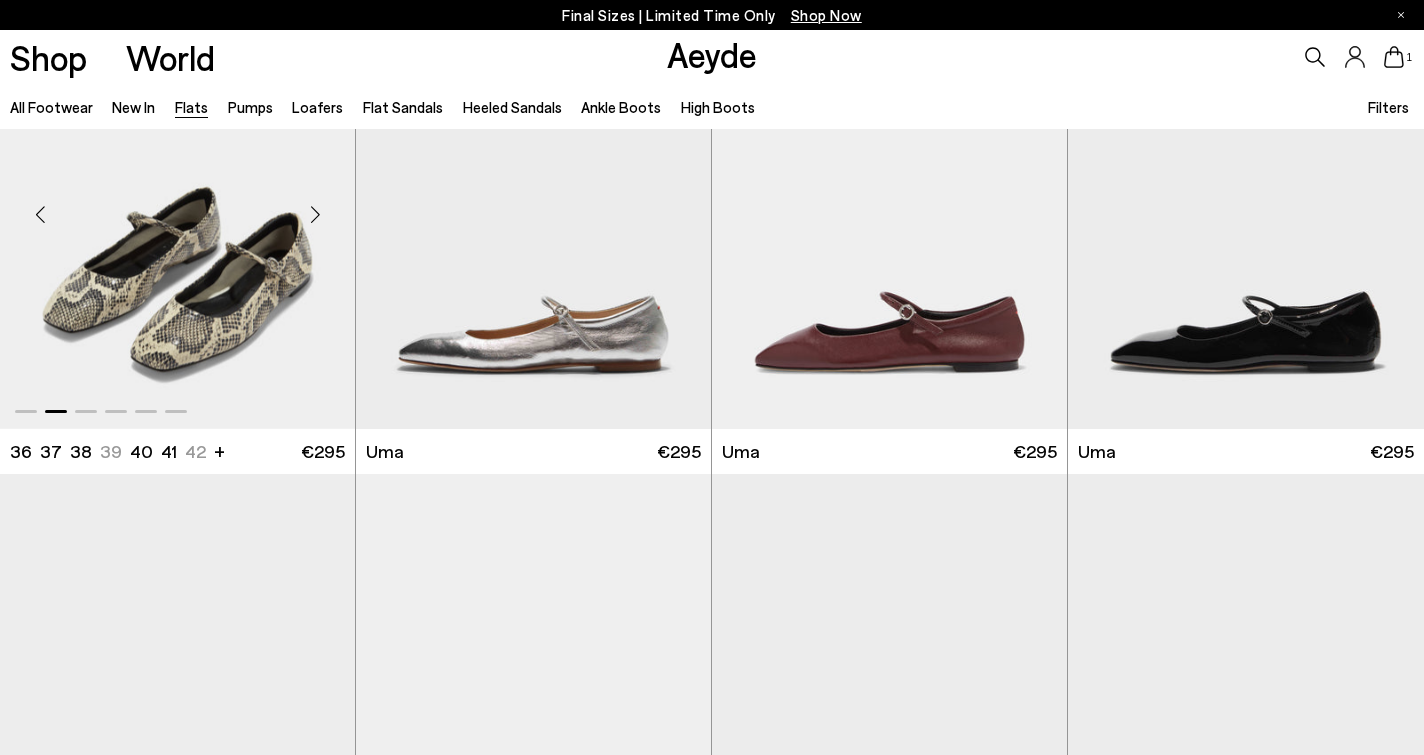 click at bounding box center (315, 214) 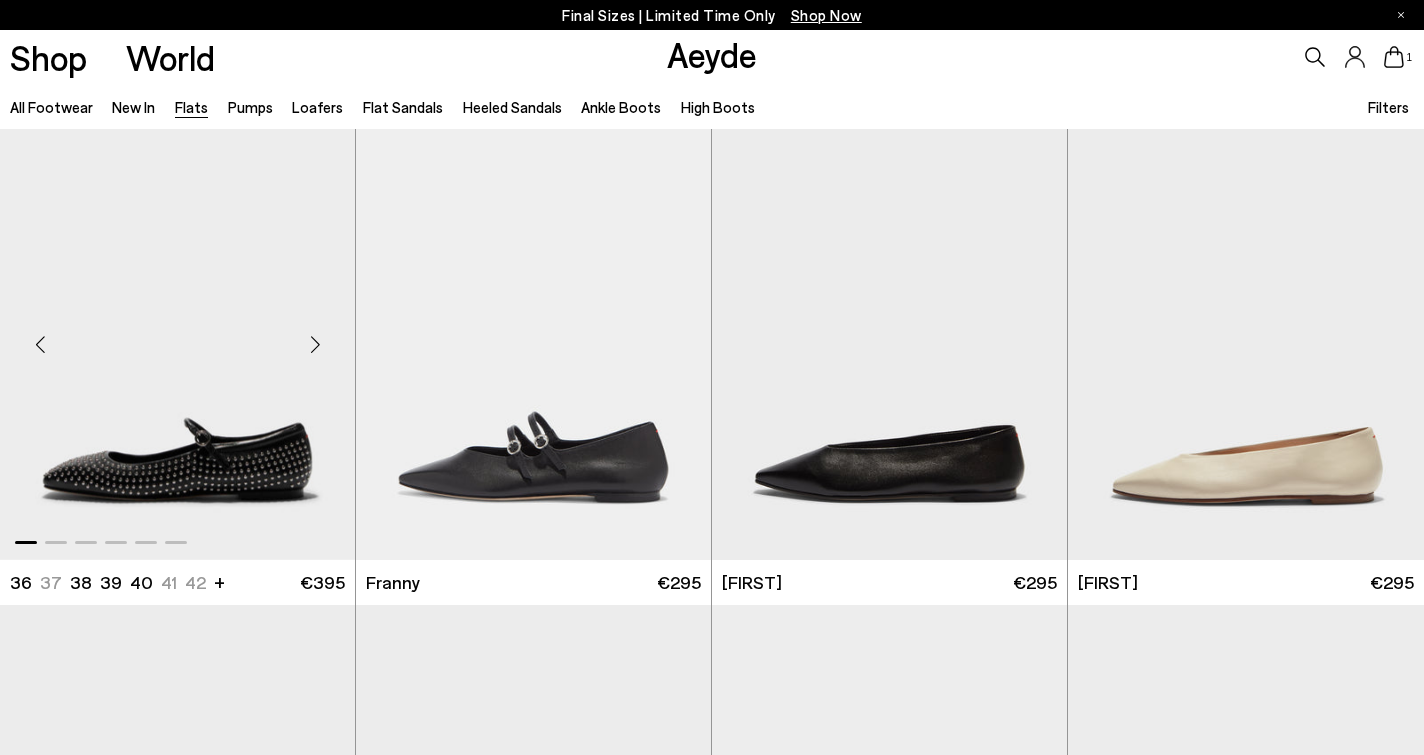 scroll, scrollTop: 5423, scrollLeft: 0, axis: vertical 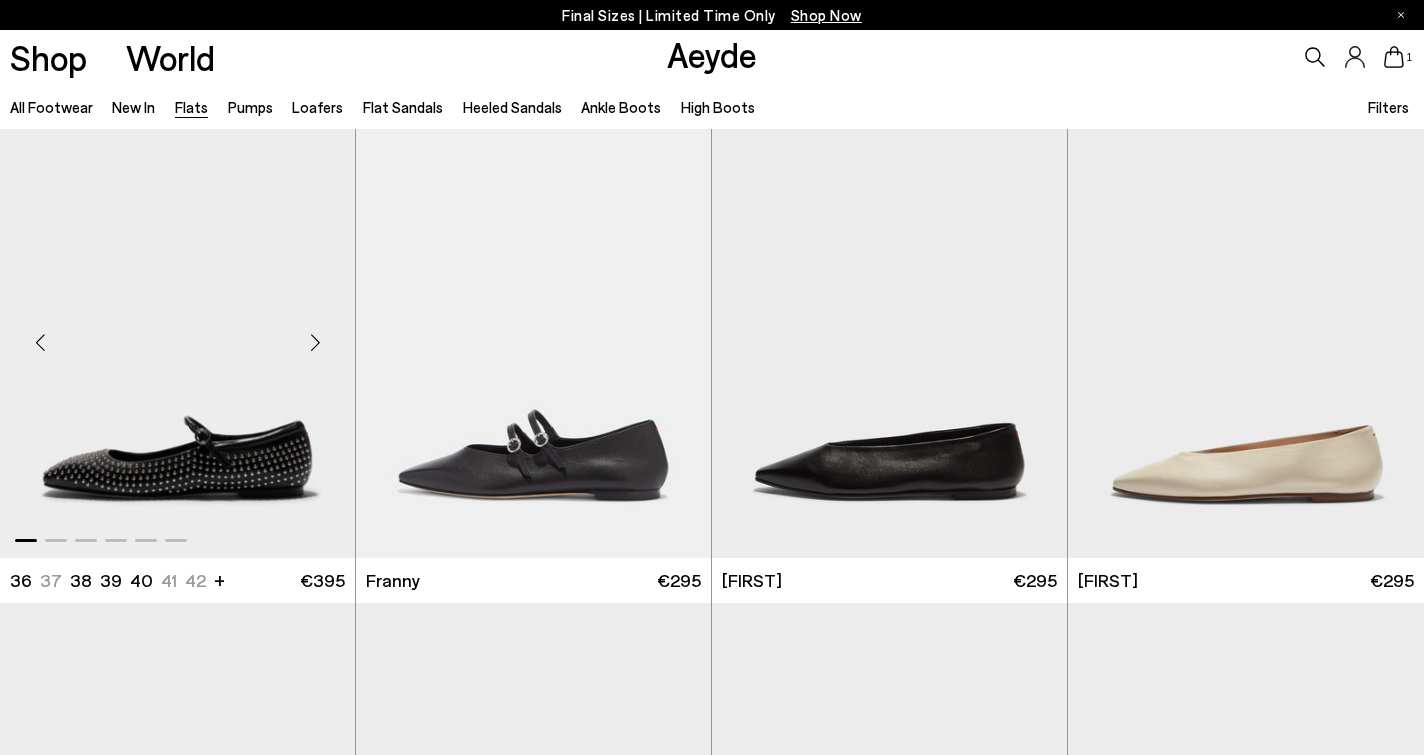 click at bounding box center [315, 343] 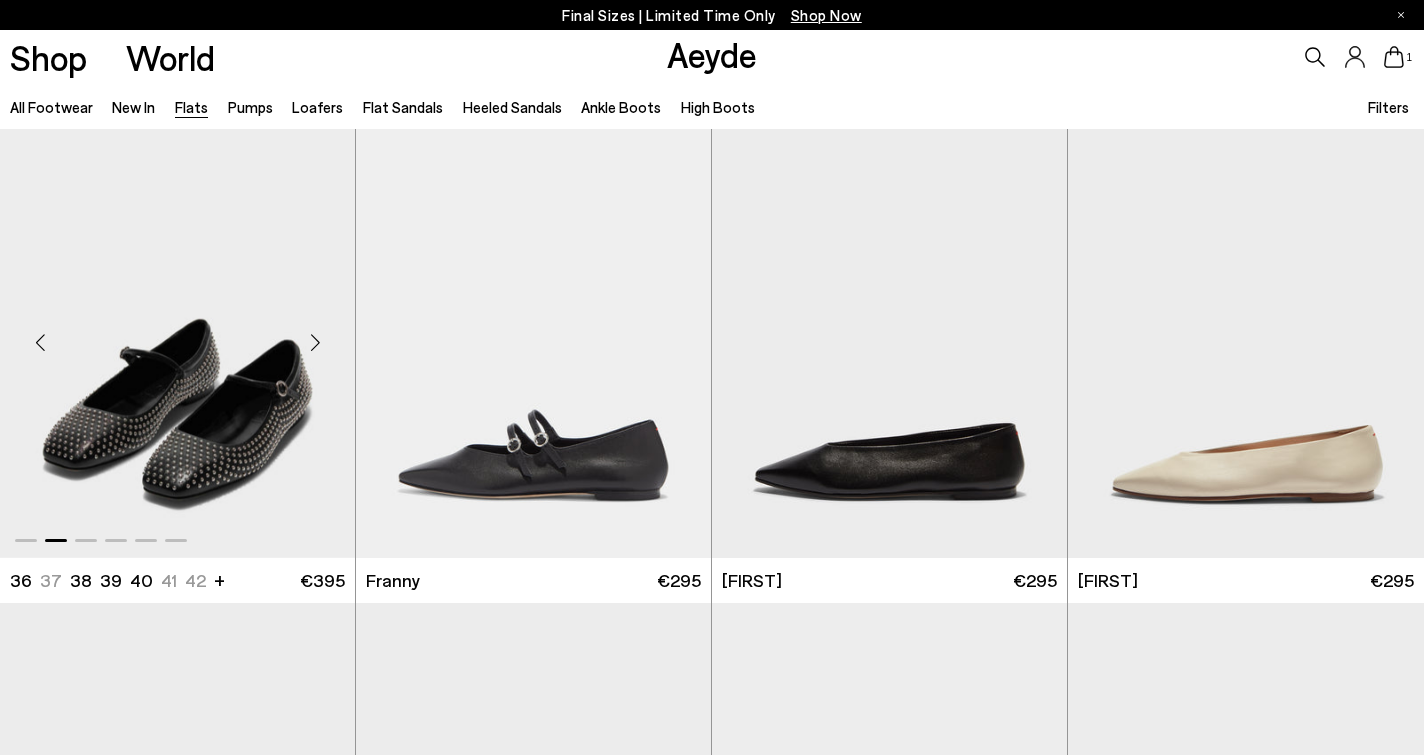 click at bounding box center [315, 343] 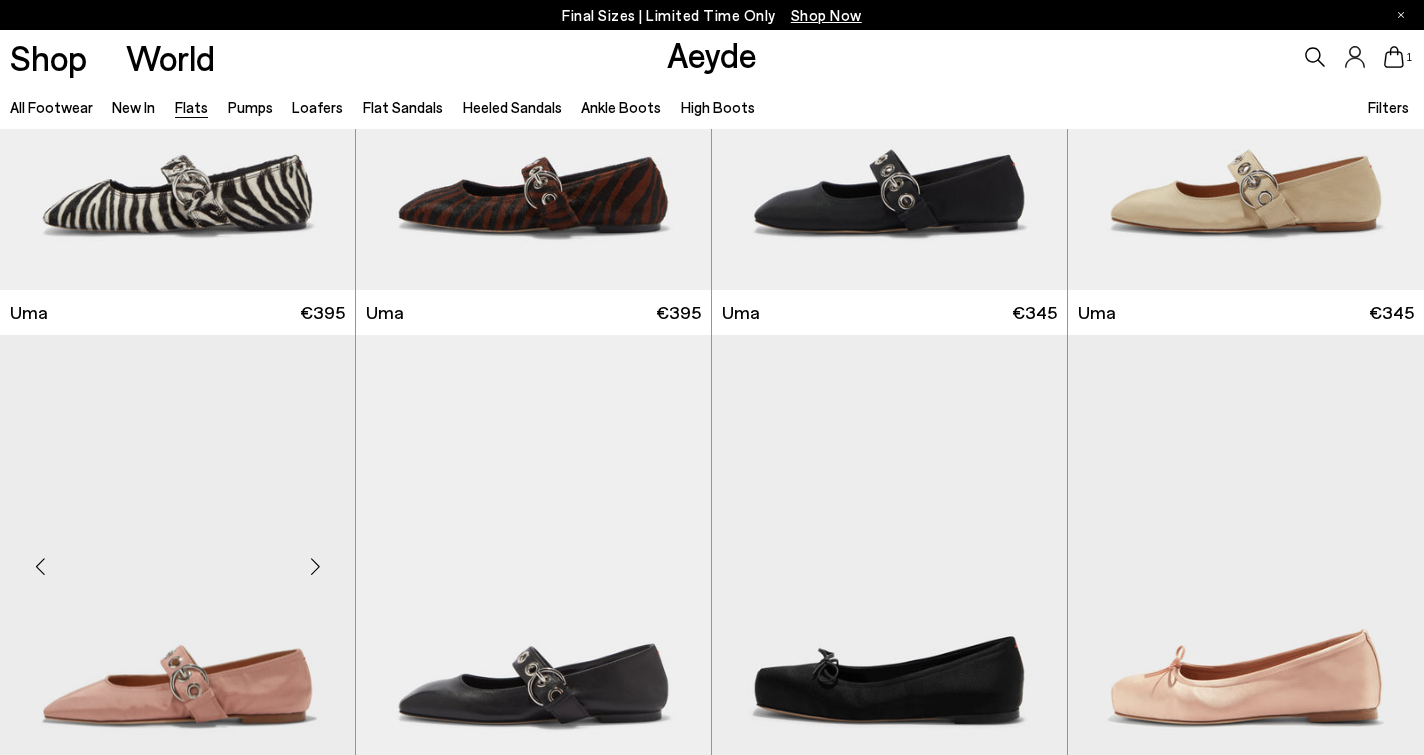 scroll, scrollTop: 7330, scrollLeft: 0, axis: vertical 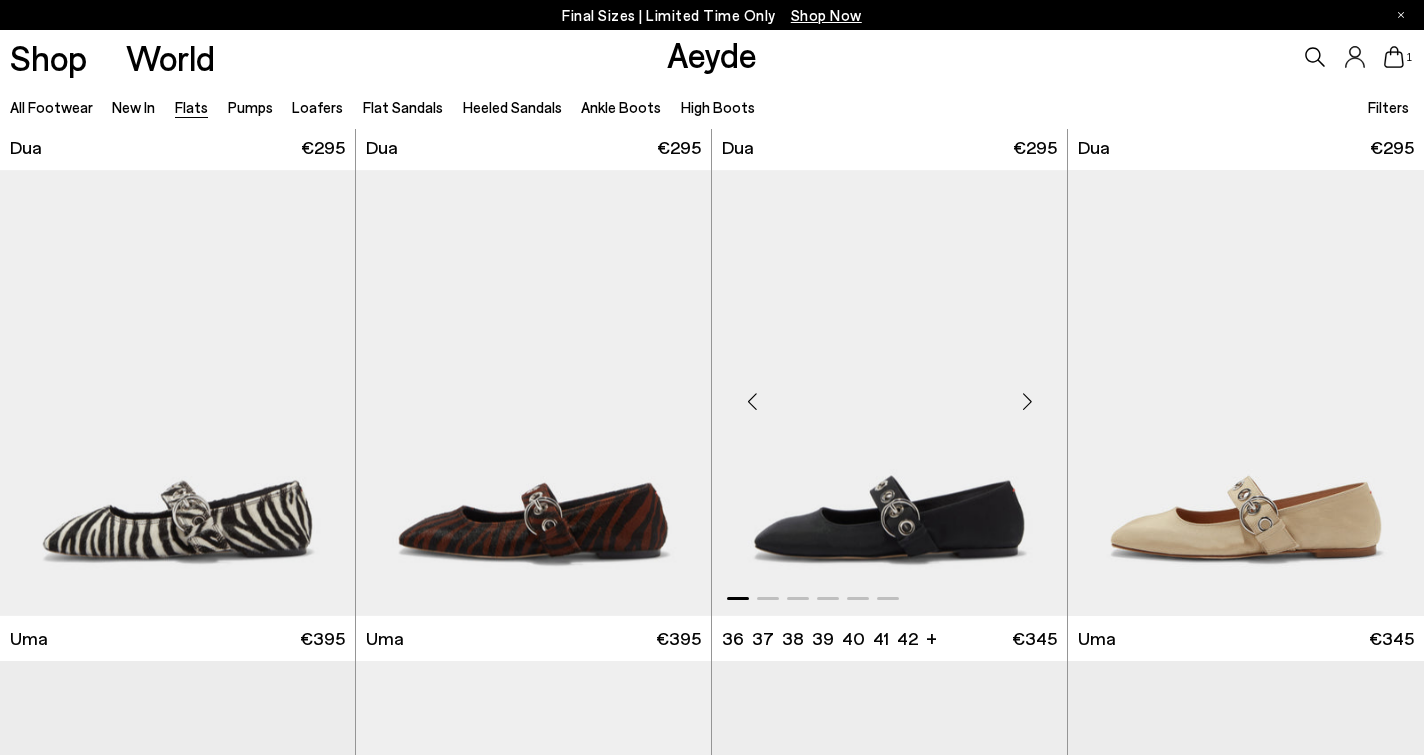 click at bounding box center [889, 393] 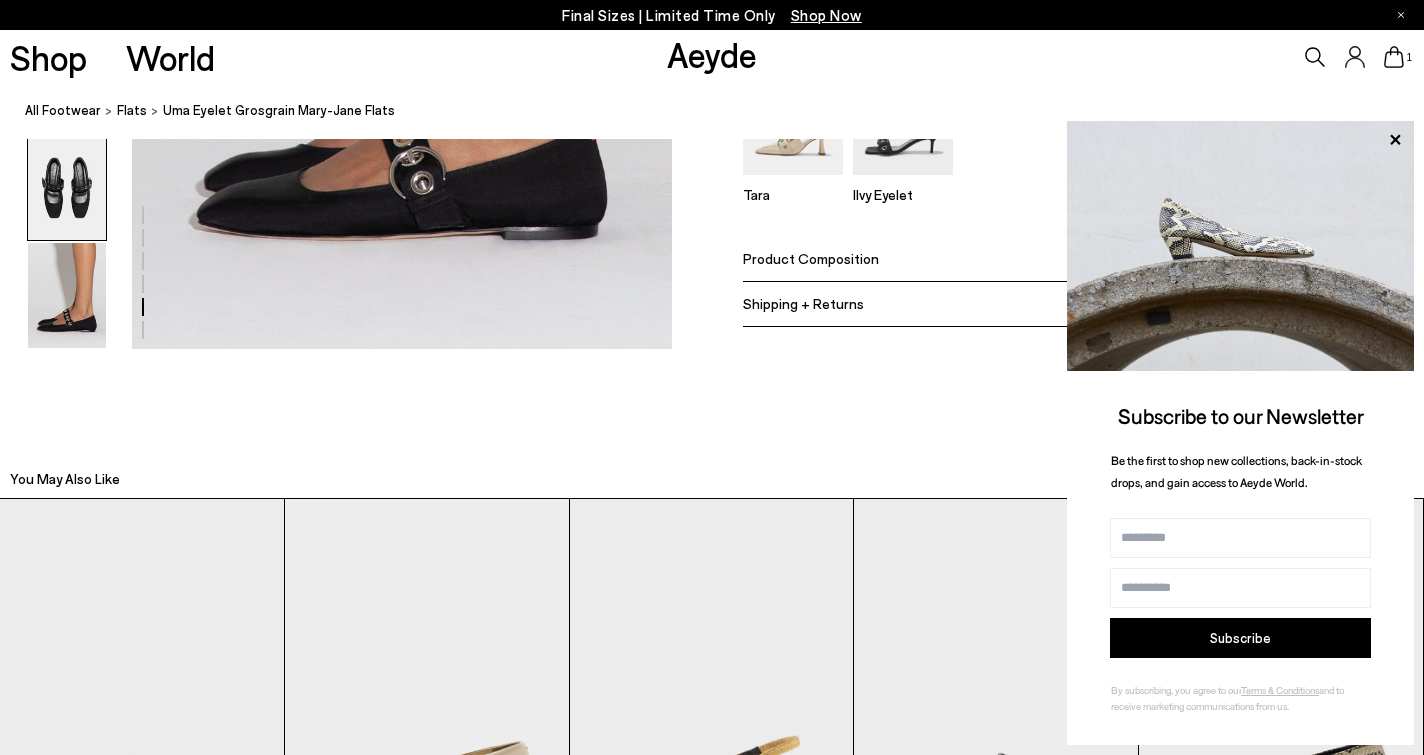 scroll, scrollTop: 2825, scrollLeft: 0, axis: vertical 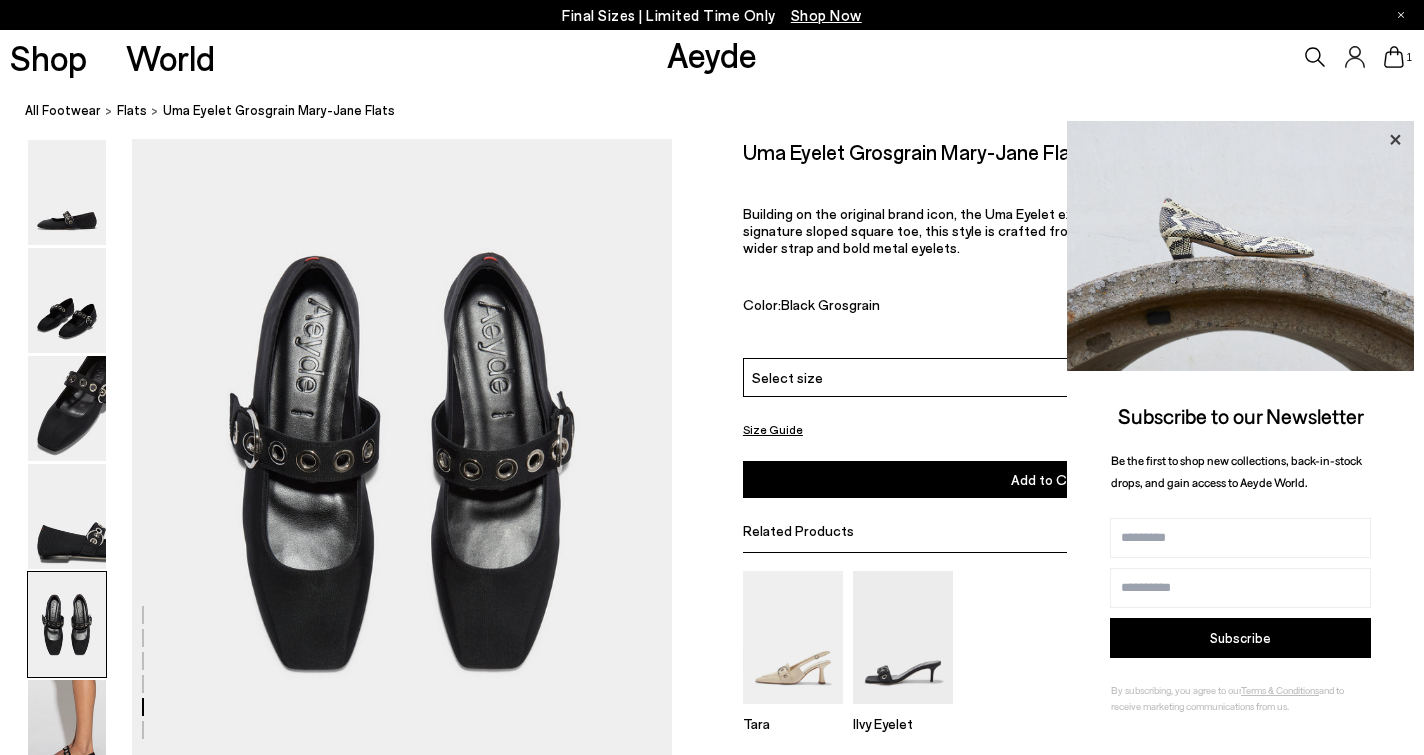 click 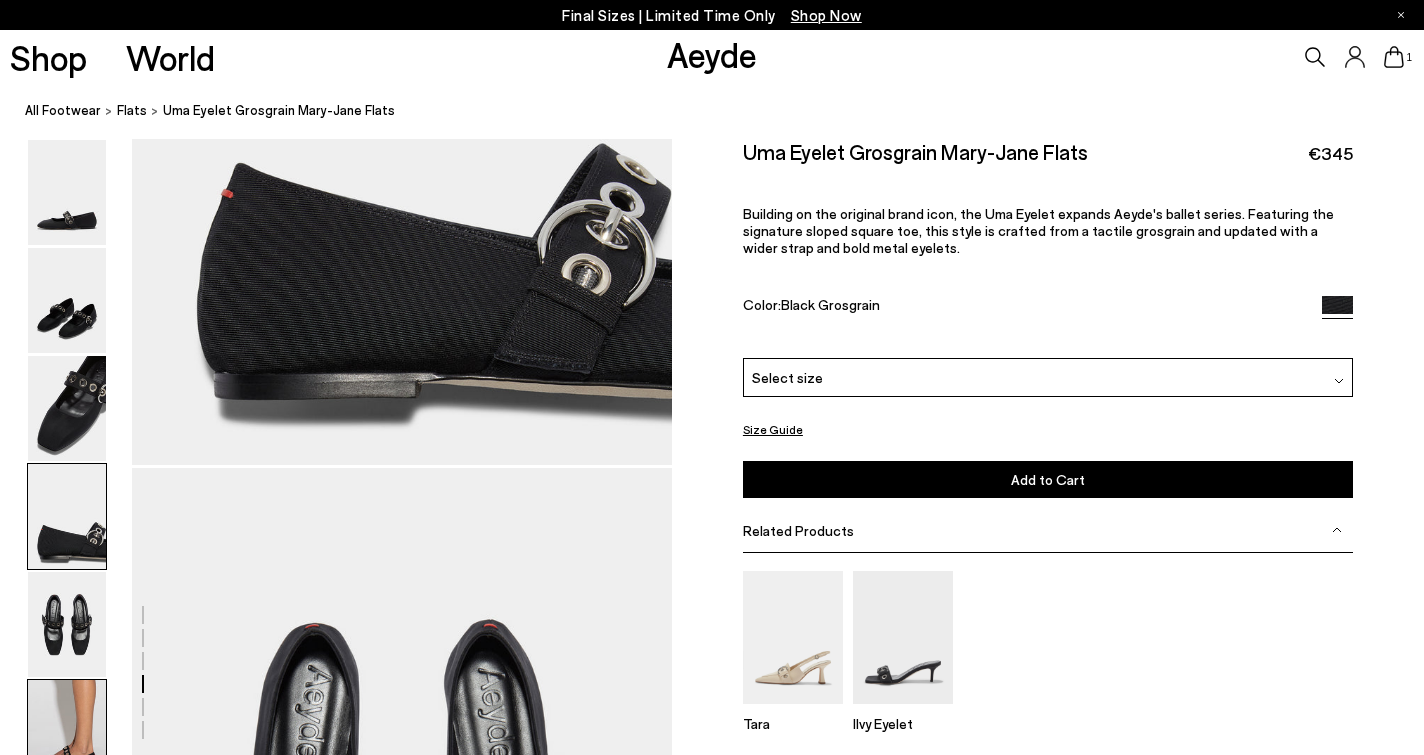 scroll, scrollTop: 2278, scrollLeft: 0, axis: vertical 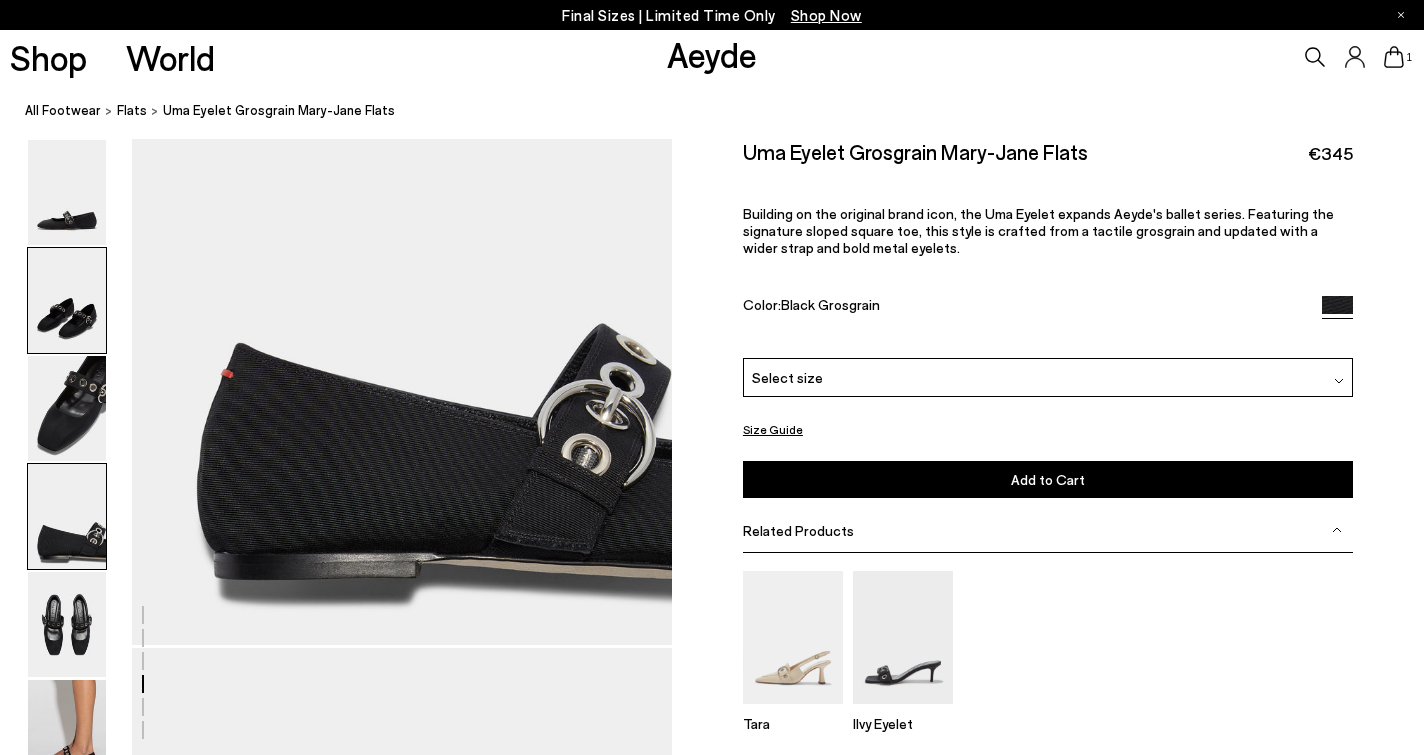 click at bounding box center (67, 300) 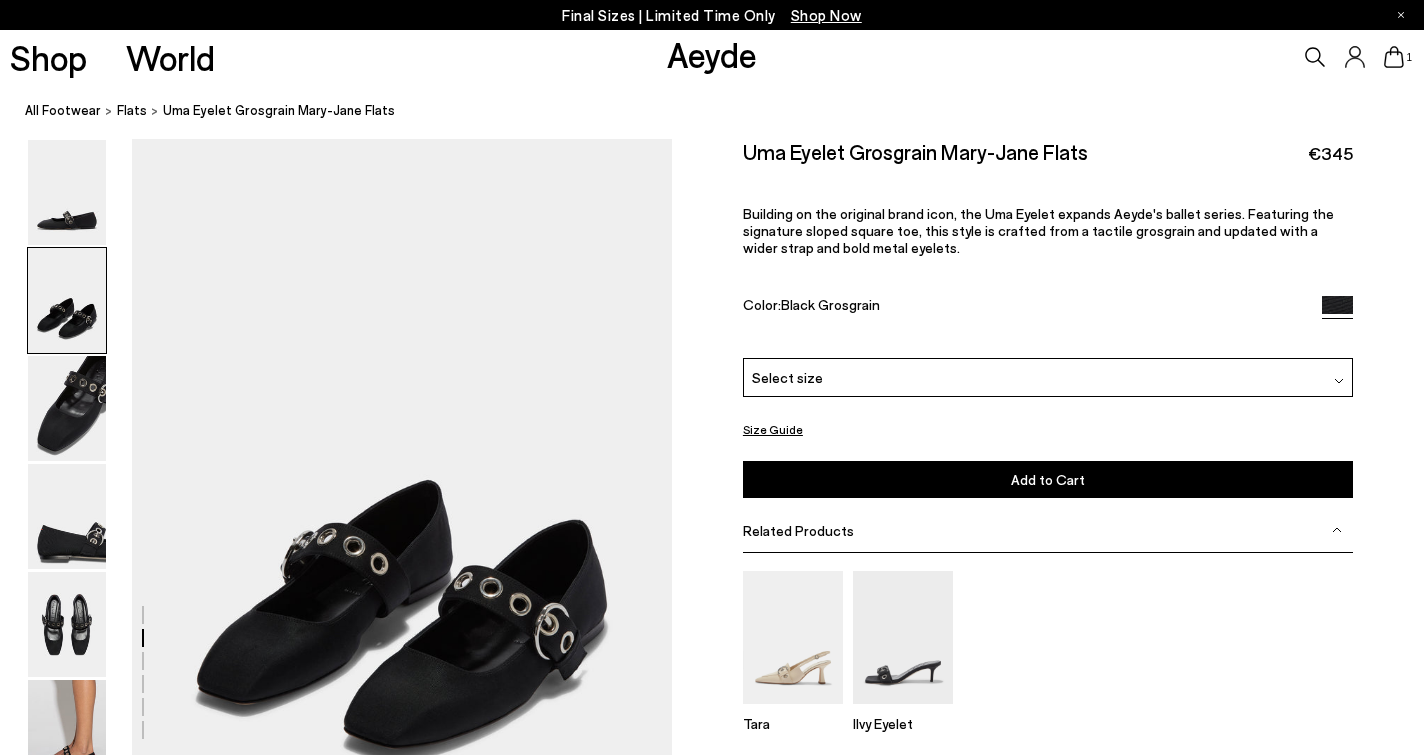 scroll, scrollTop: 620, scrollLeft: 0, axis: vertical 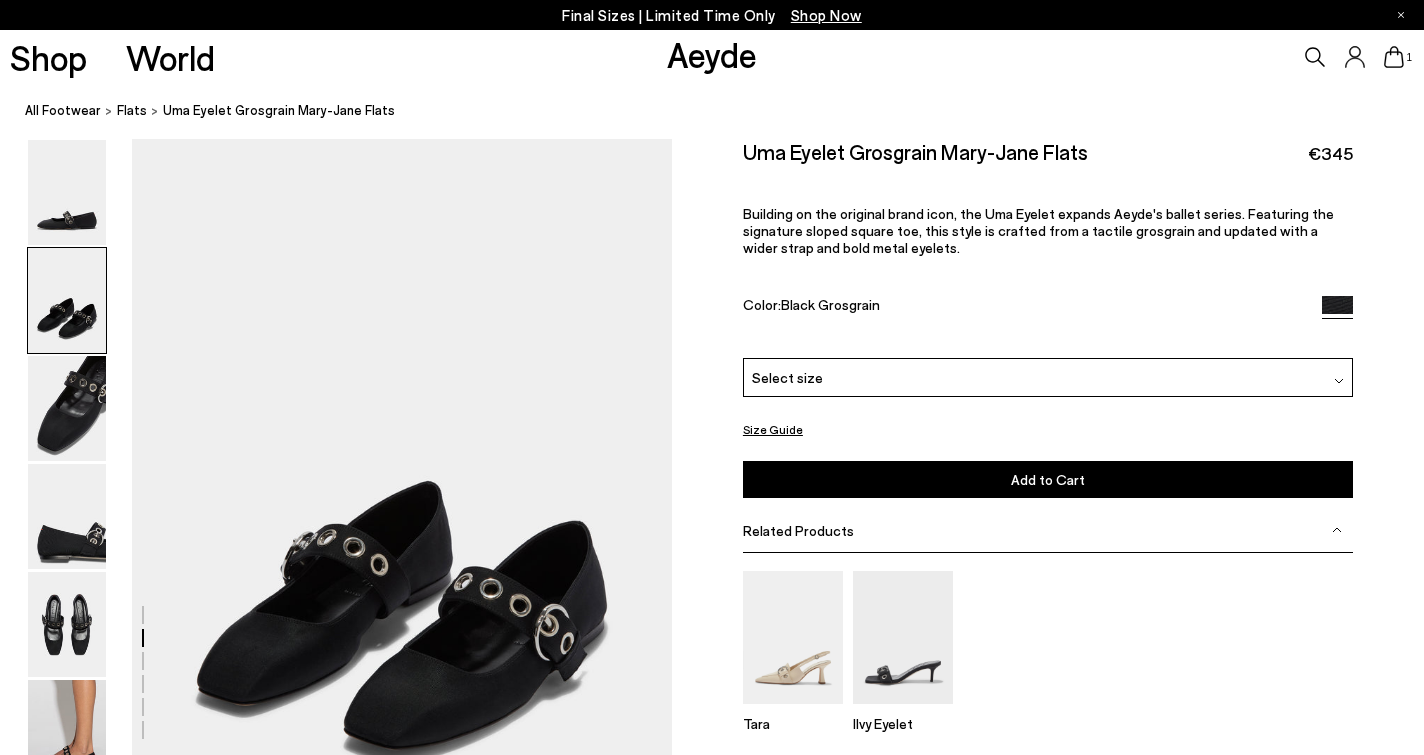 click 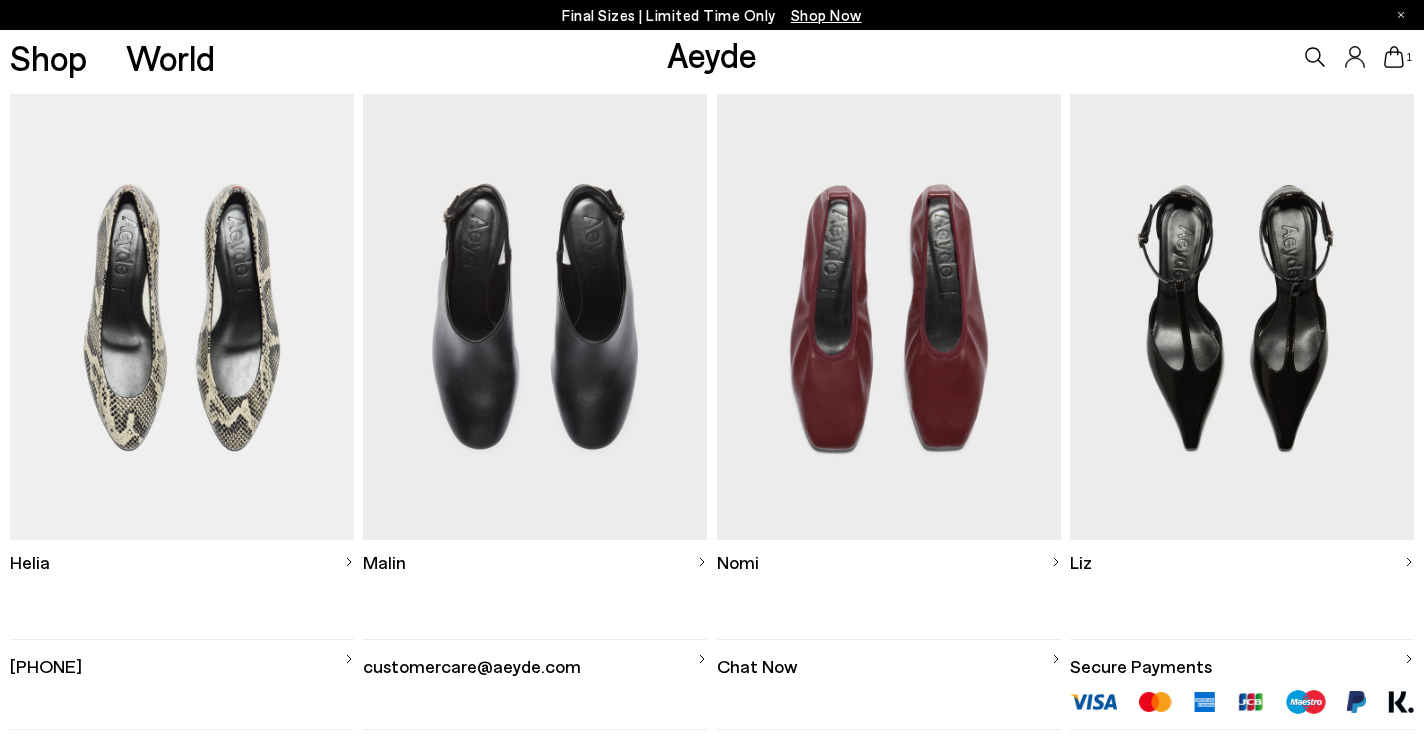 scroll, scrollTop: 593, scrollLeft: 0, axis: vertical 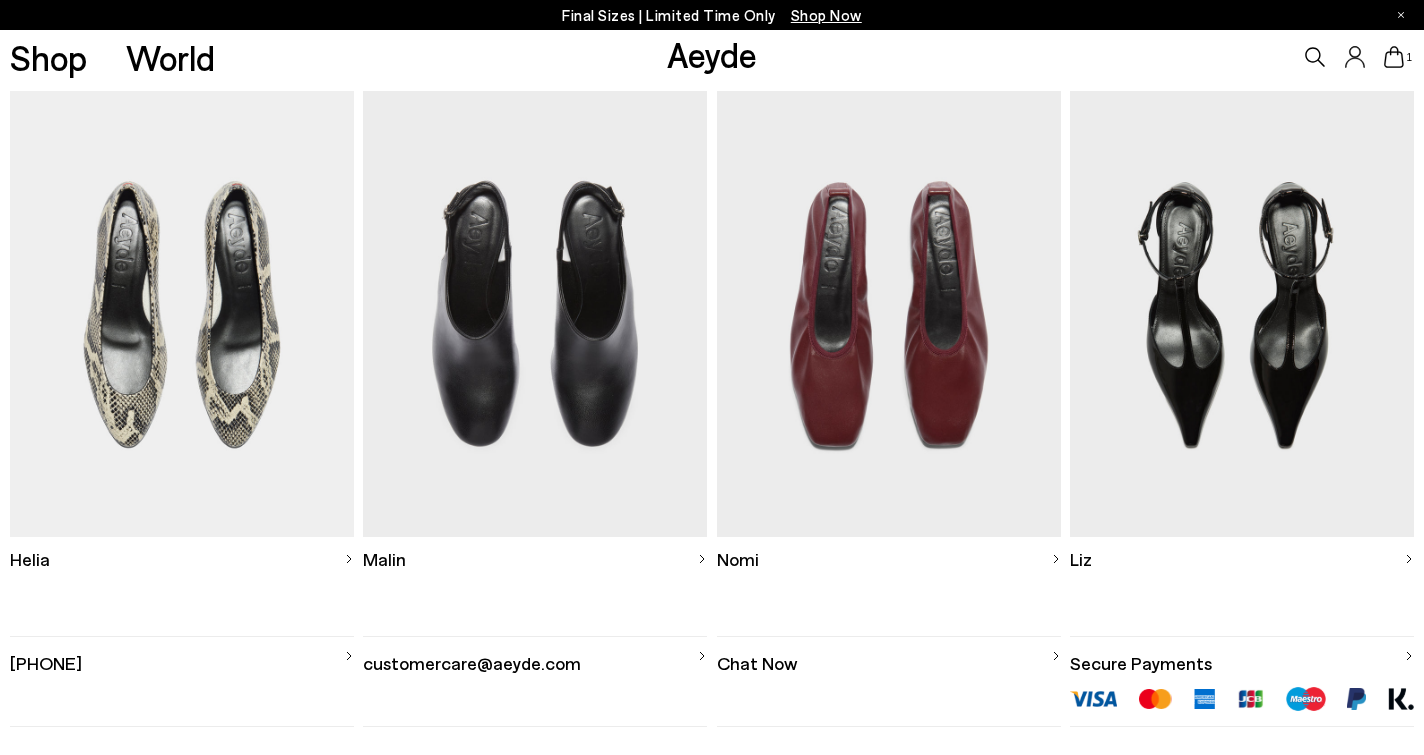 click at bounding box center (182, 314) 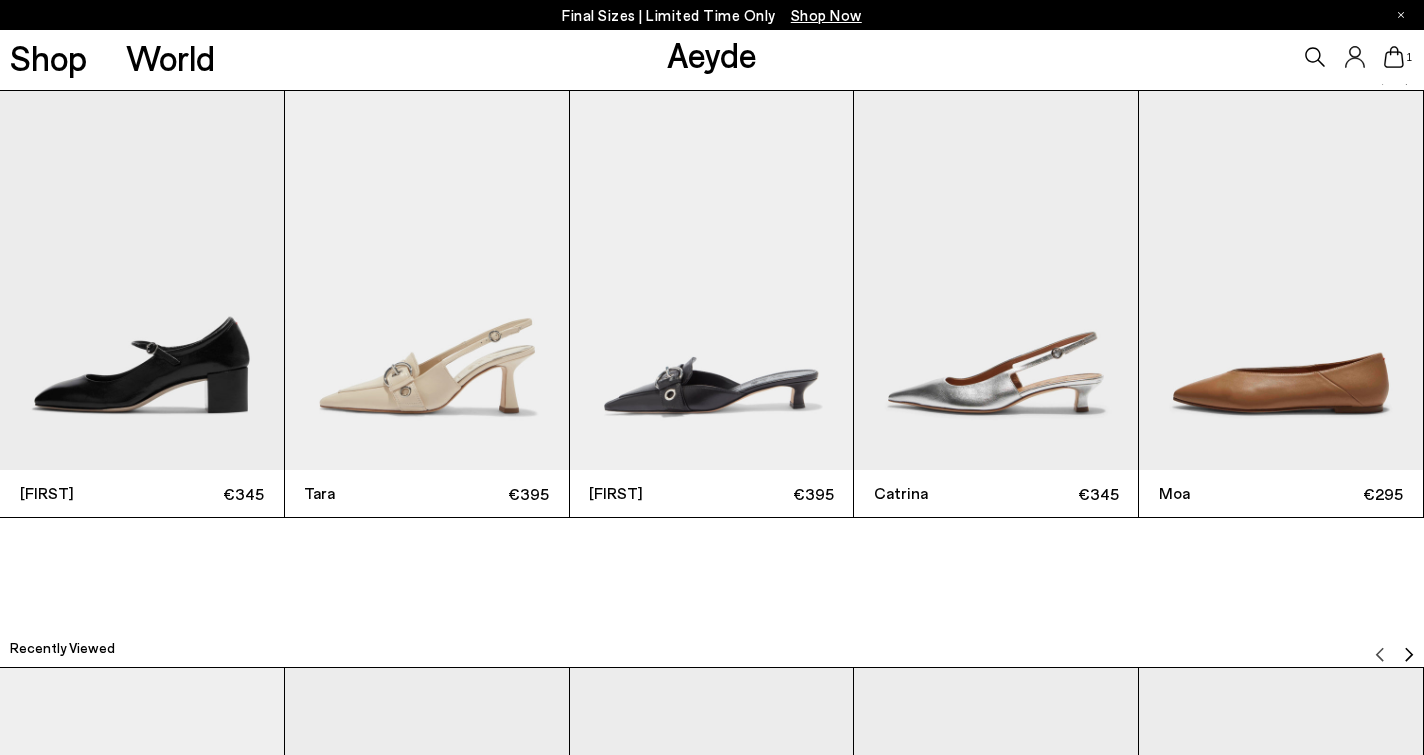 scroll, scrollTop: 4084, scrollLeft: 0, axis: vertical 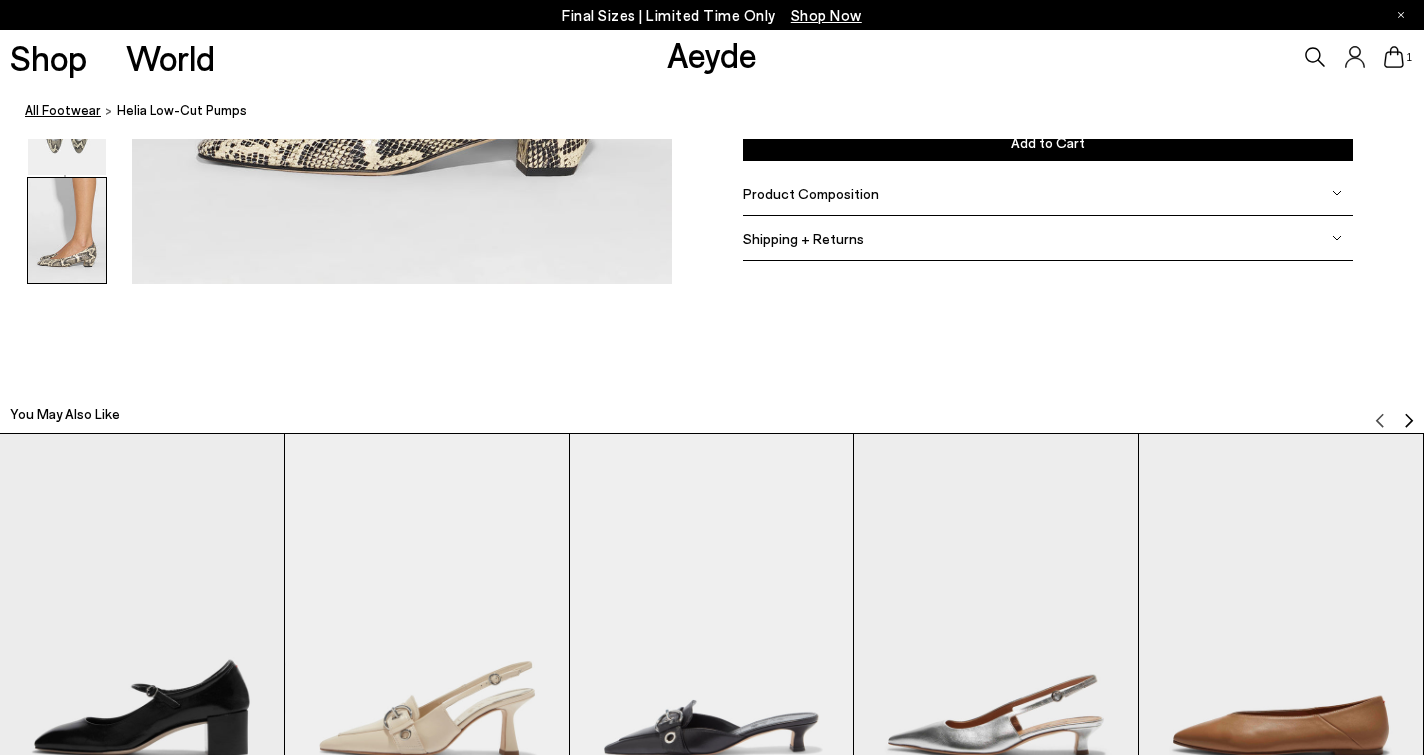 click on "All Footwear" at bounding box center (63, 110) 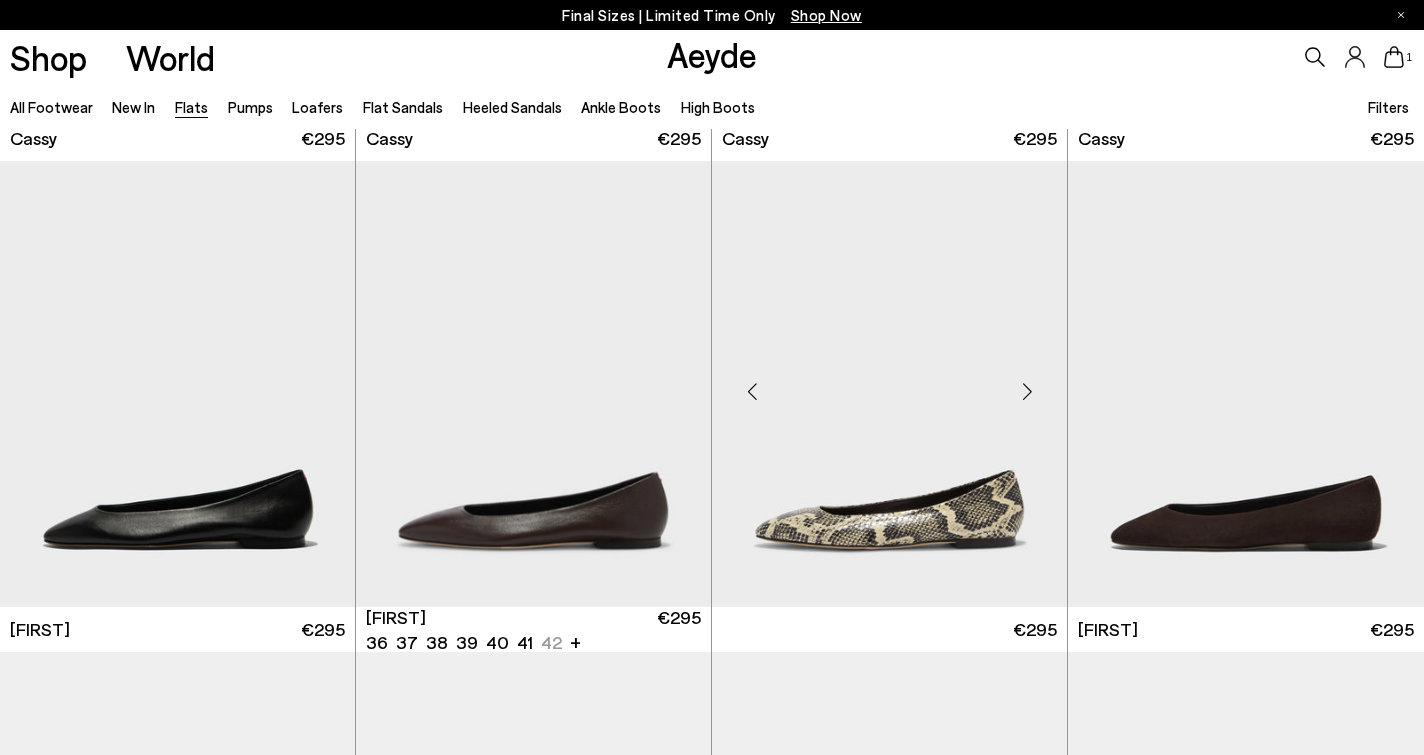 scroll, scrollTop: 462, scrollLeft: 0, axis: vertical 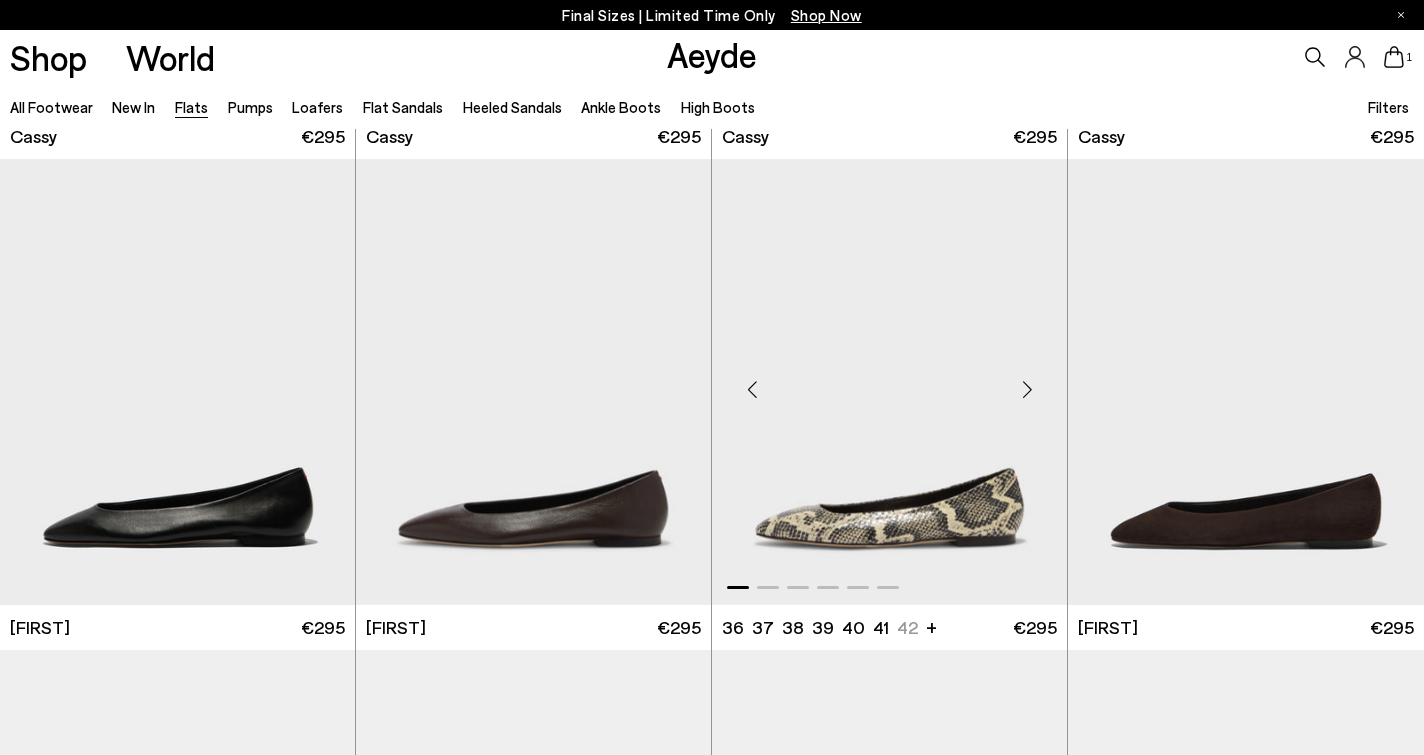 click at bounding box center (889, 382) 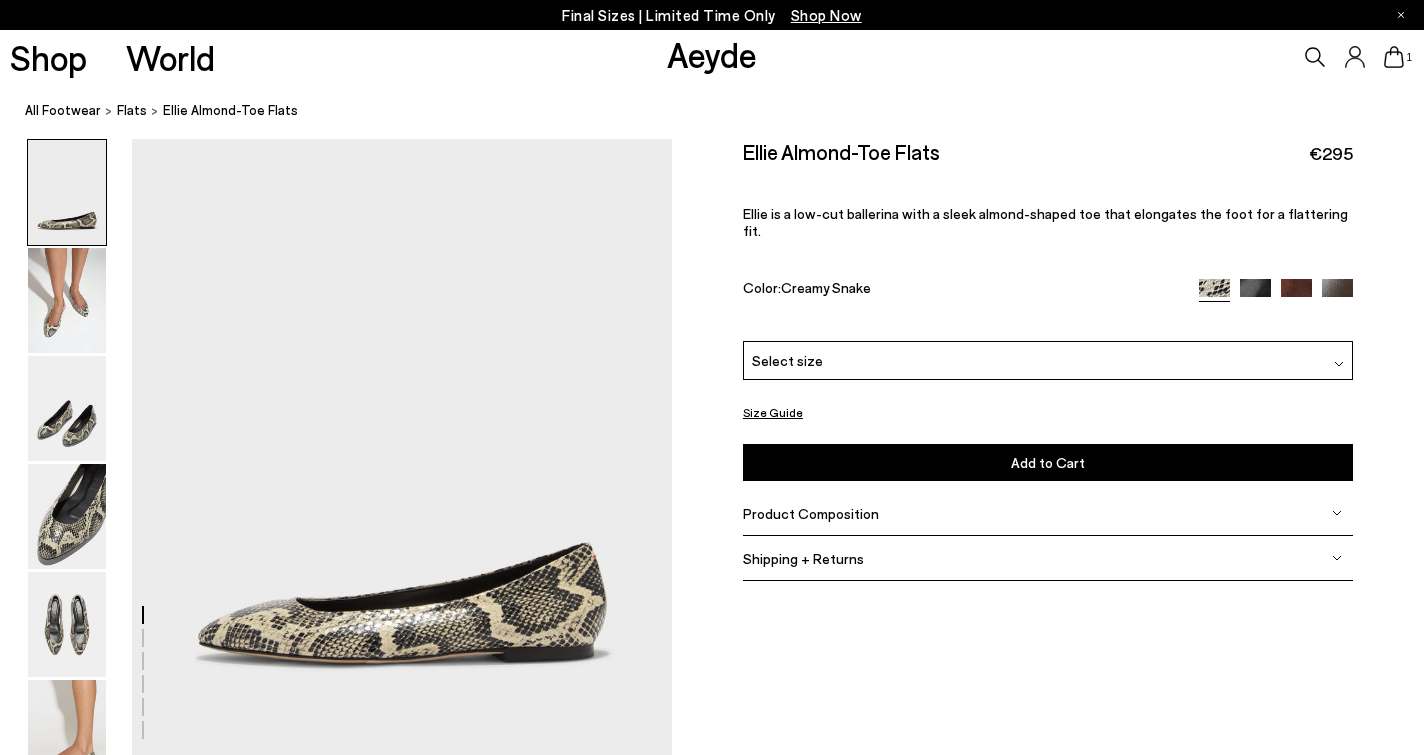 scroll, scrollTop: 0, scrollLeft: 0, axis: both 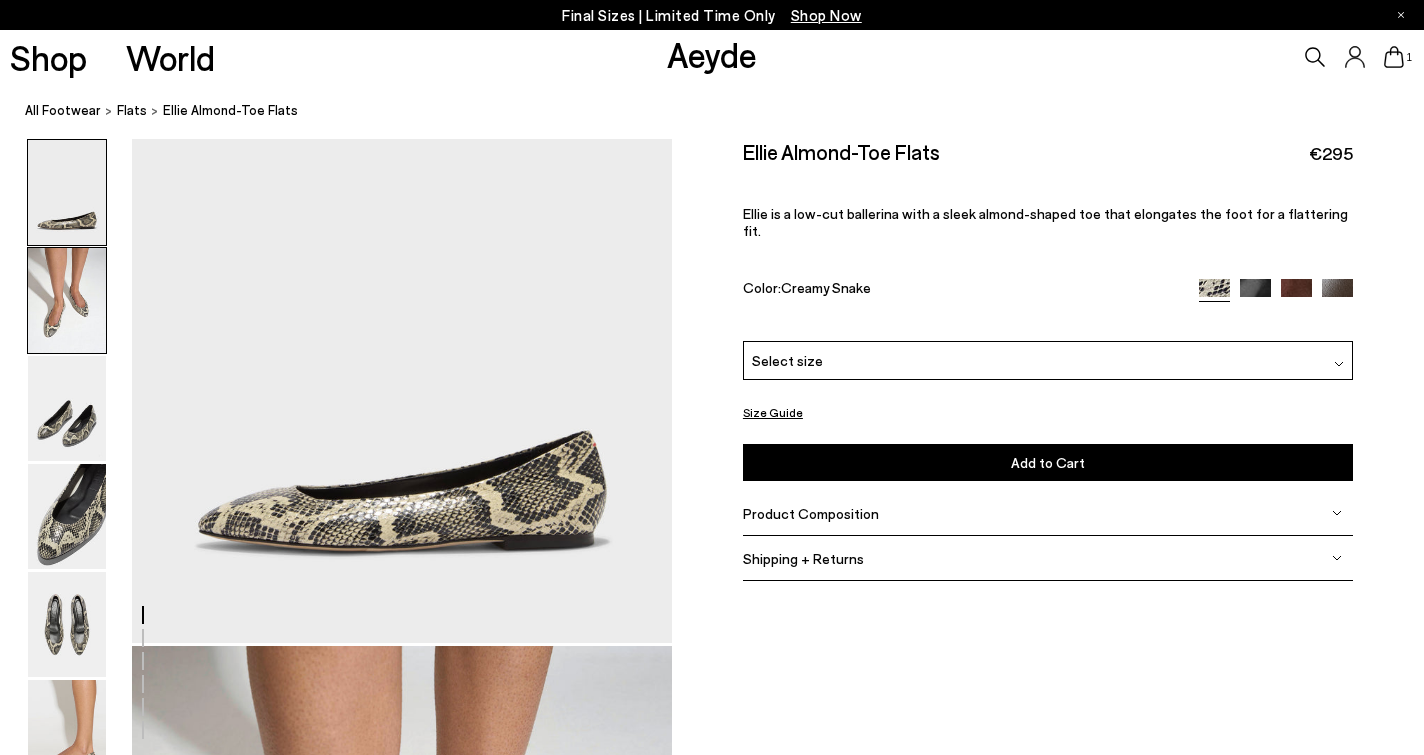 click at bounding box center [67, 300] 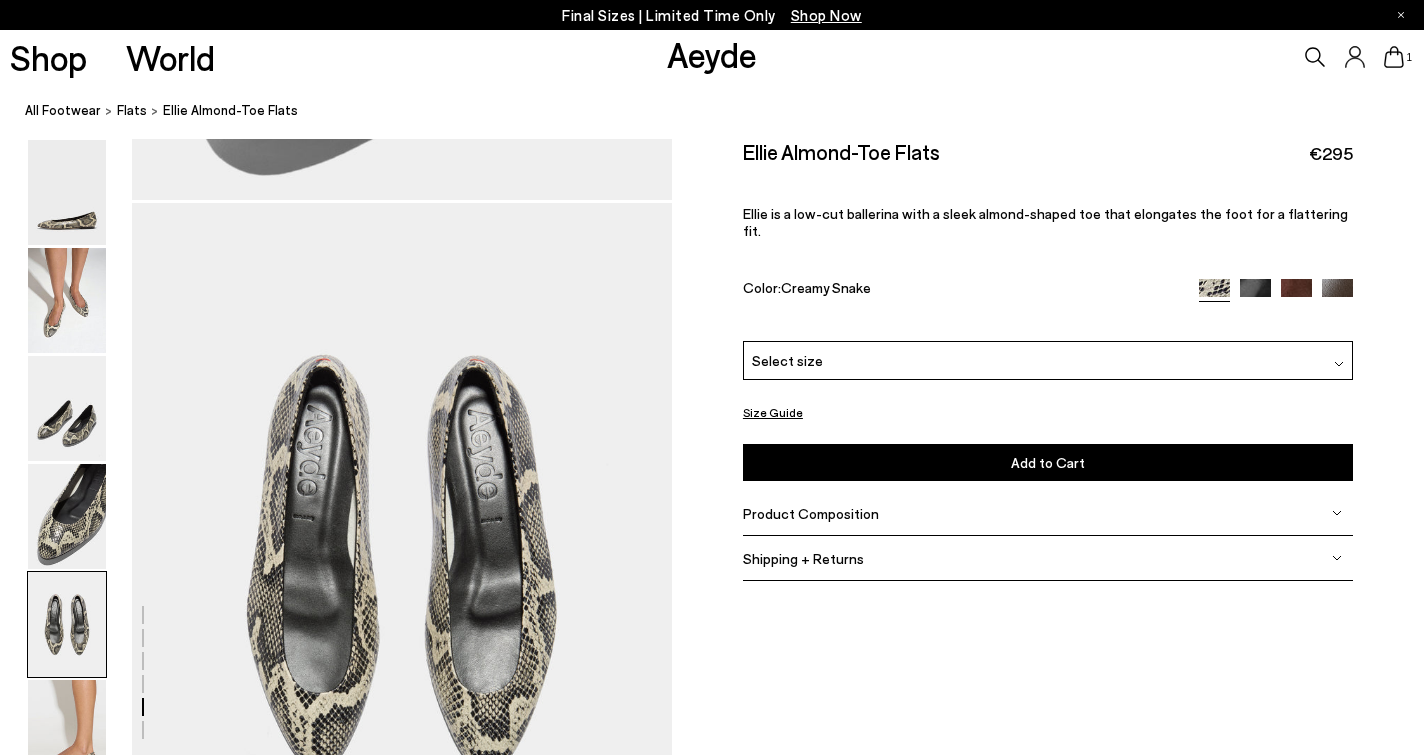 scroll, scrollTop: 2723, scrollLeft: 0, axis: vertical 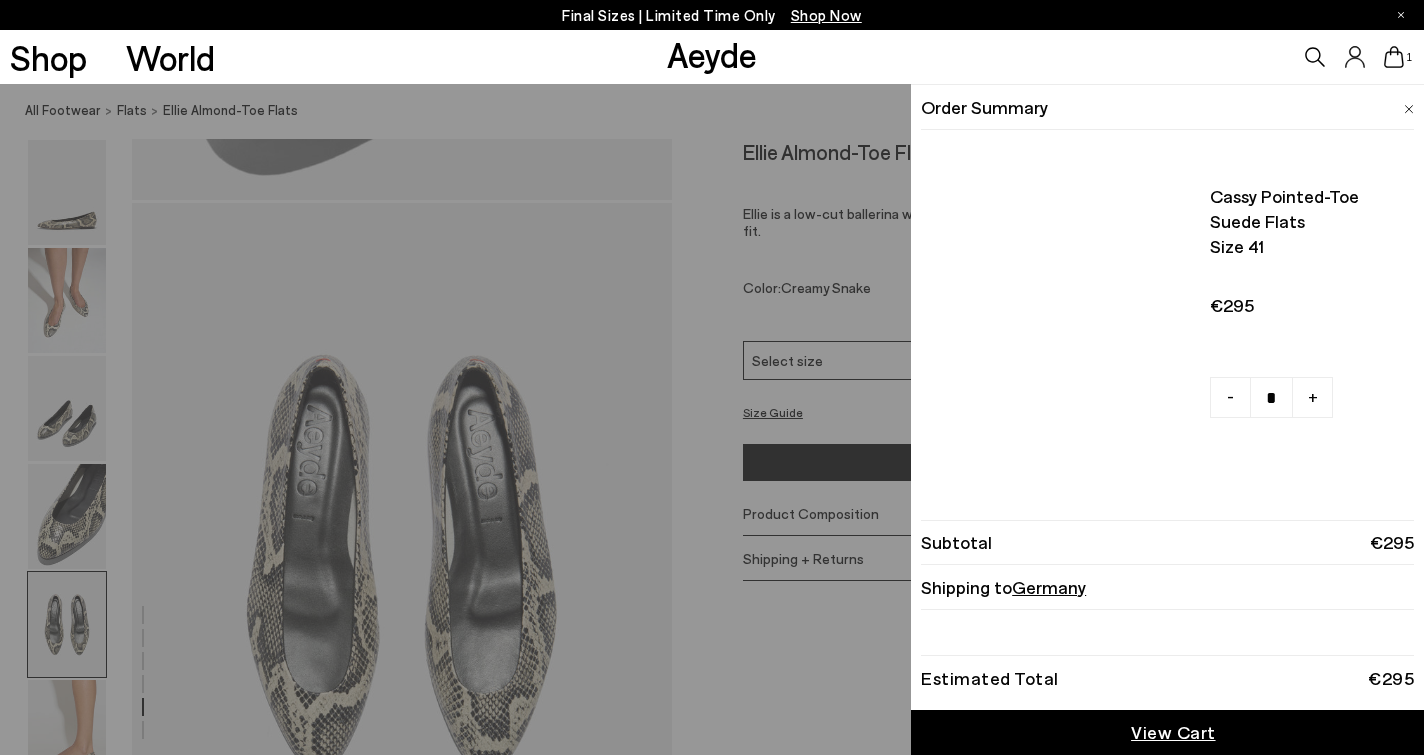 click 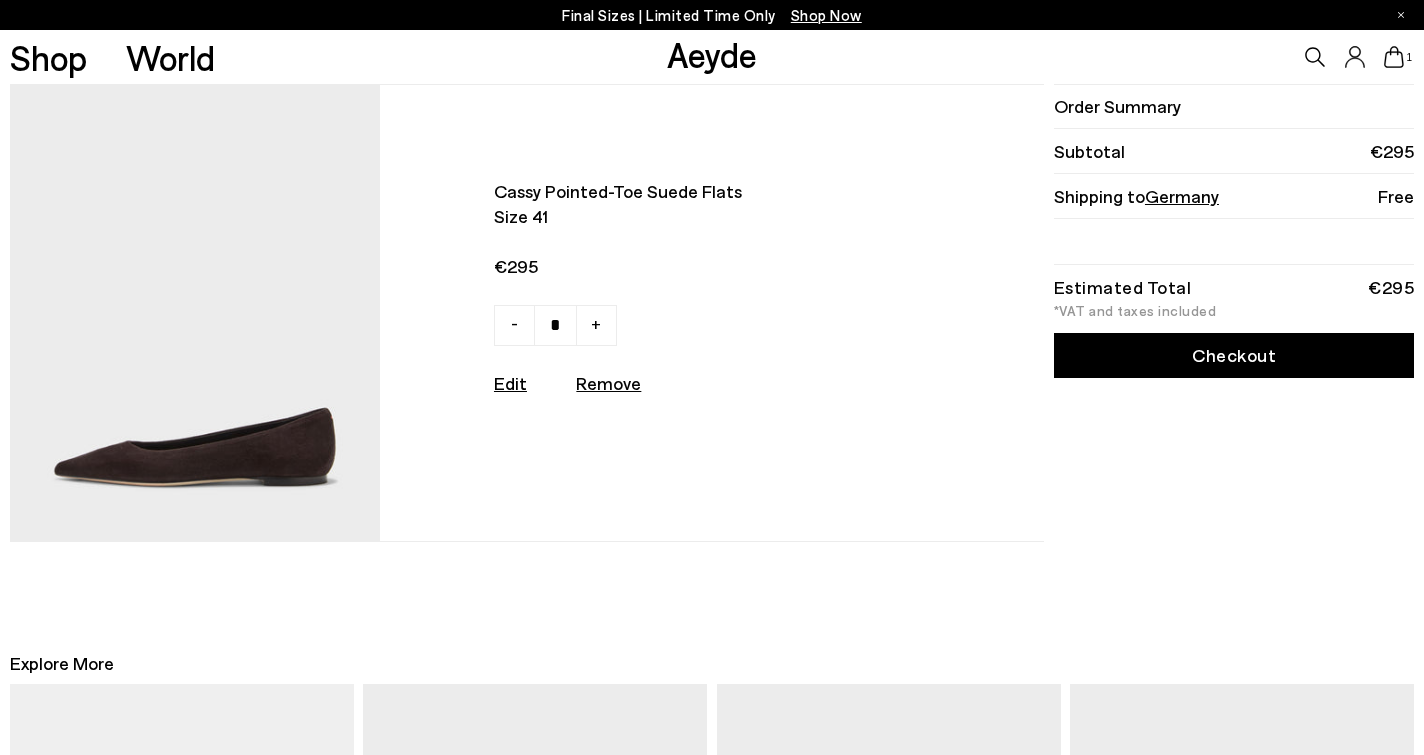 scroll, scrollTop: 0, scrollLeft: 0, axis: both 